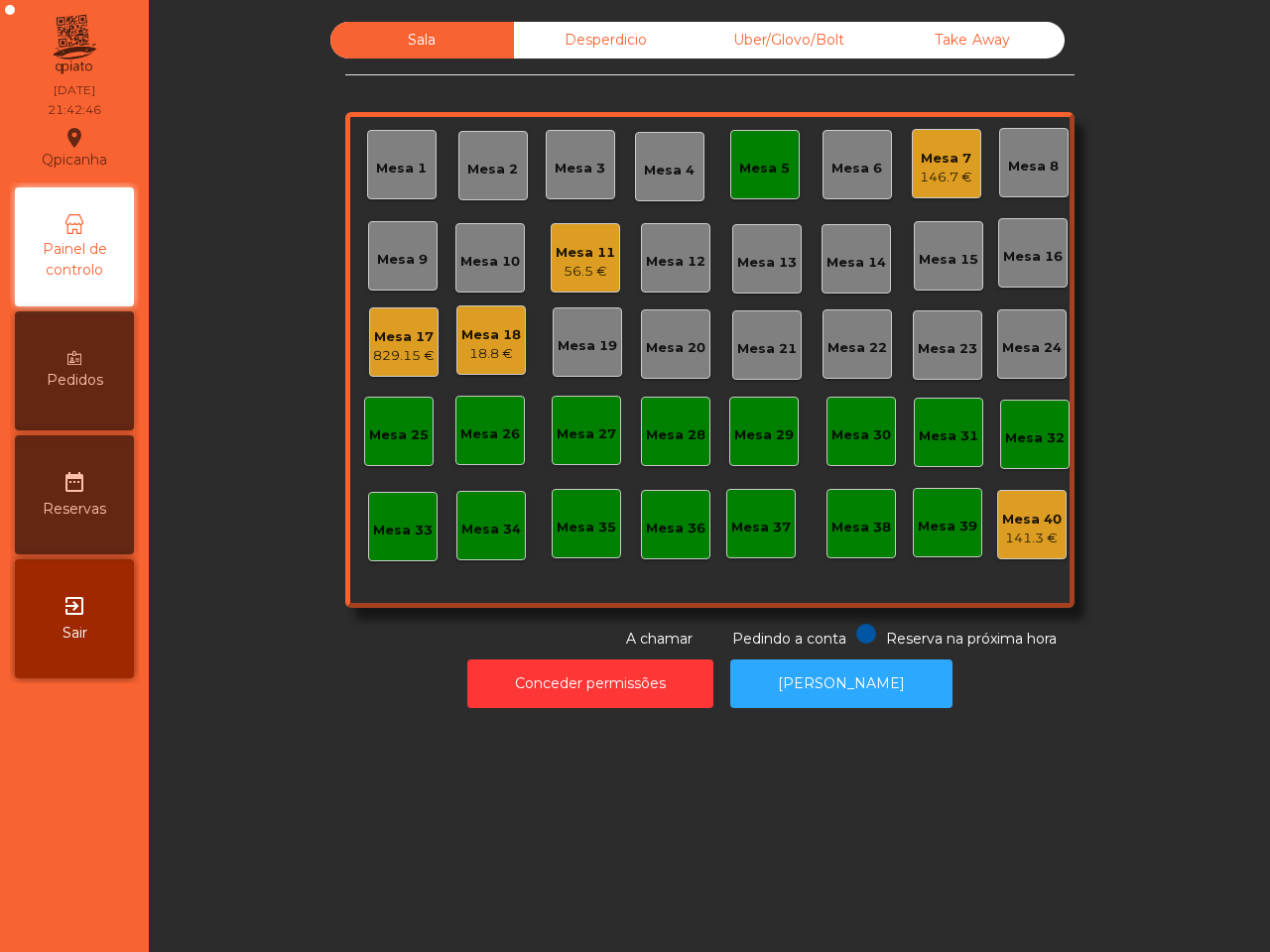 scroll, scrollTop: 0, scrollLeft: 0, axis: both 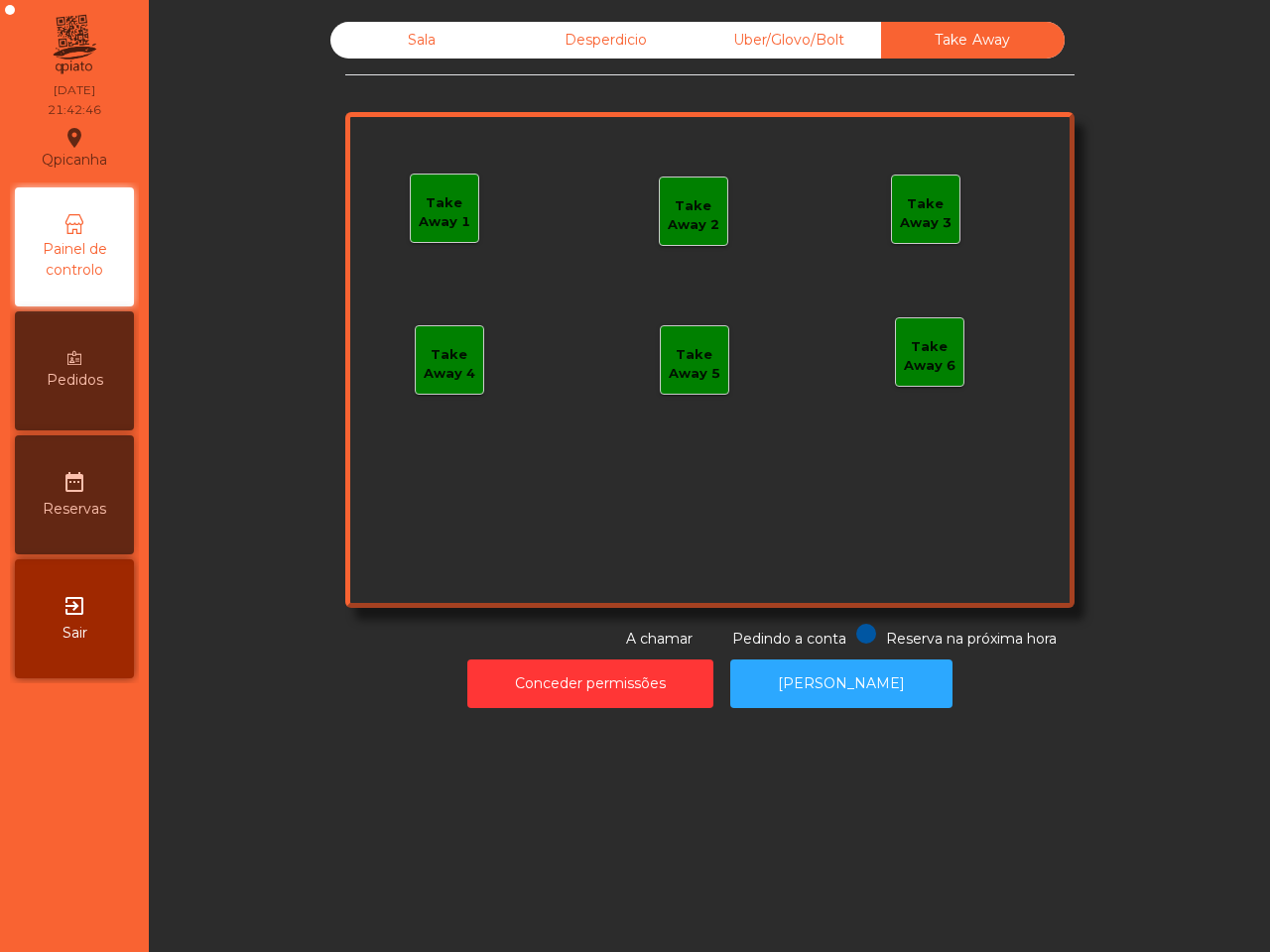 click on "Uber/Glovo/Bolt" 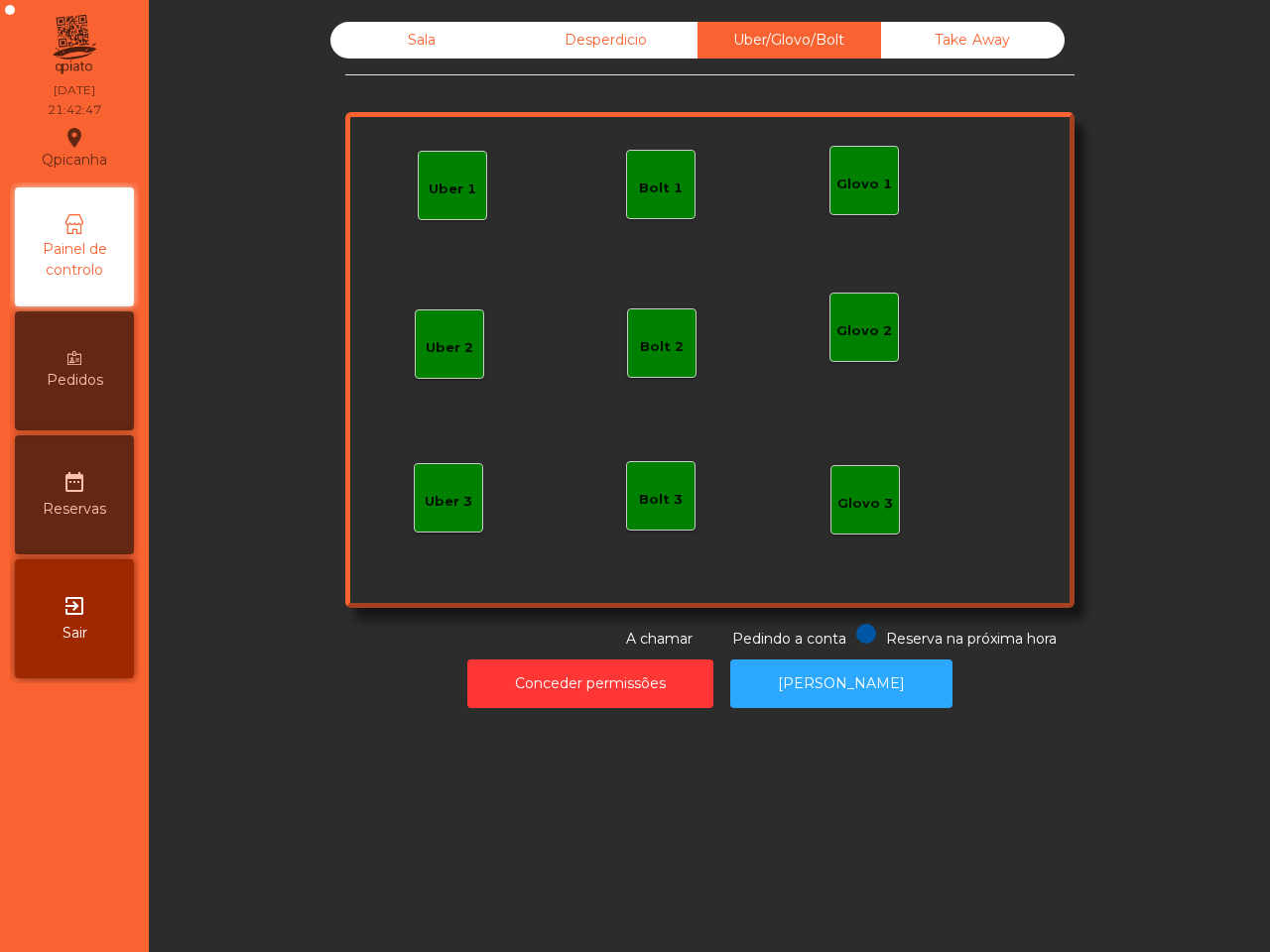click on "Desperdicio" 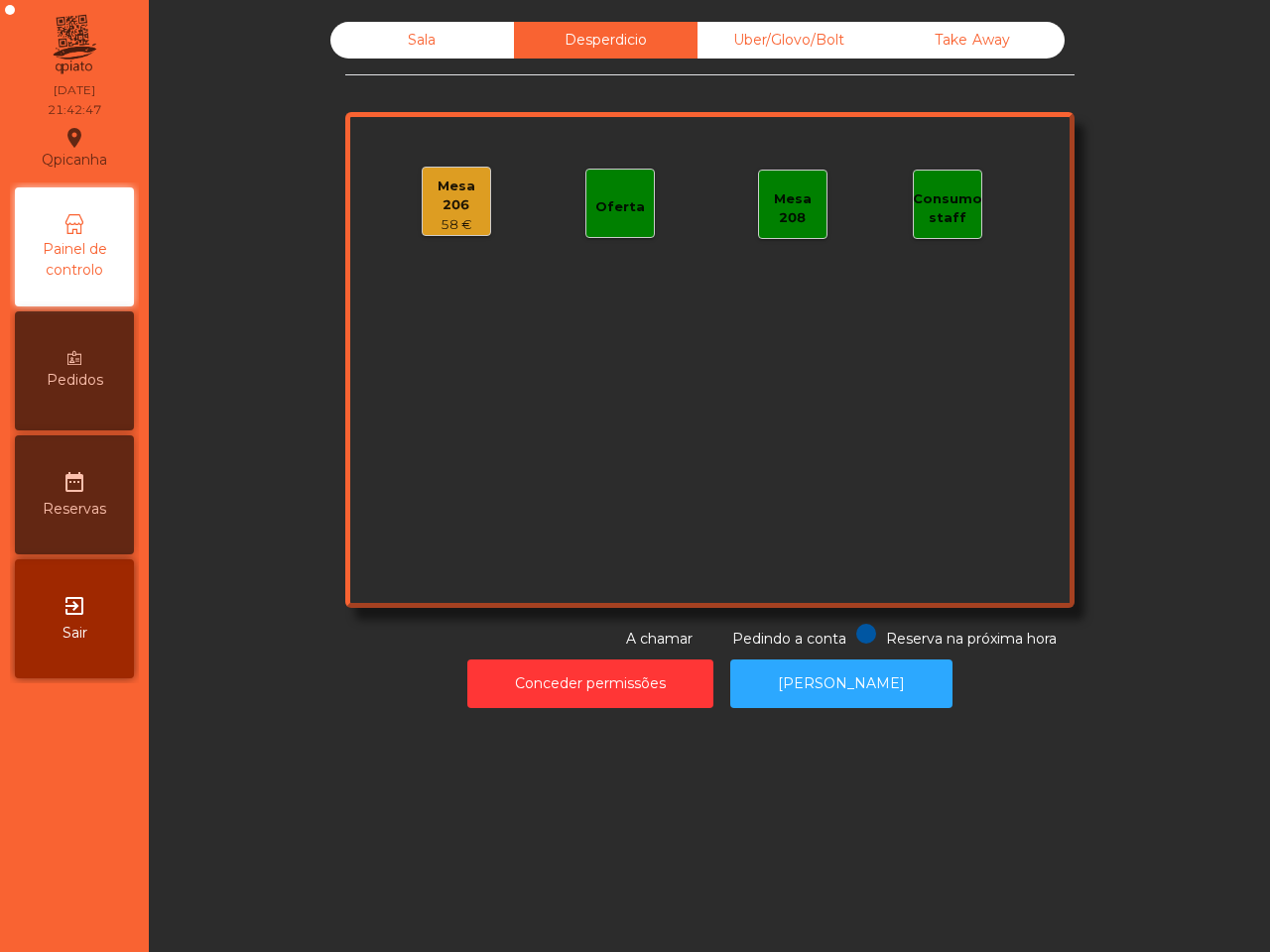 click on "Sala" 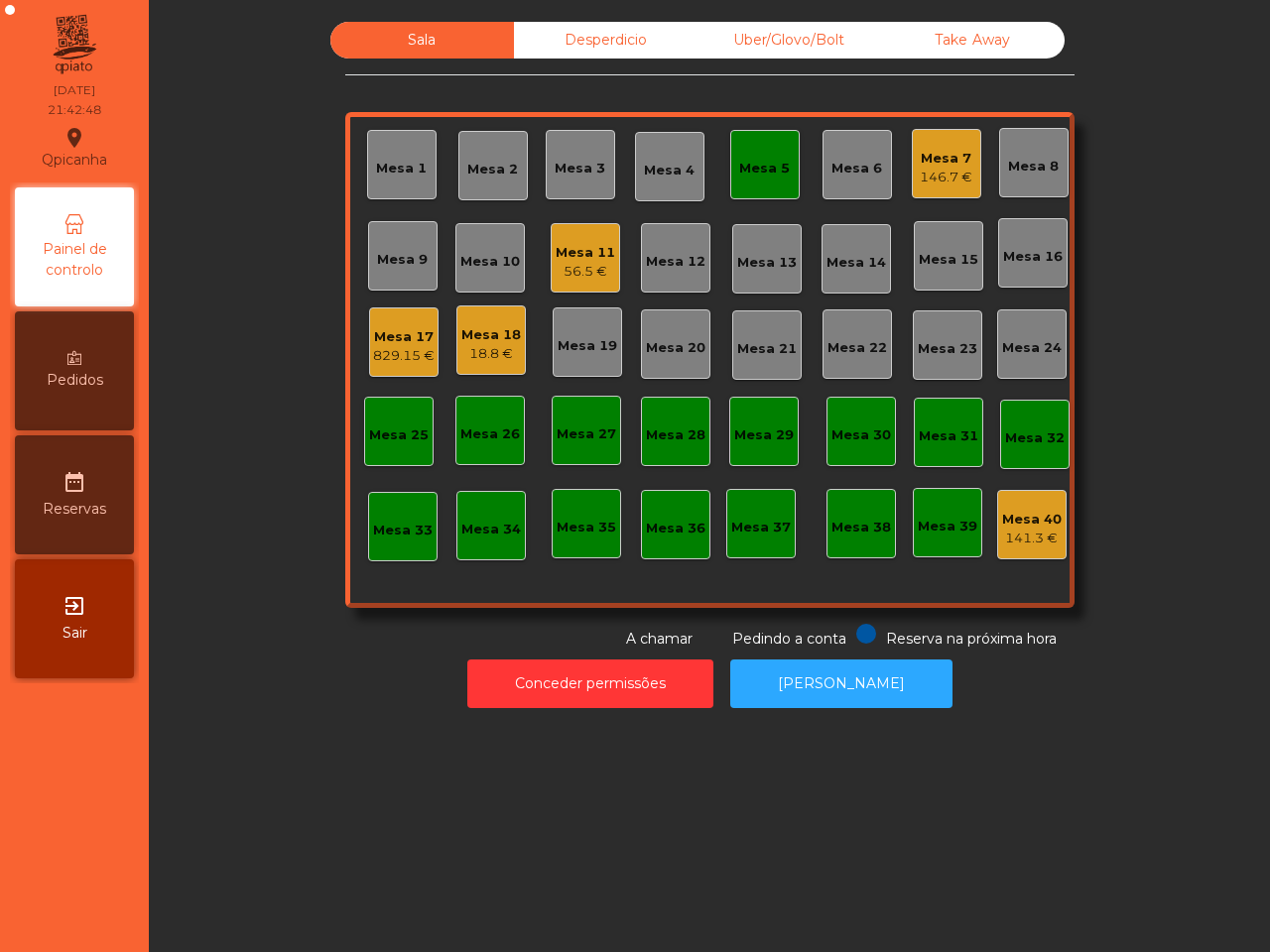 click on "Sala   Desperdicio   Uber/Glovo/Bolt   Take Away   Mesa 1   Mesa 2   Mesa 3   [GEOGRAPHIC_DATA] 4   Mesa 5   Mesa 6   Mesa 7   146.7 €   [GEOGRAPHIC_DATA] 8   Mesa 9   Mesa 10   Mesa 11   56.5 €   [GEOGRAPHIC_DATA] 12   [GEOGRAPHIC_DATA] 13   [GEOGRAPHIC_DATA] 14   [GEOGRAPHIC_DATA] 15   [GEOGRAPHIC_DATA] 17   829.15 €   Mesa 18   18.8 €   [GEOGRAPHIC_DATA] 19   [GEOGRAPHIC_DATA] 20   [GEOGRAPHIC_DATA] 21   [GEOGRAPHIC_DATA] 22   [GEOGRAPHIC_DATA] 23   [GEOGRAPHIC_DATA] 24   [GEOGRAPHIC_DATA] [GEOGRAPHIC_DATA] 26   [GEOGRAPHIC_DATA] 27   [GEOGRAPHIC_DATA] 28   [GEOGRAPHIC_DATA] 29   [GEOGRAPHIC_DATA] 30   [GEOGRAPHIC_DATA] 32   [GEOGRAPHIC_DATA] 34   [GEOGRAPHIC_DATA] [GEOGRAPHIC_DATA] 36   Mesa 37   [GEOGRAPHIC_DATA] 40   141.3 €  Reserva na próxima hora Pedindo a conta A chamar" 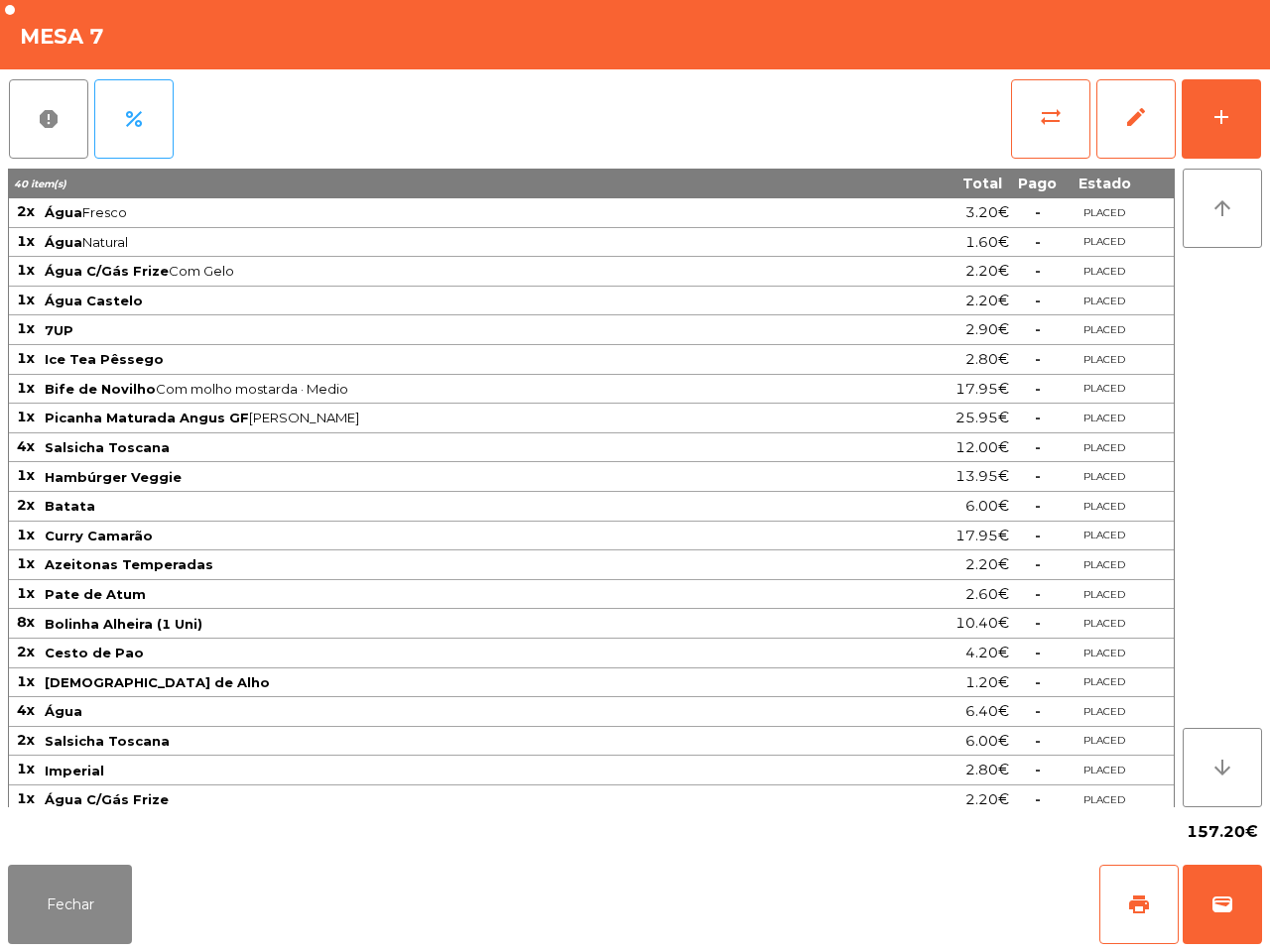 scroll, scrollTop: 70, scrollLeft: 0, axis: vertical 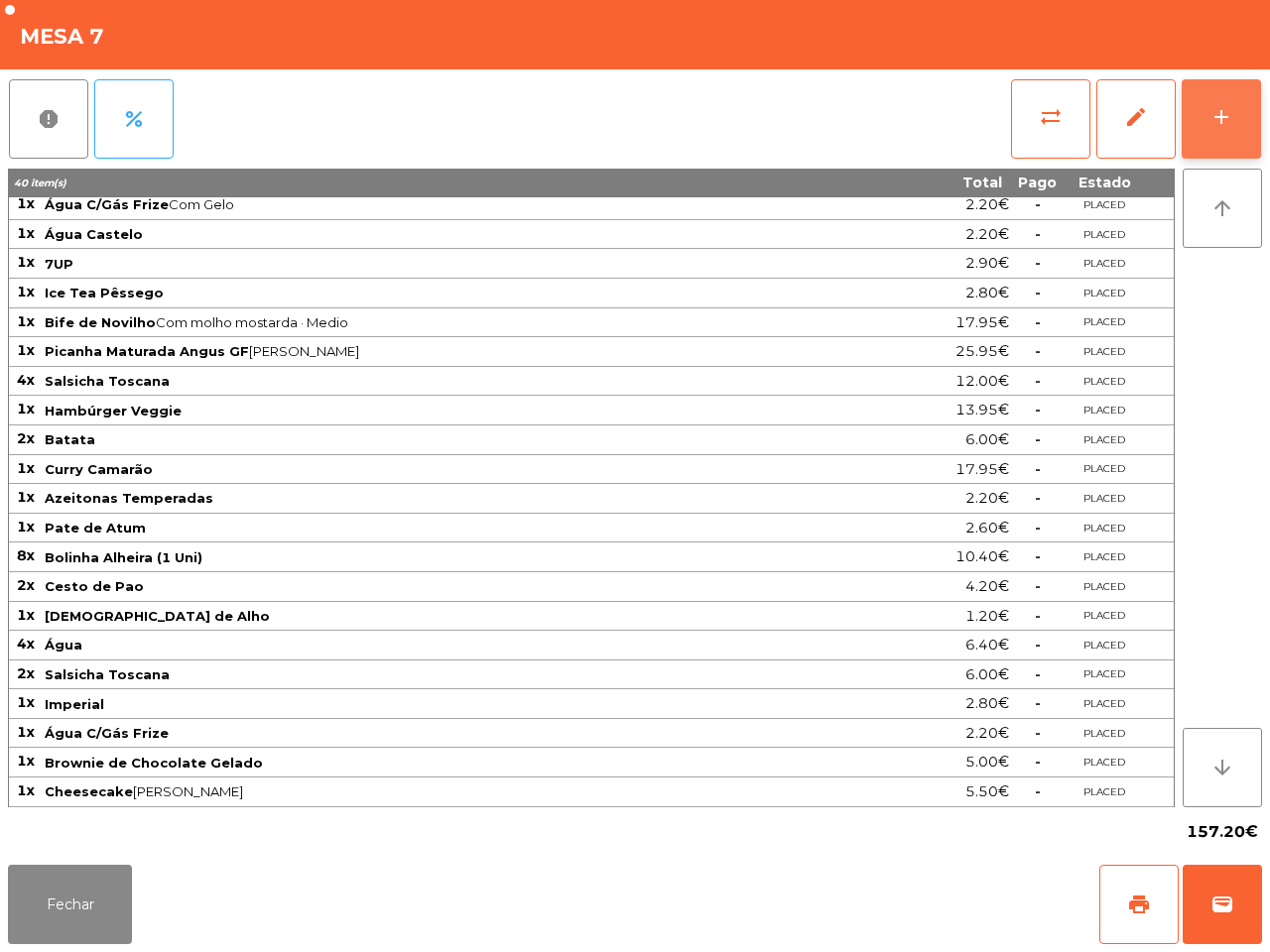 click on "add" 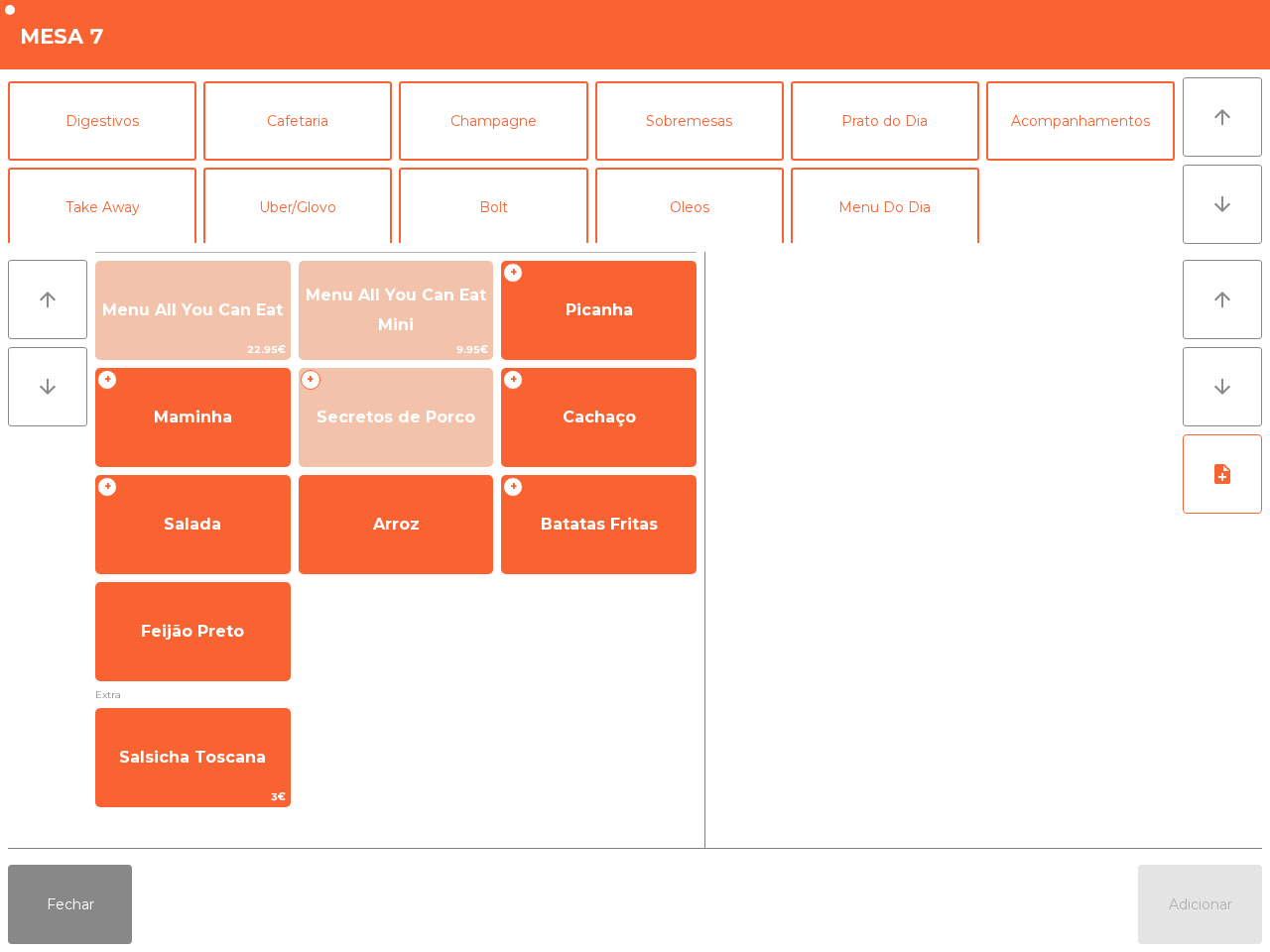 scroll, scrollTop: 172, scrollLeft: 0, axis: vertical 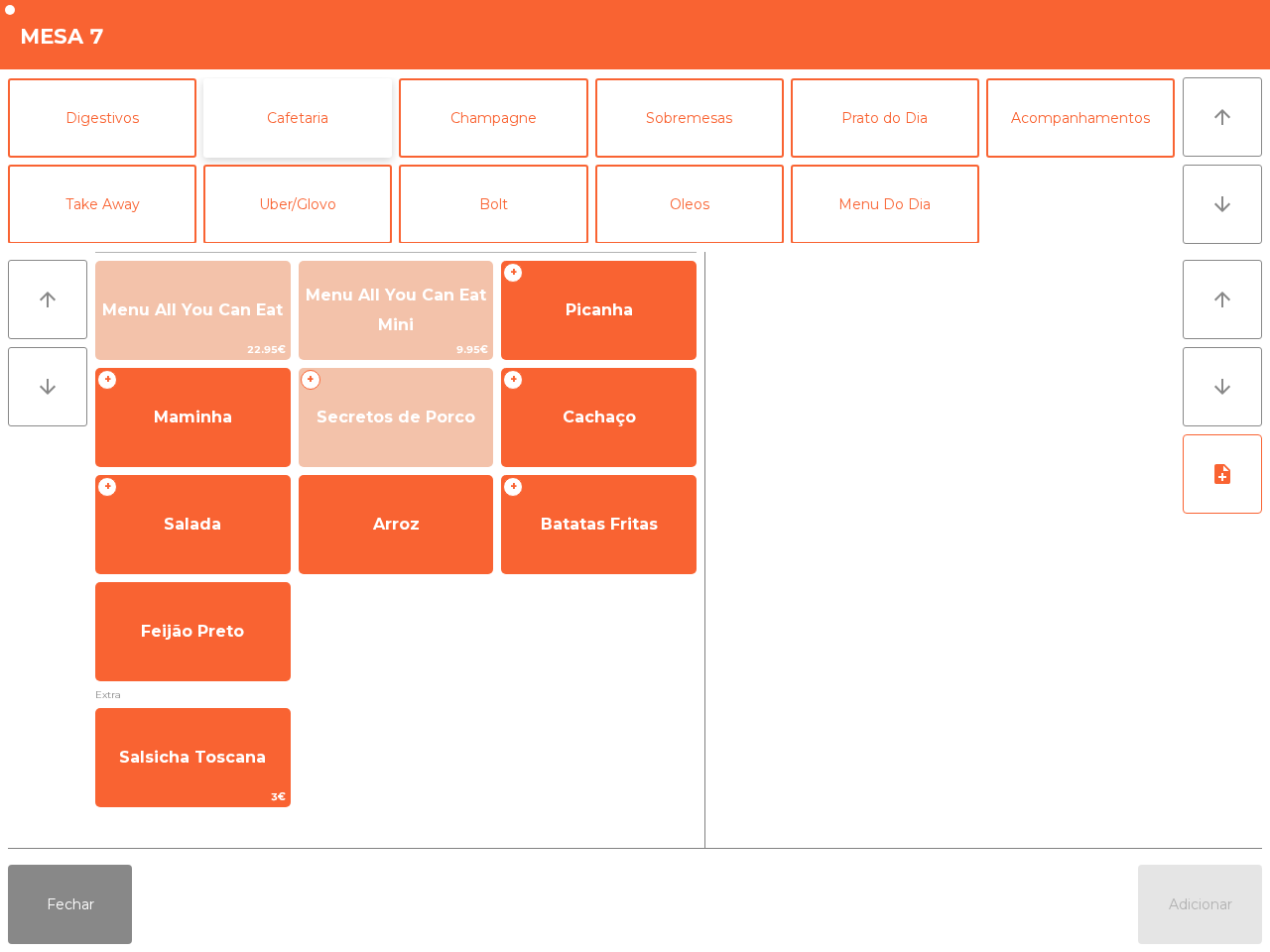 click on "Cafetaria" 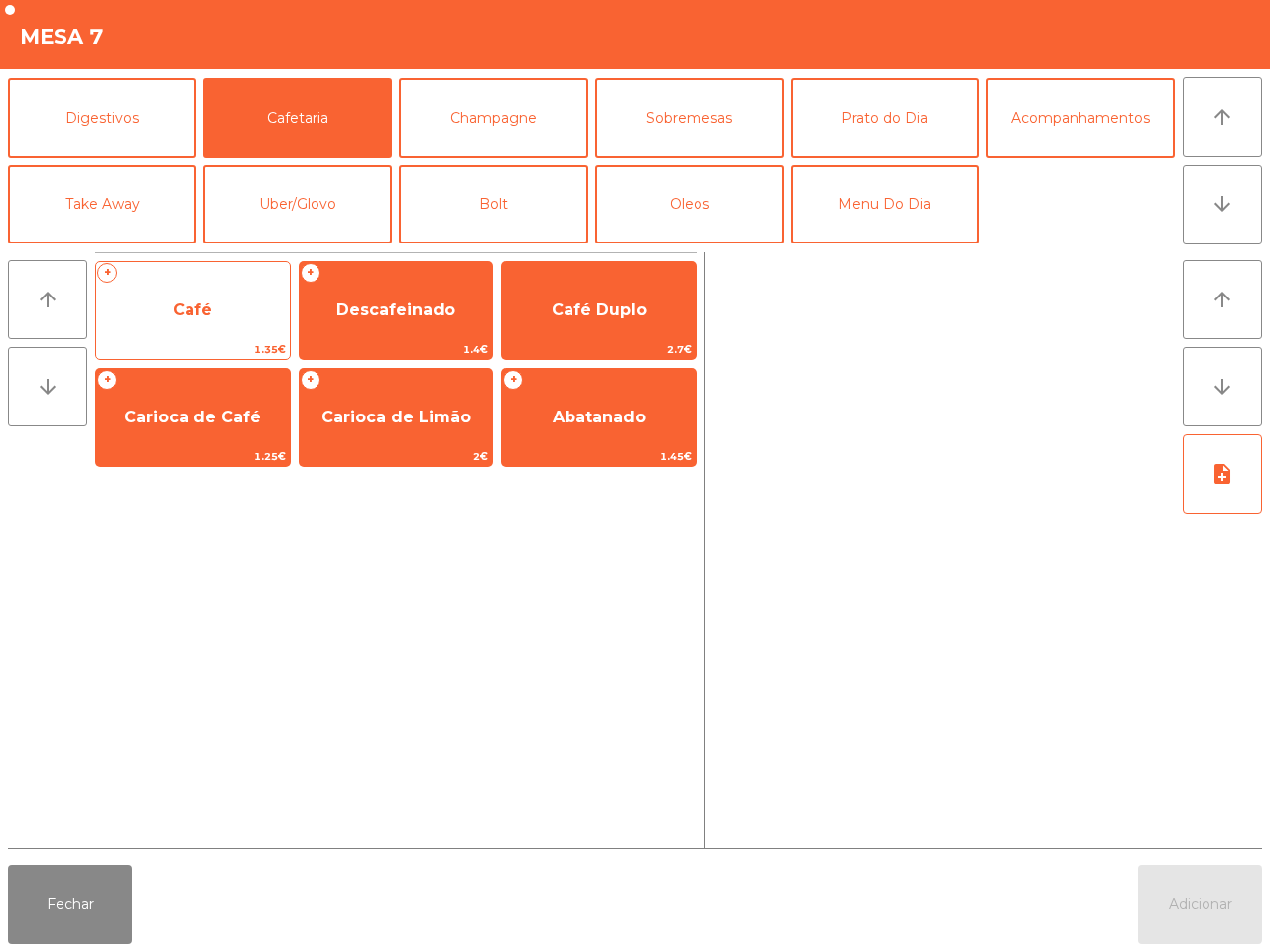 click on "Café" 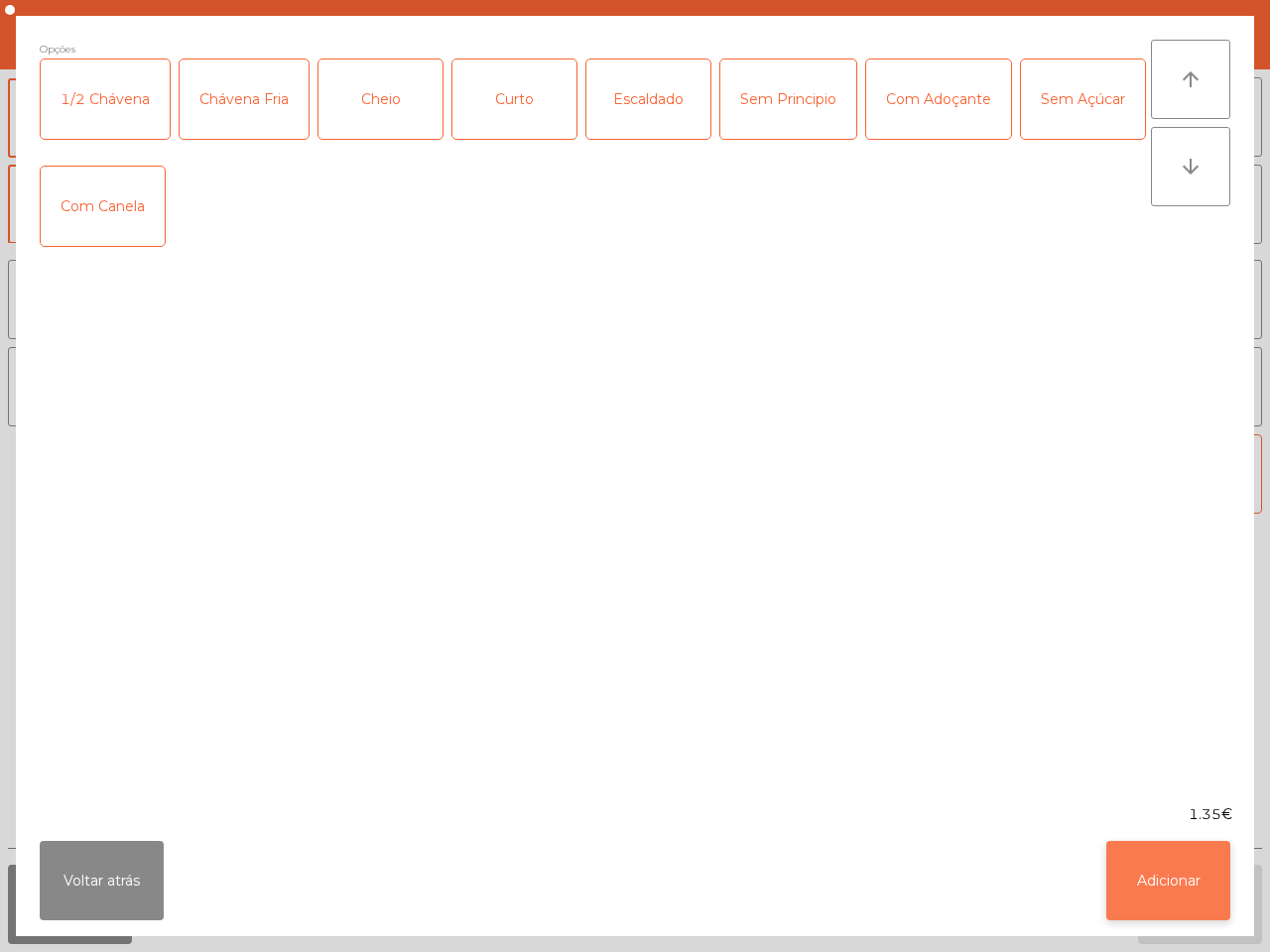 click on "Adicionar" 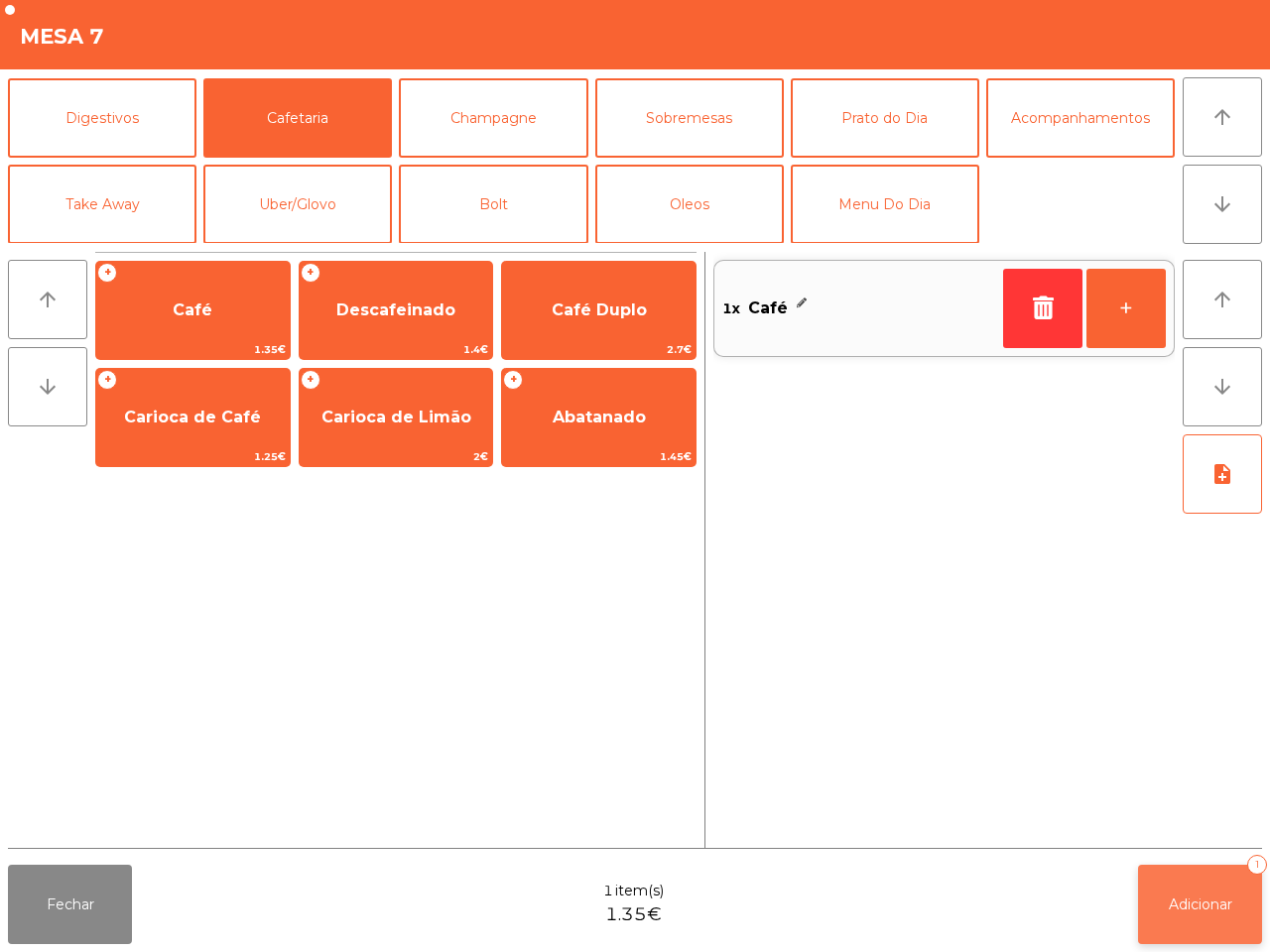 click on "Adicionar" 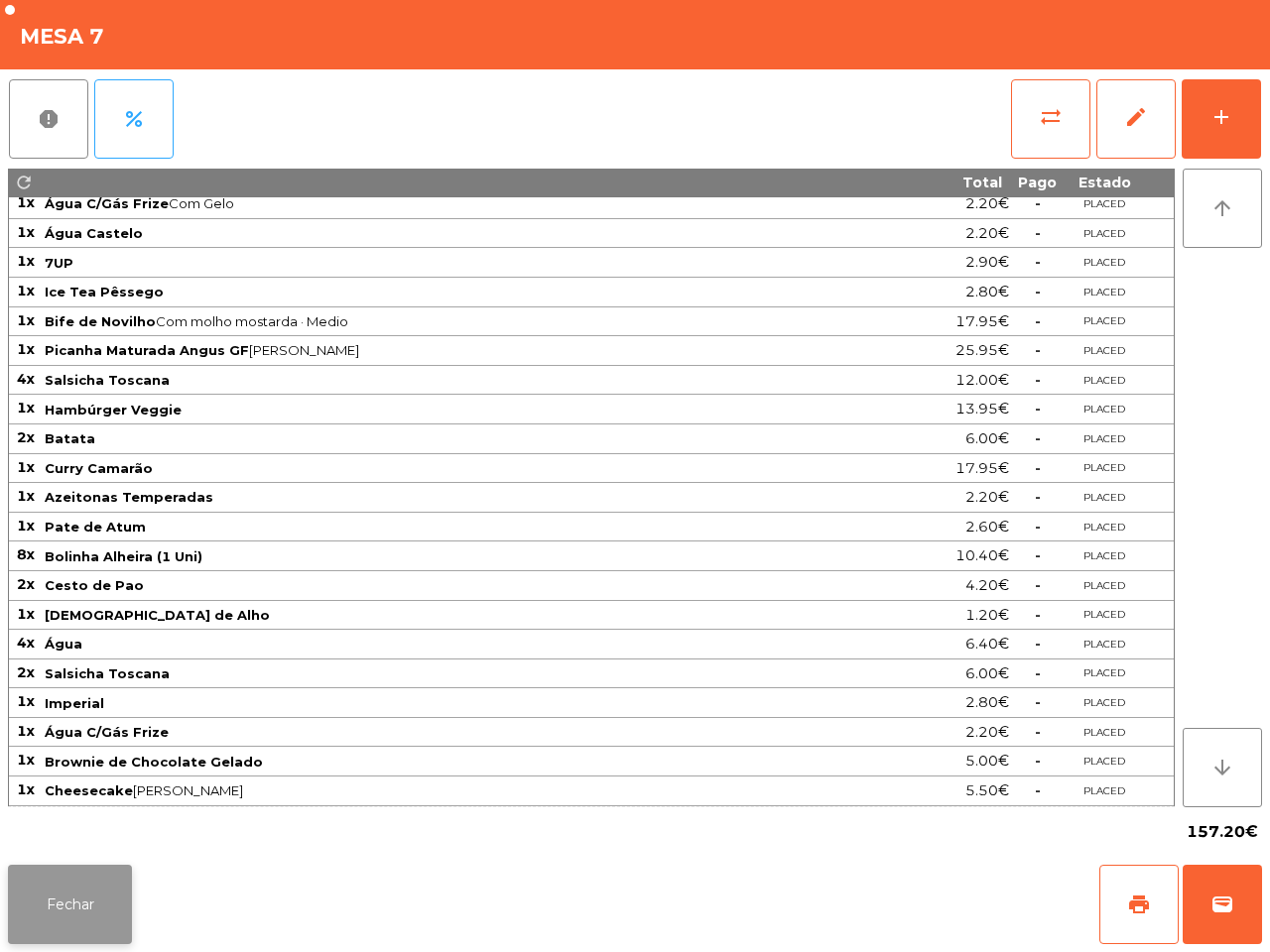 click on "Fechar" 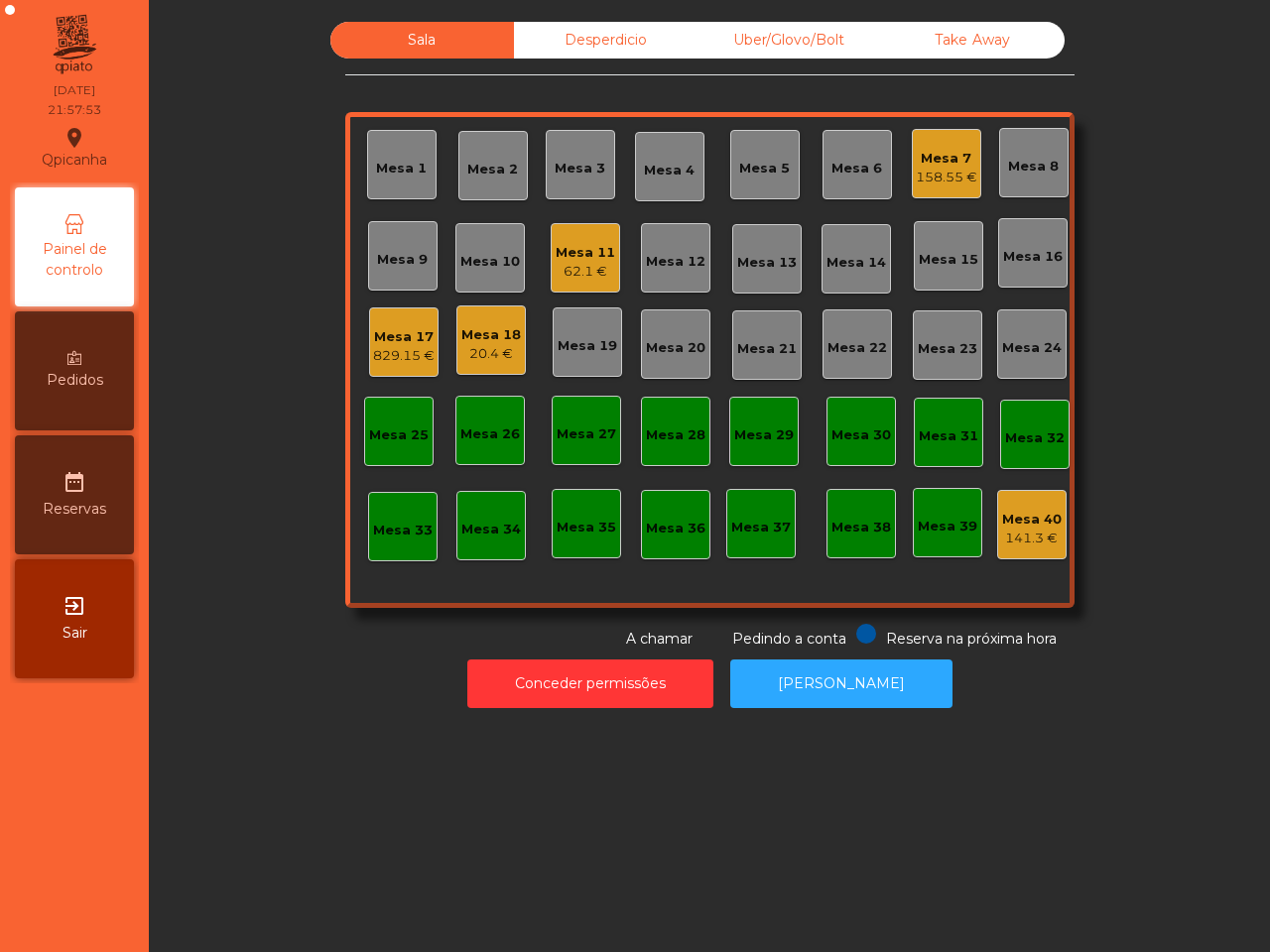 click on "Mesa 17" 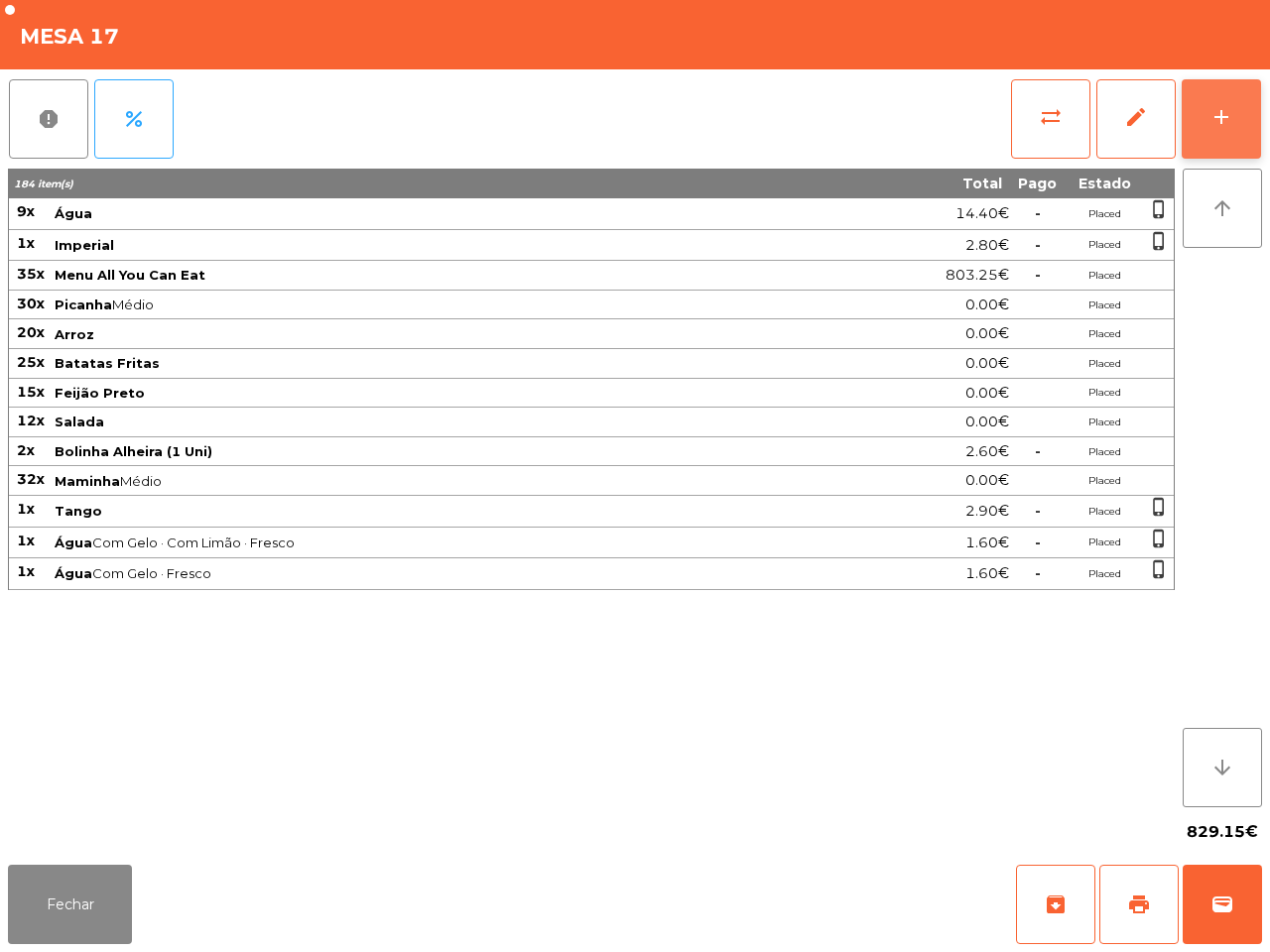 click on "add" 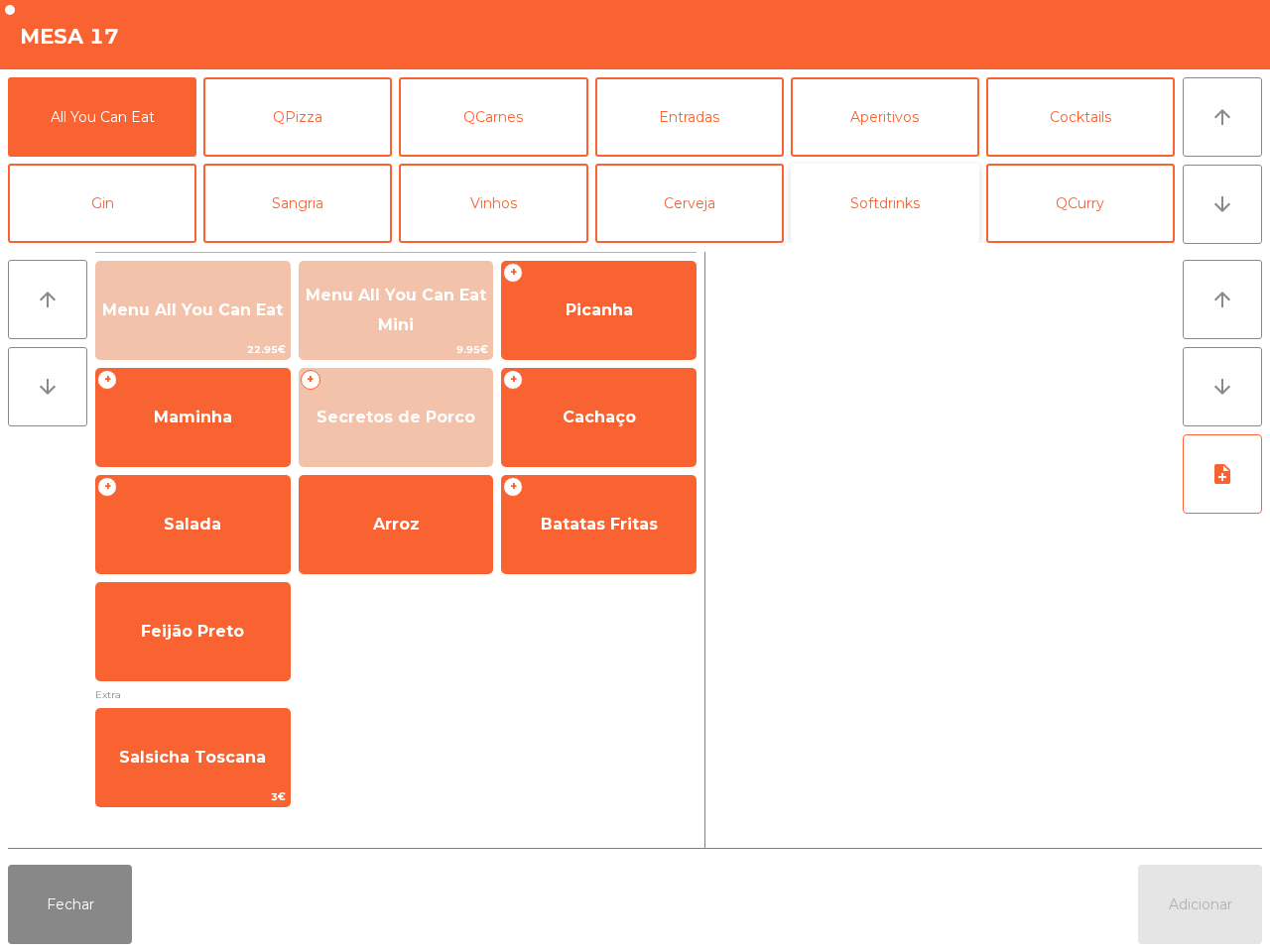 click on "Softdrinks" 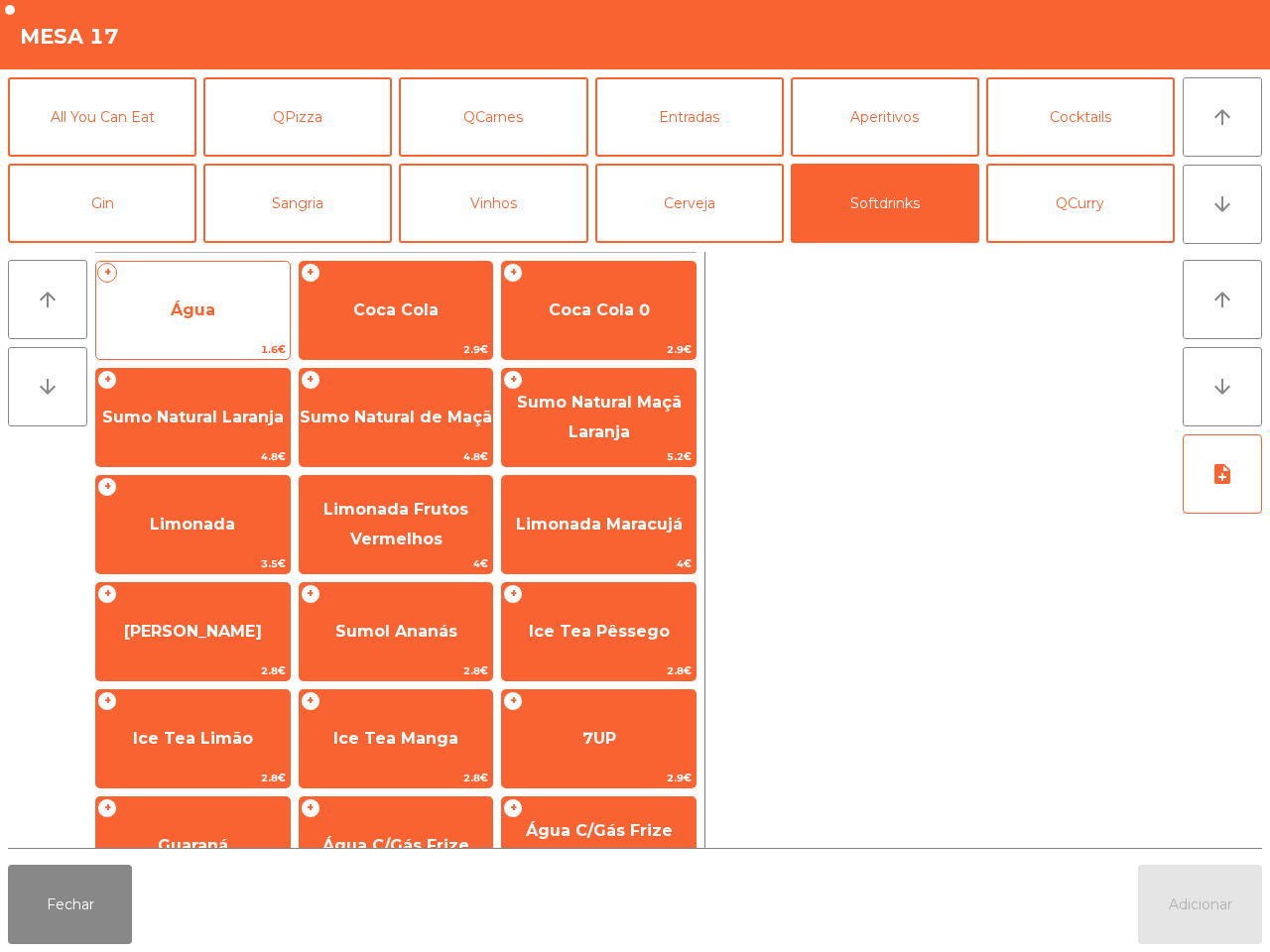 click on "Água" 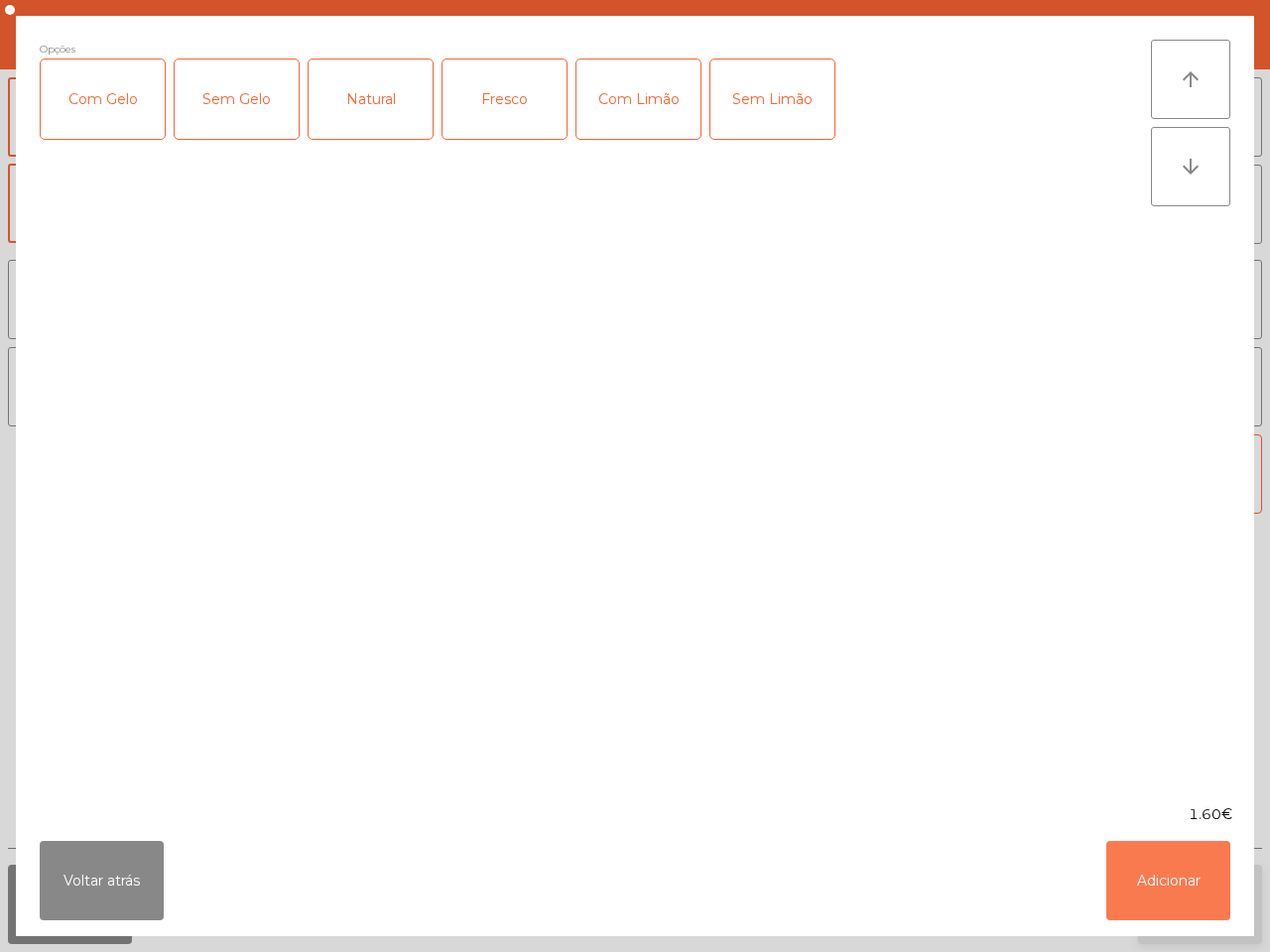 click on "Adicionar" 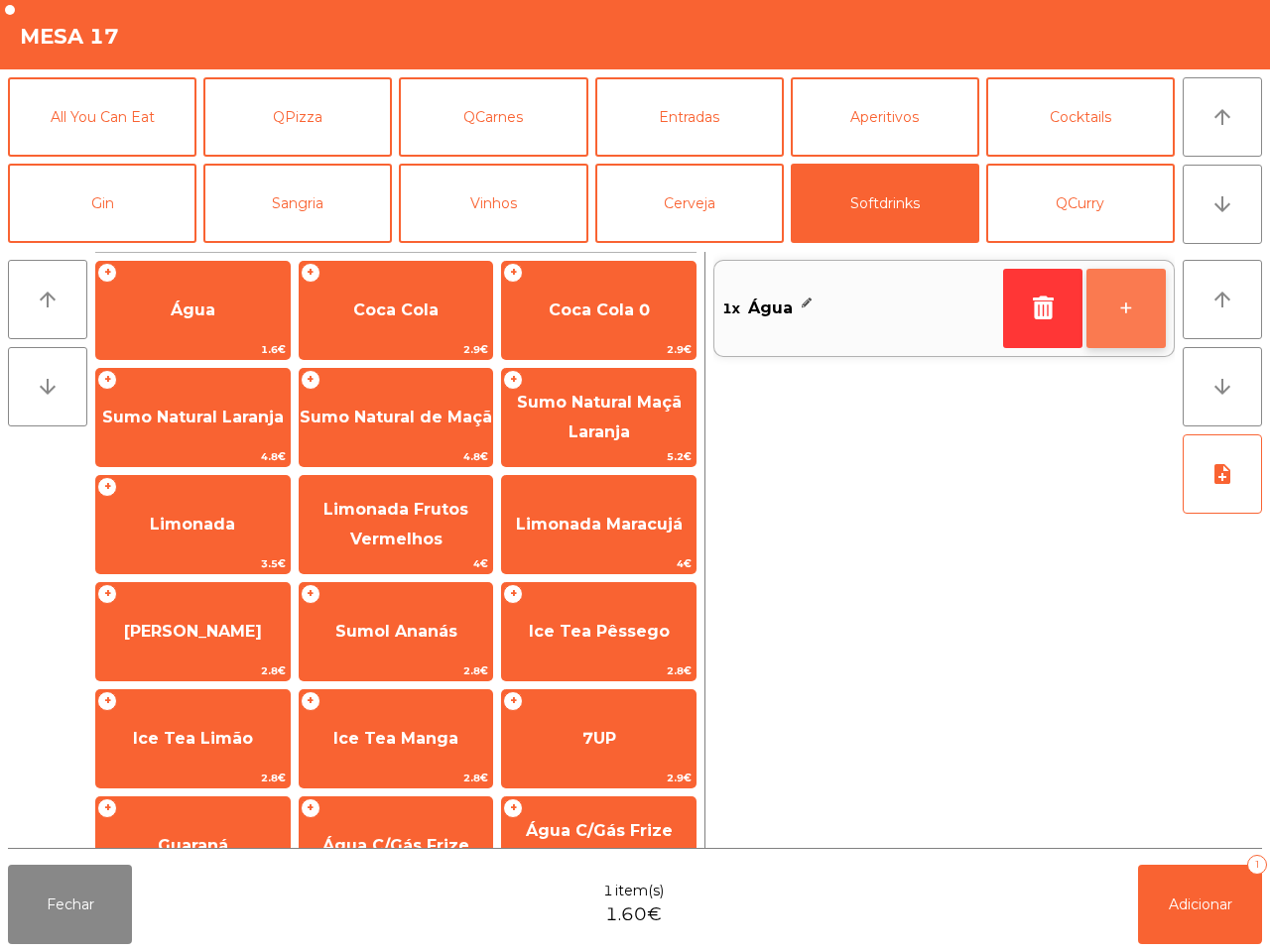 click on "+" 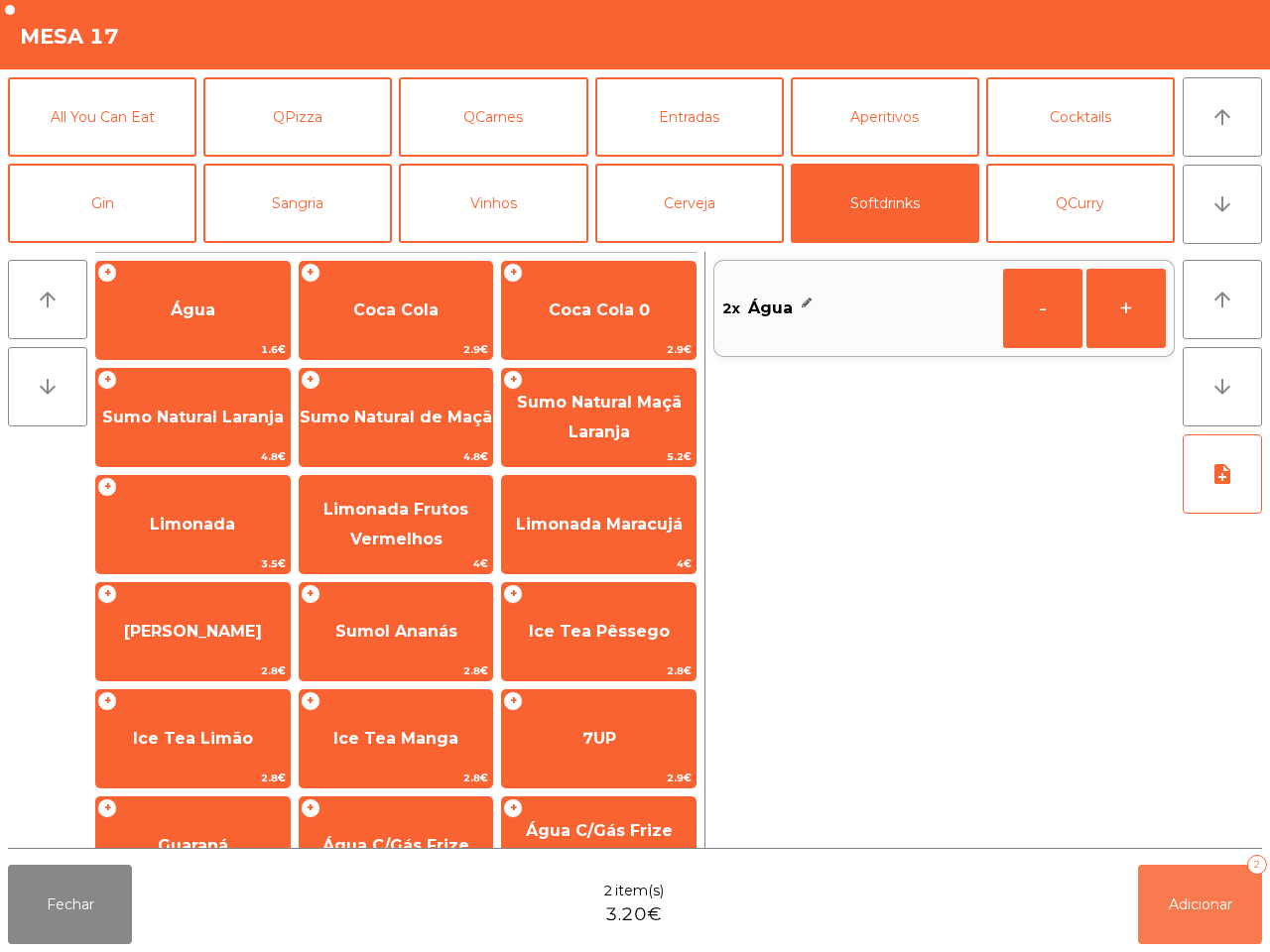 click on "Adicionar" 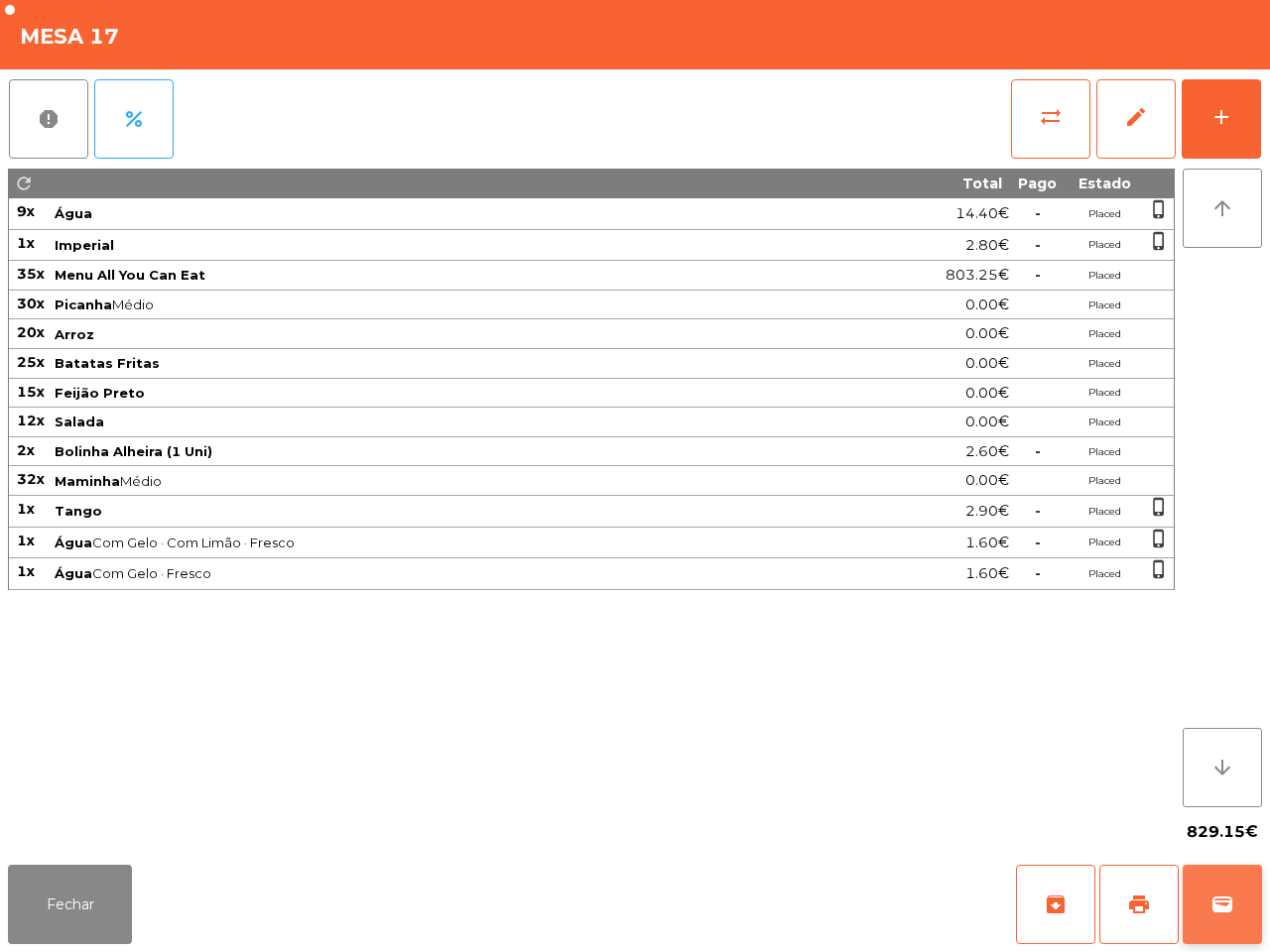 click on "wallet" 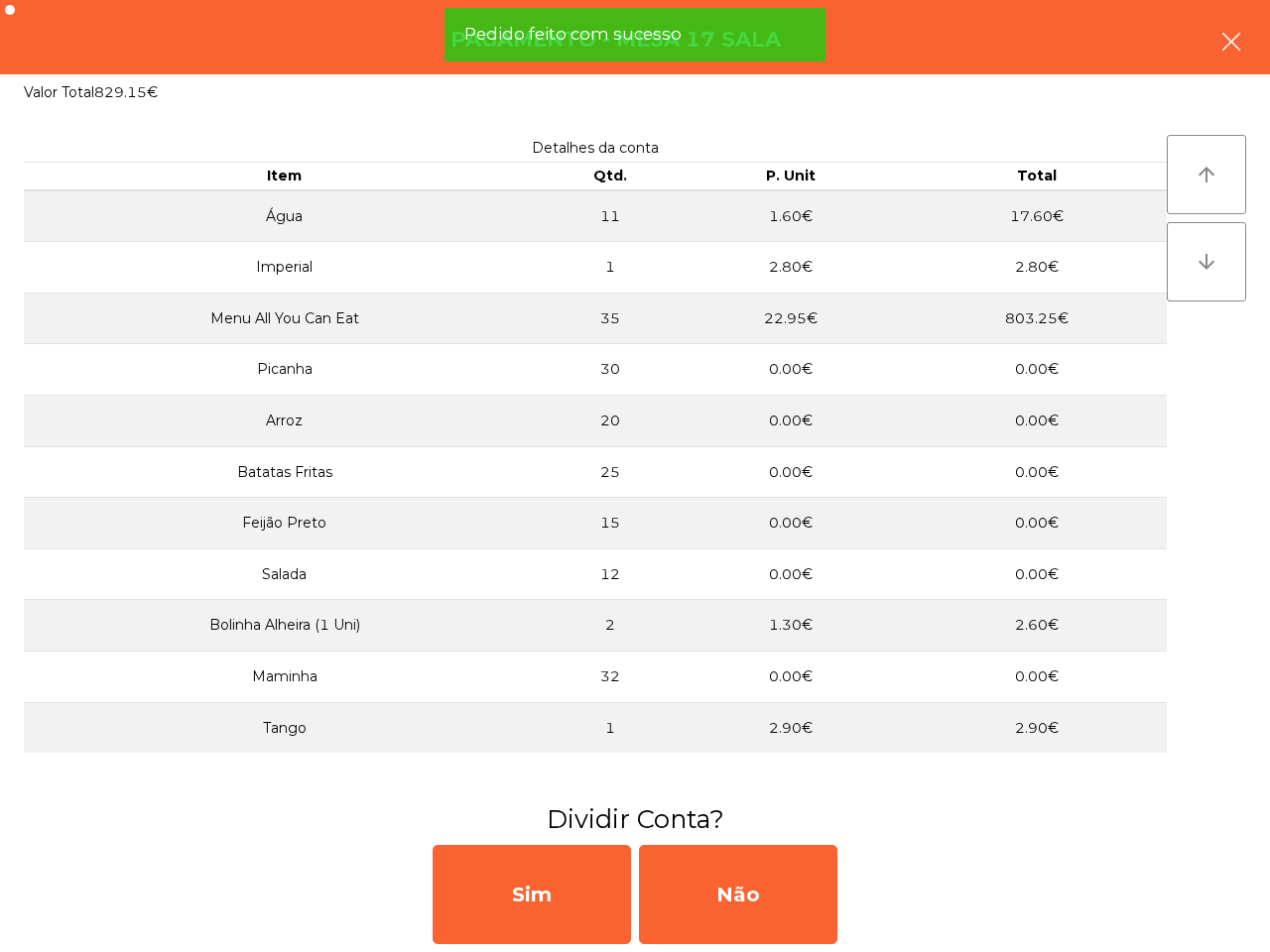 click 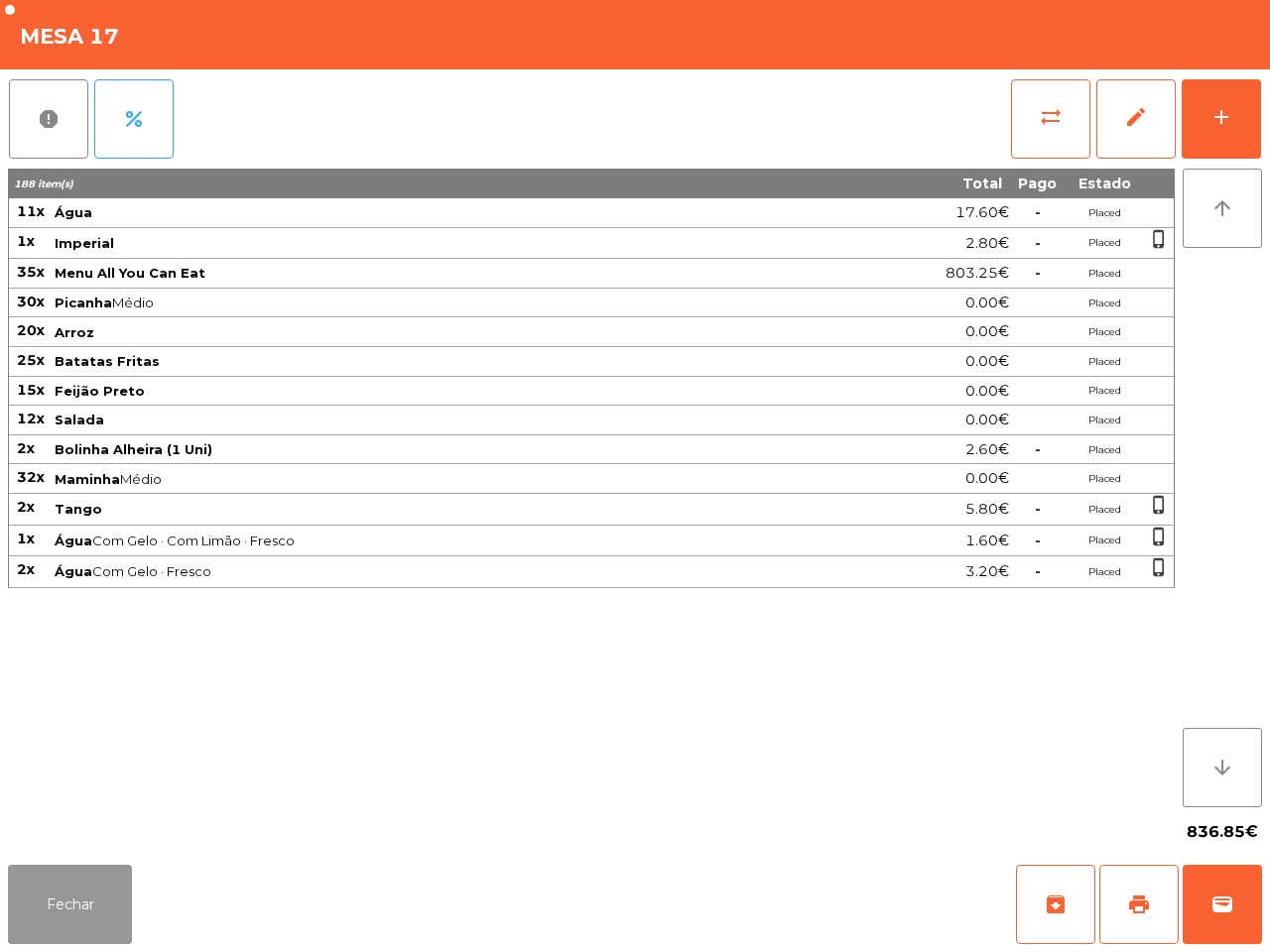 drag, startPoint x: 48, startPoint y: 892, endPoint x: 75, endPoint y: 879, distance: 29.966648 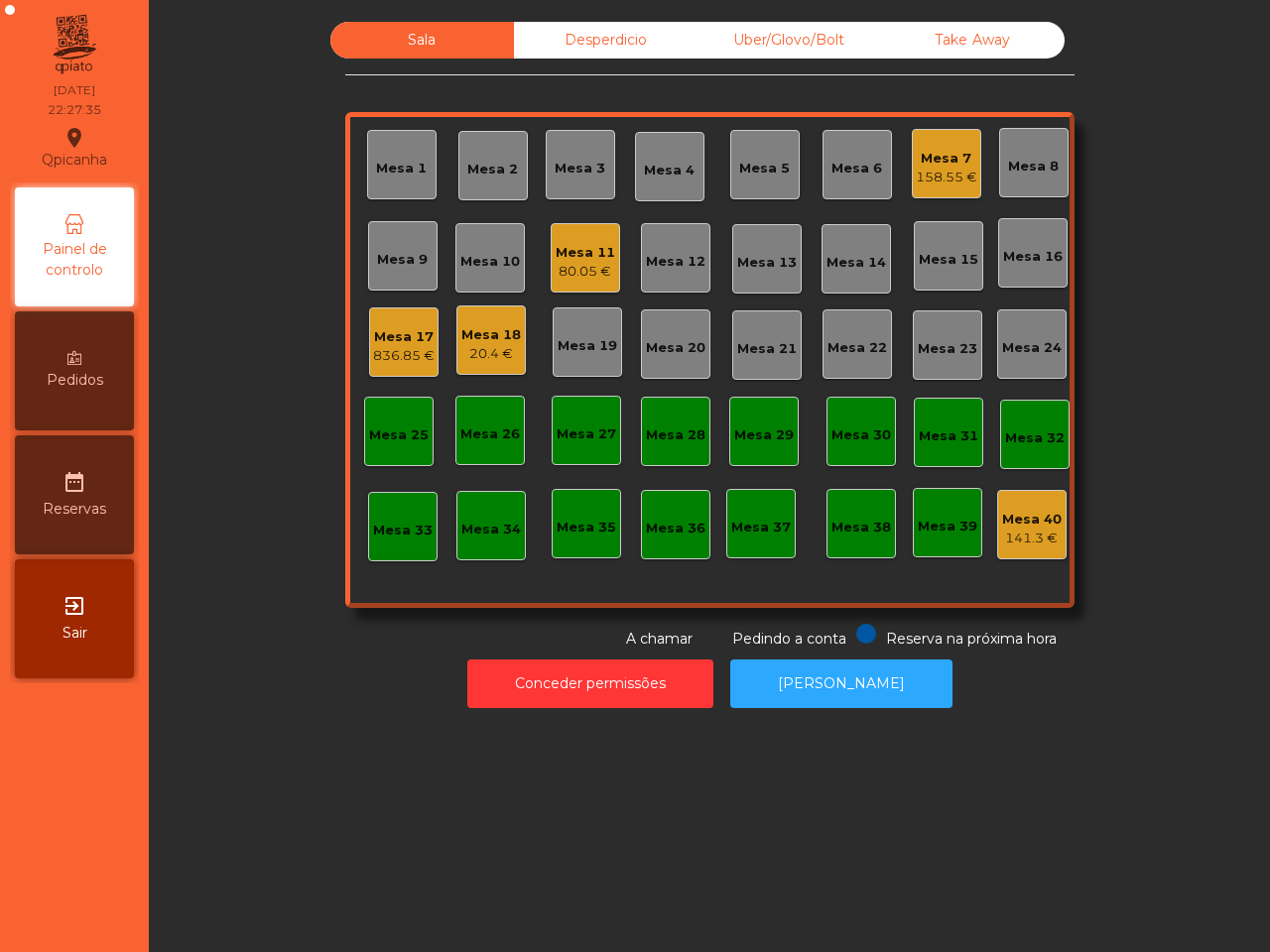 click on "Mesa 11" 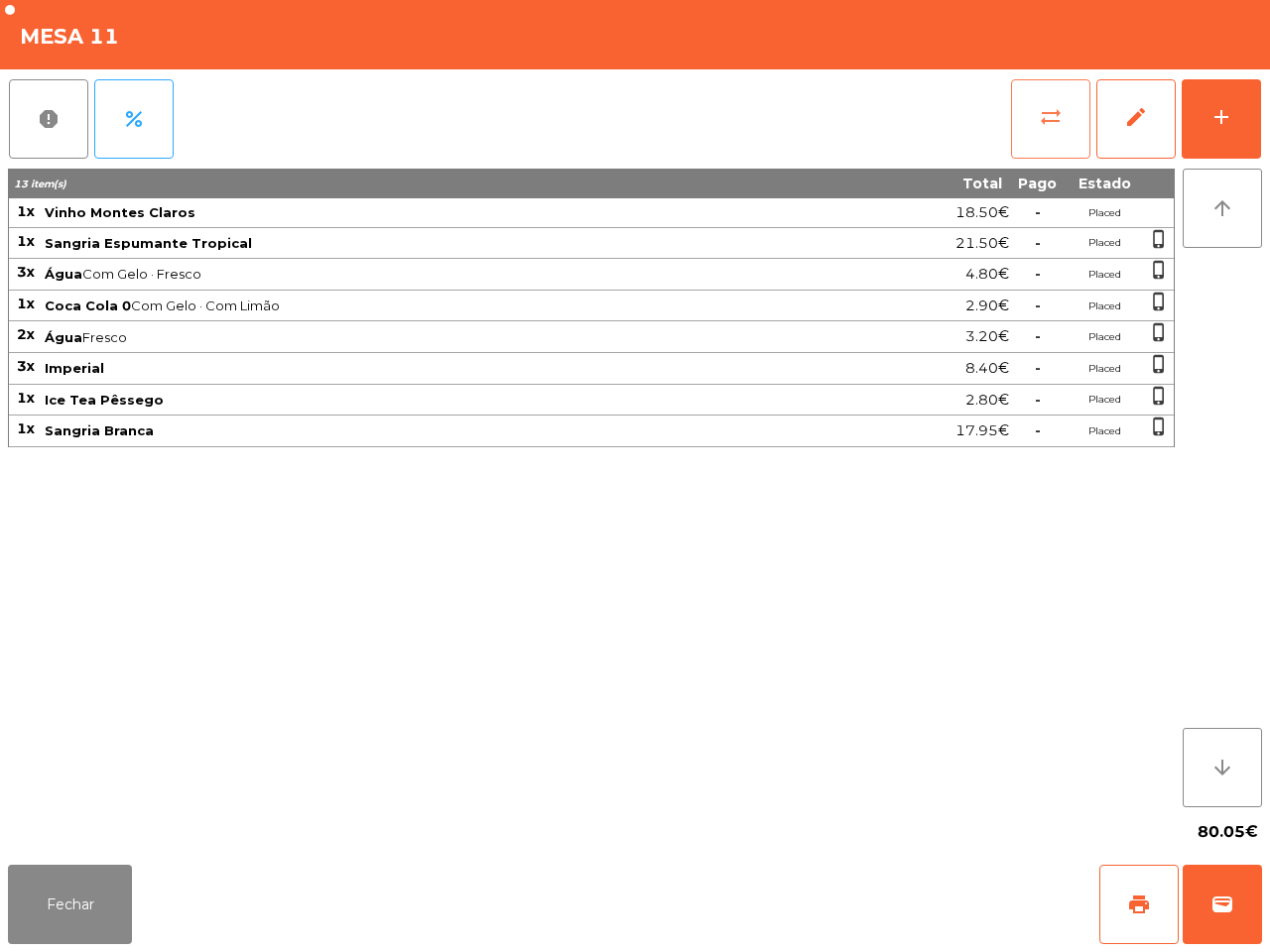 click on "sync_alt" 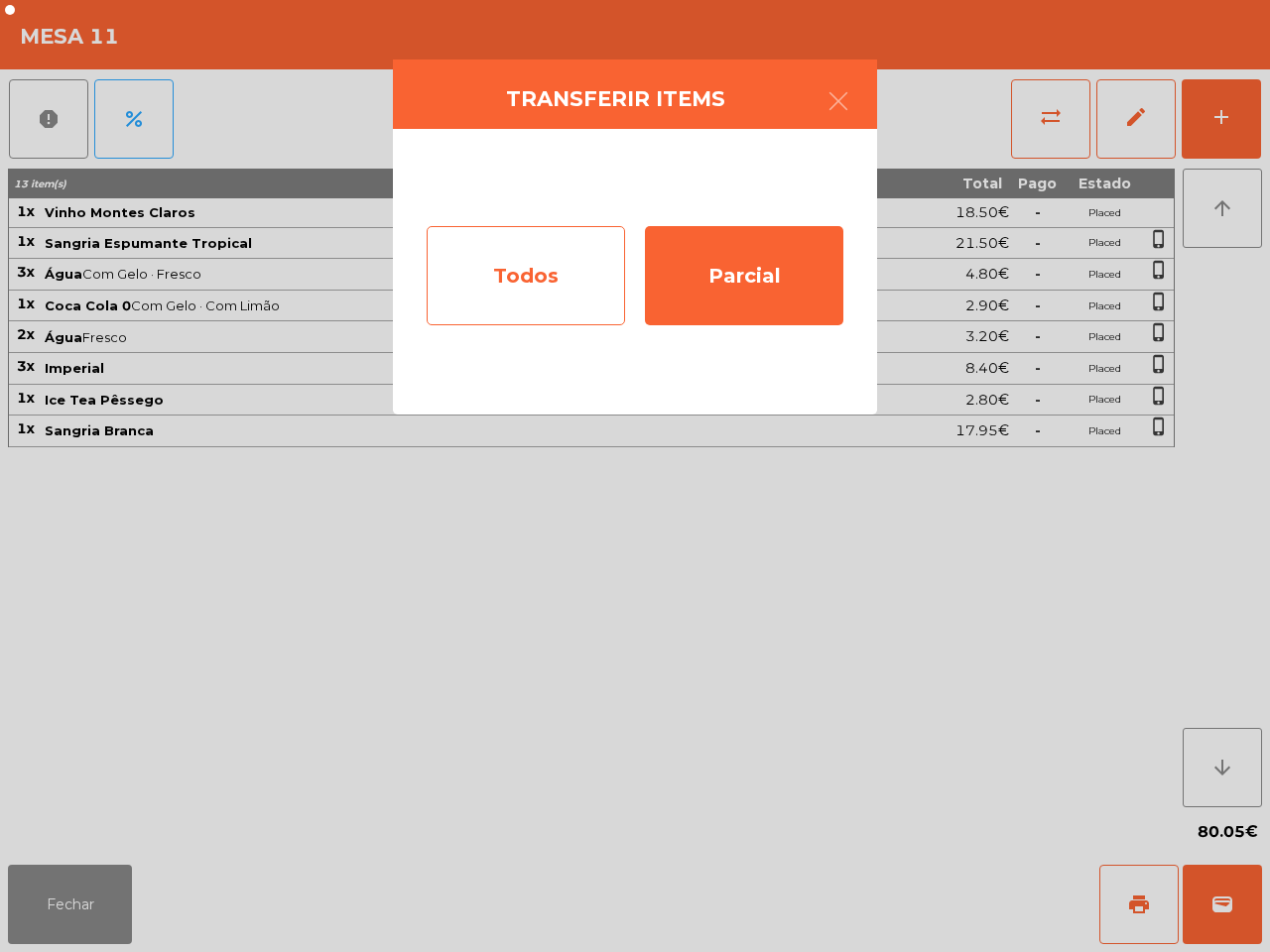 click on "Todos" 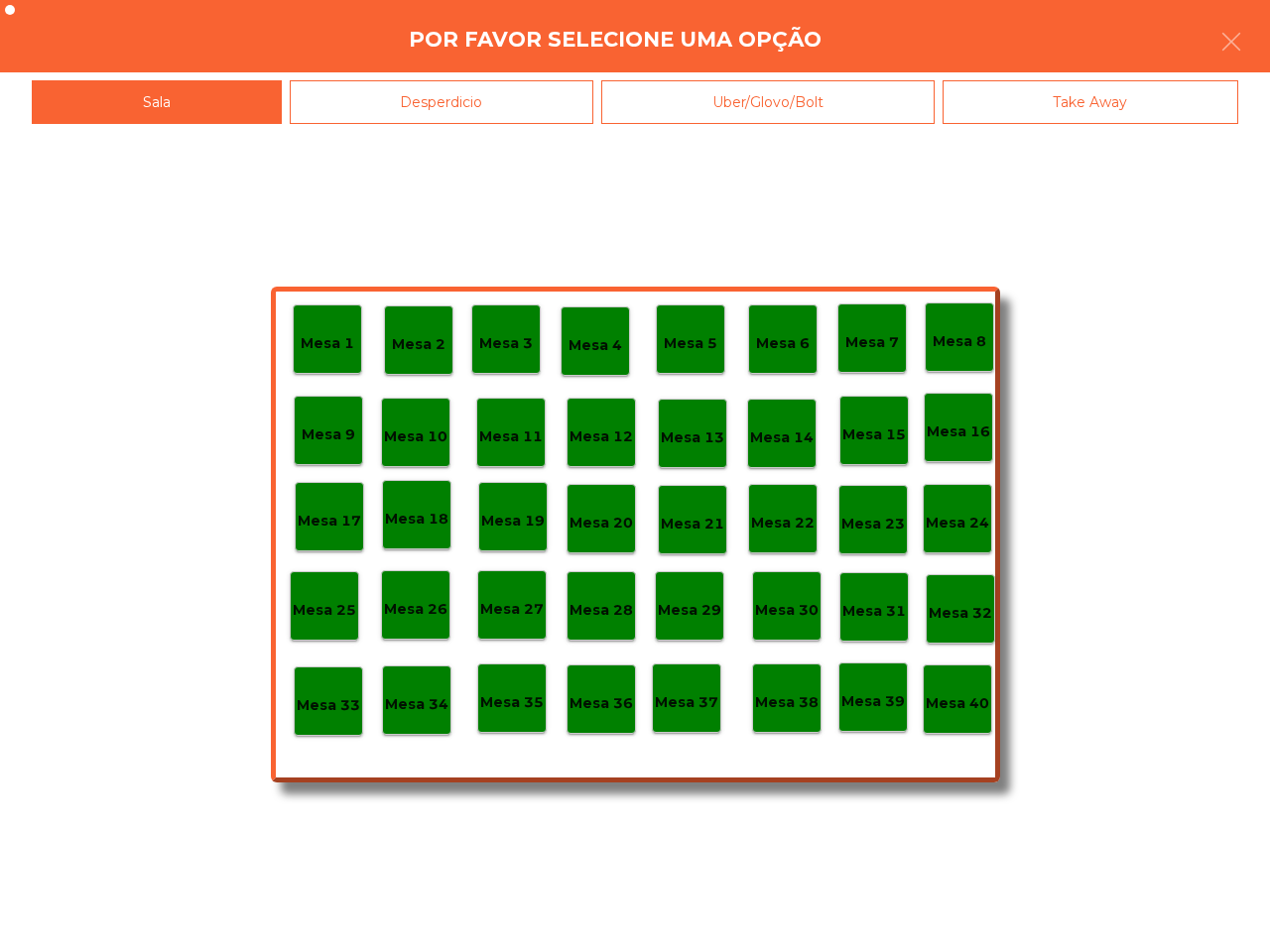 click on "Mesa 17" 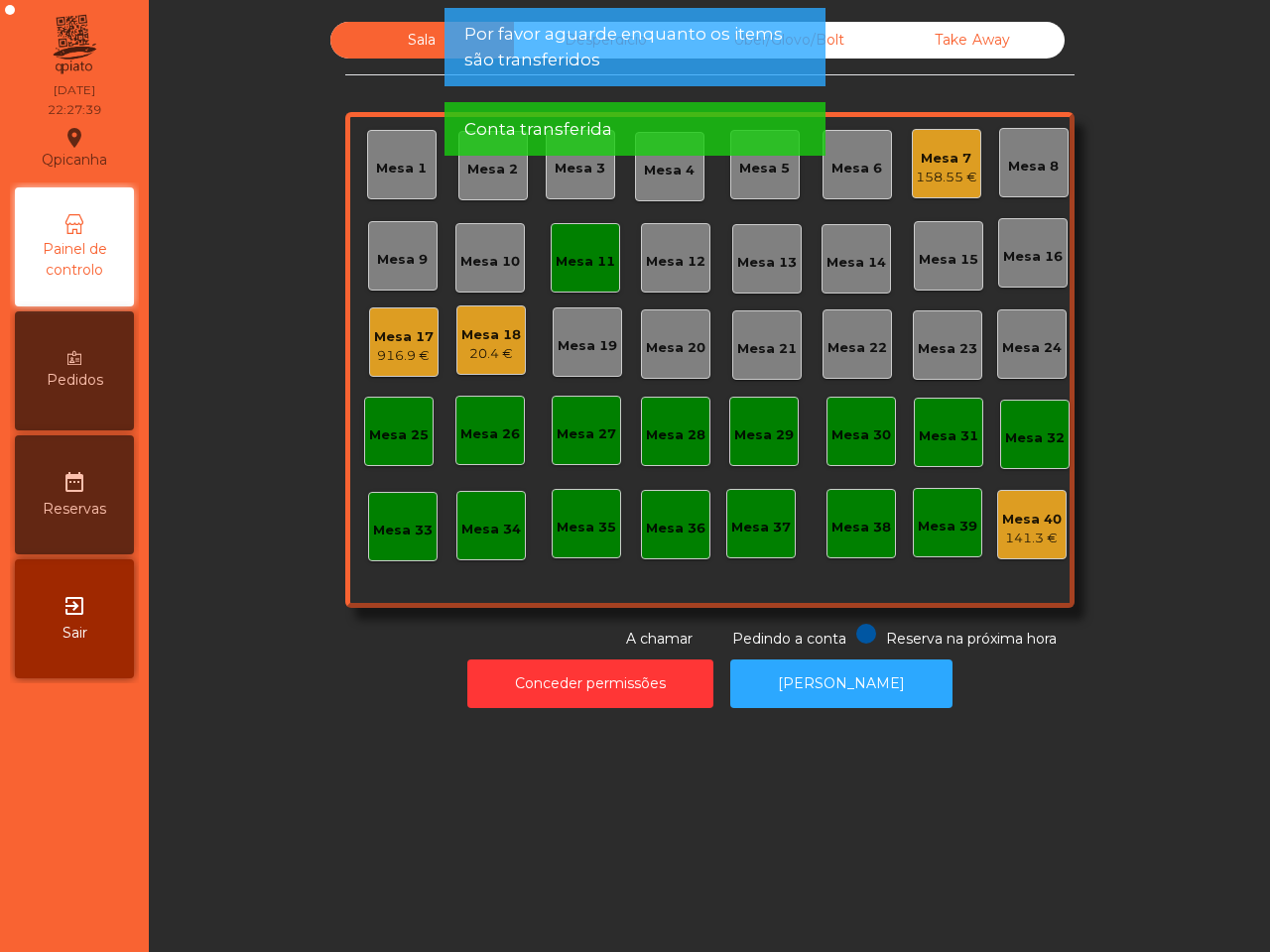 click on "Mesa 11" 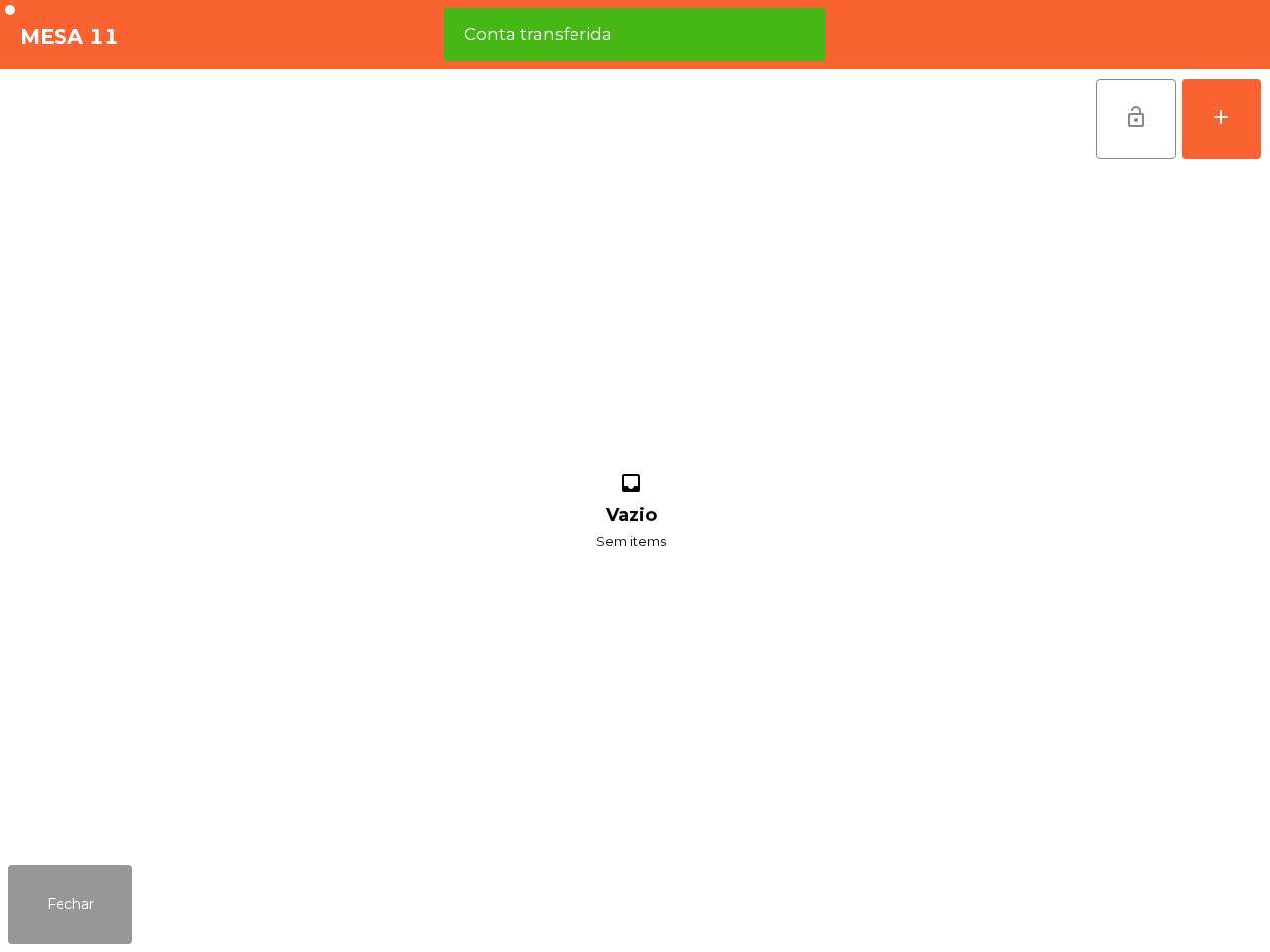 click on "Fechar" 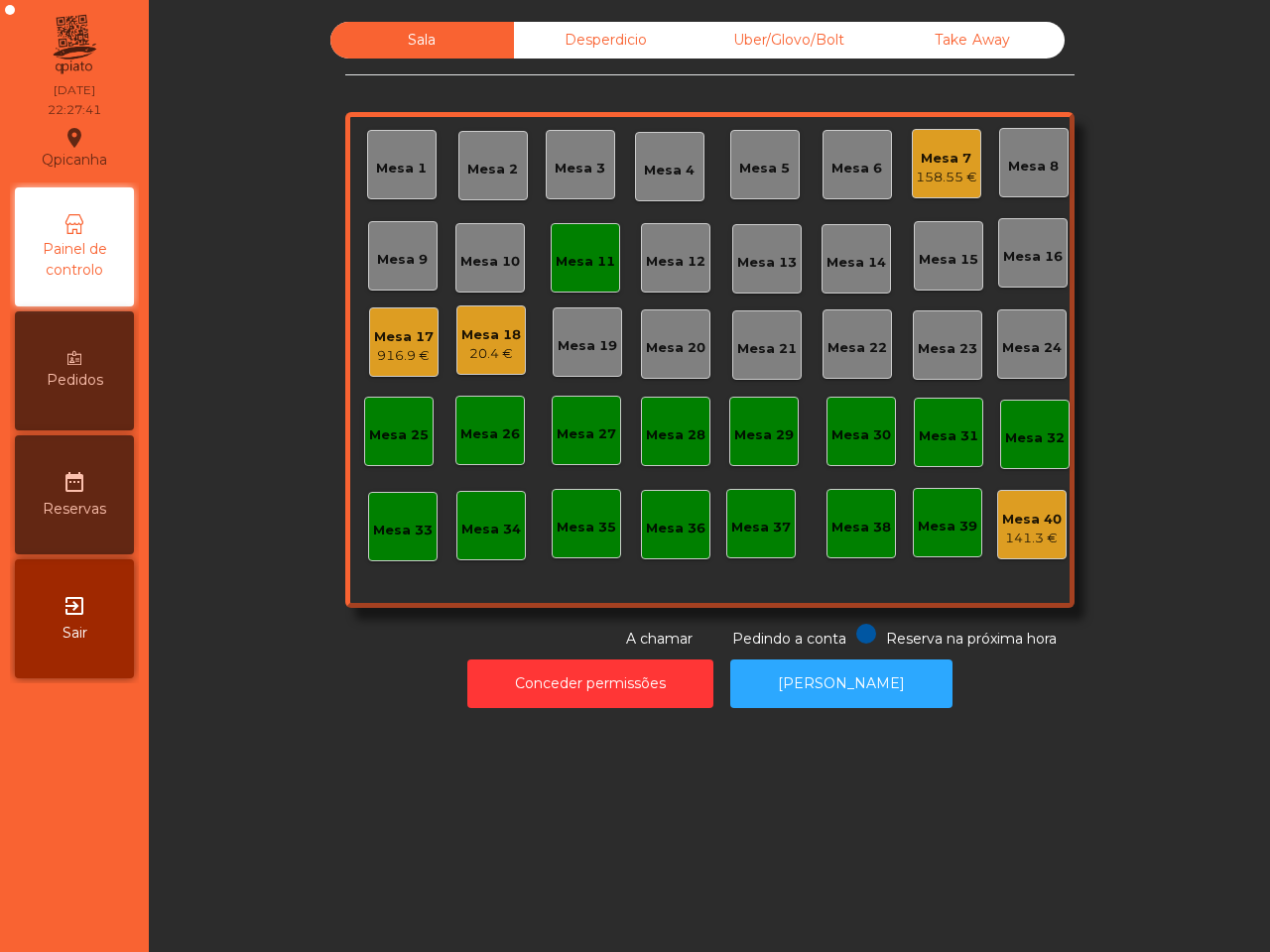click on "20.4 €" 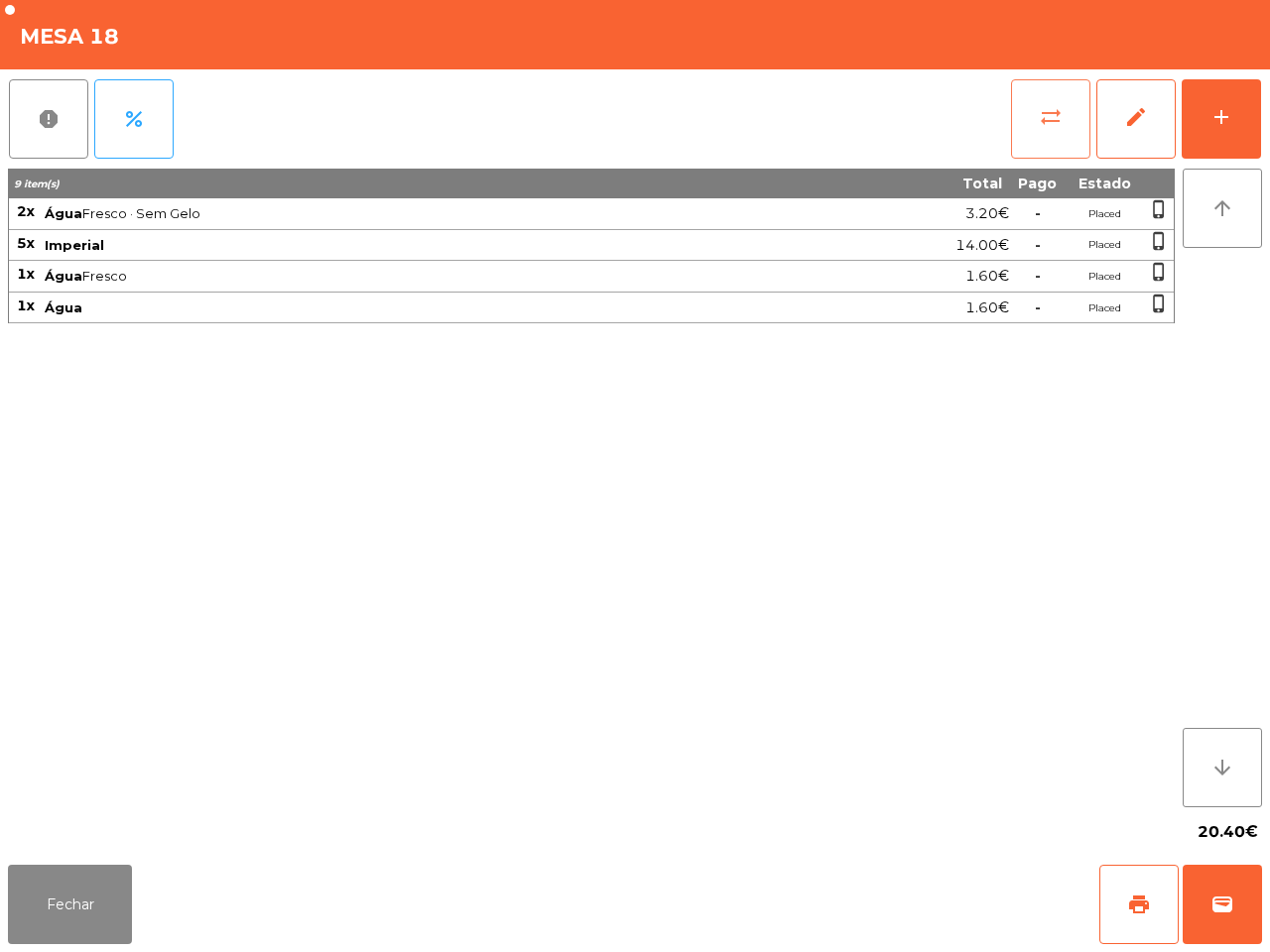 click on "sync_alt" 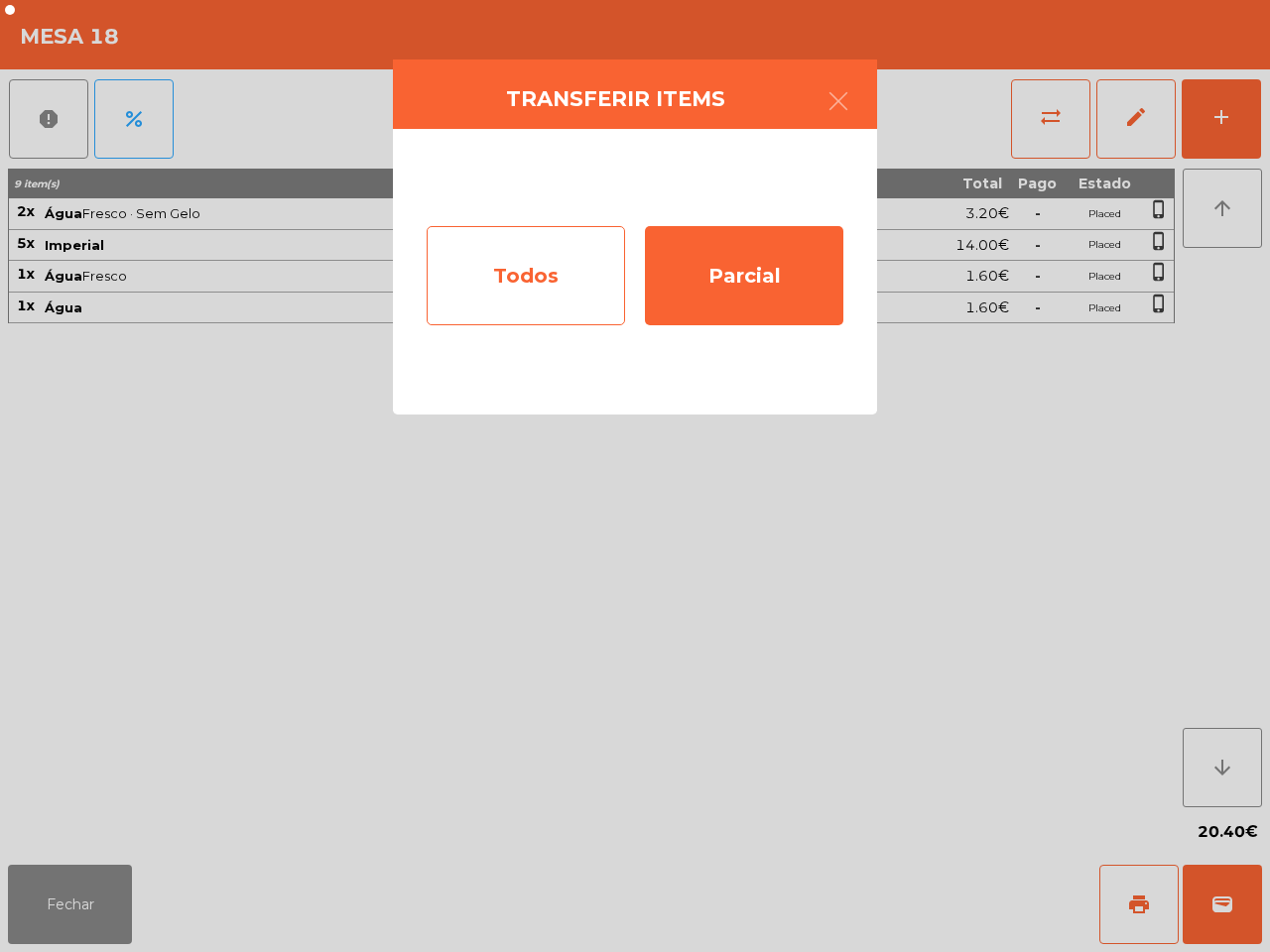 click on "Todos" 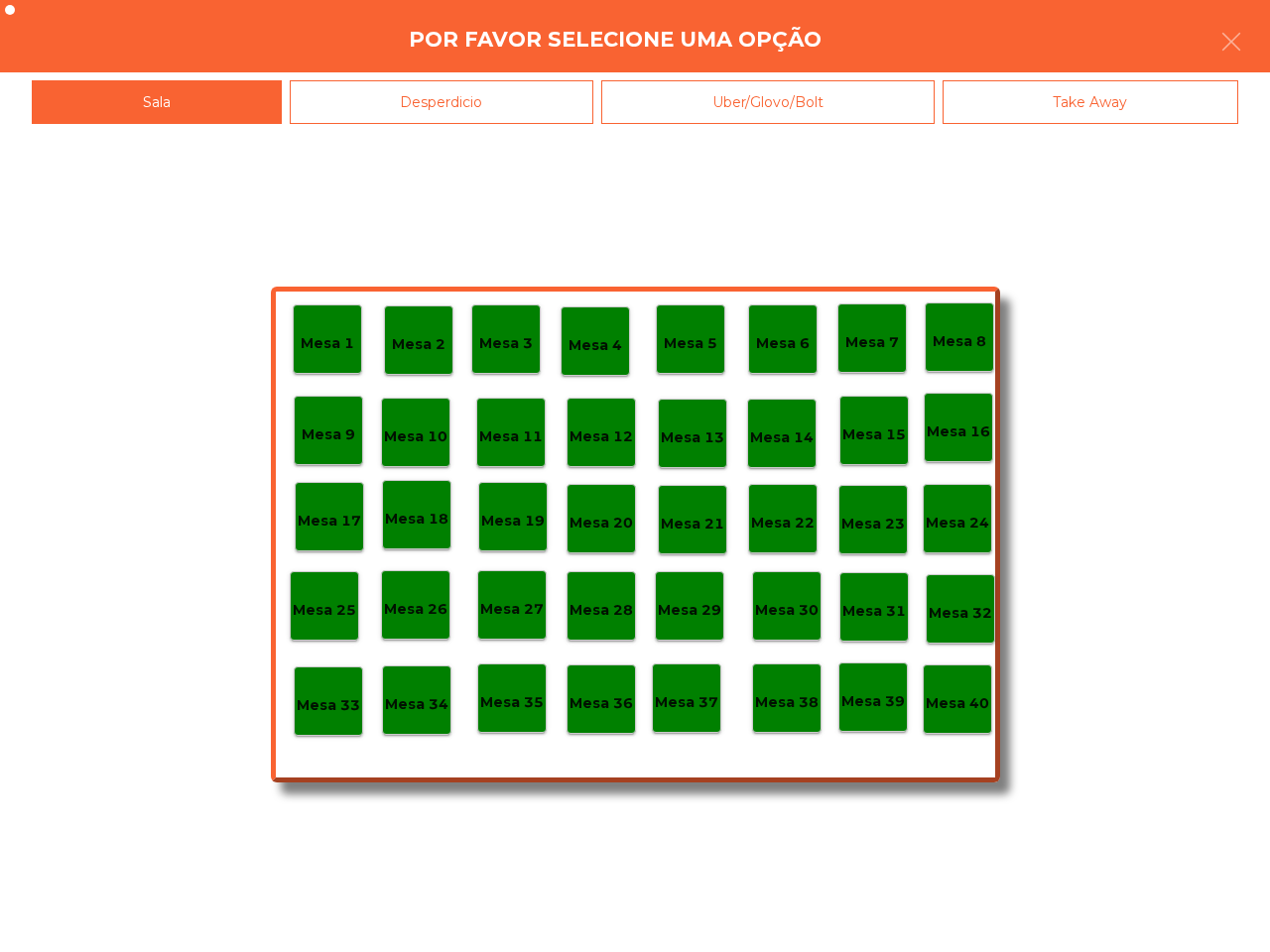 click on "Mesa 17" 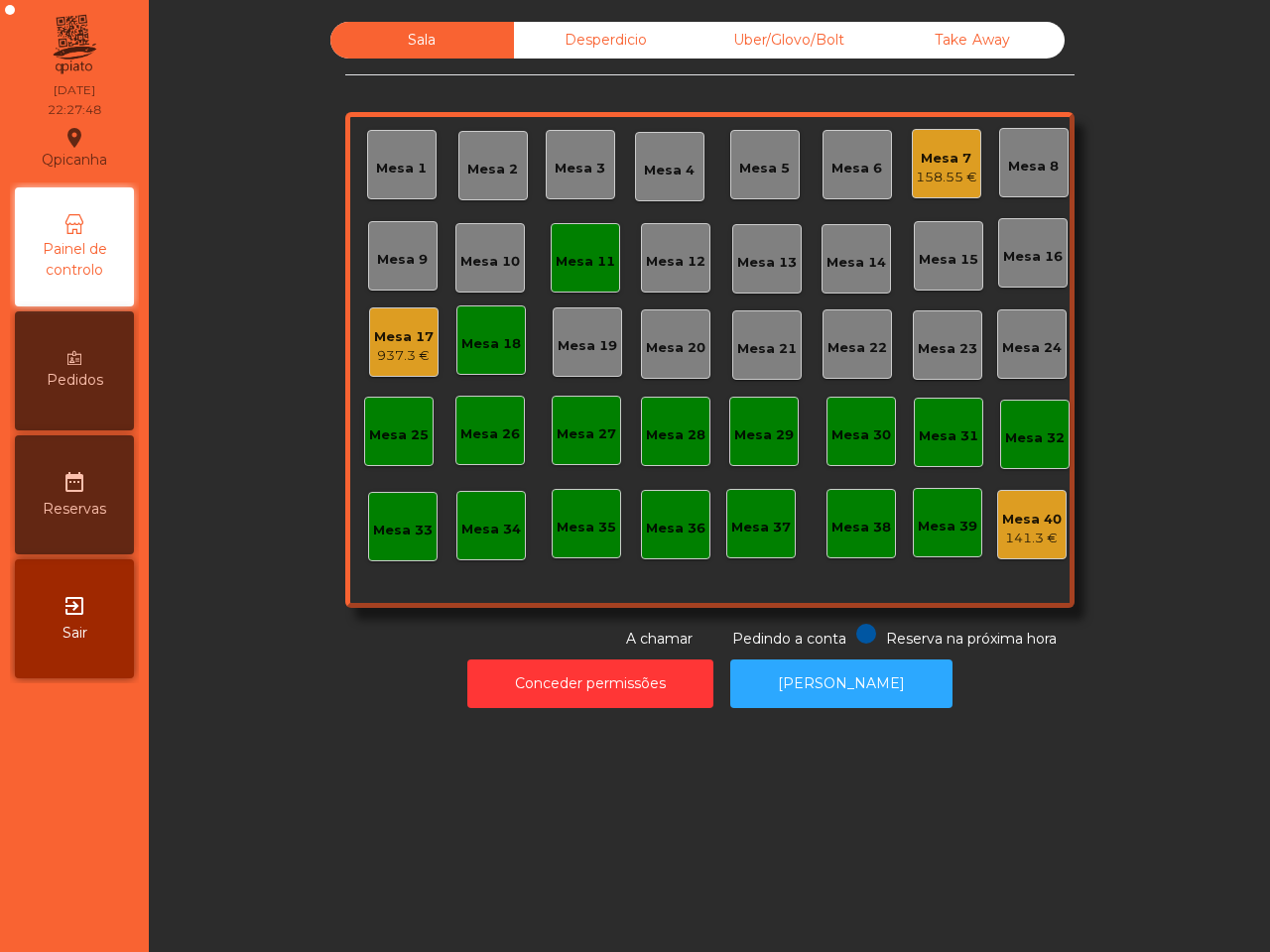 click on "Mesa 7" 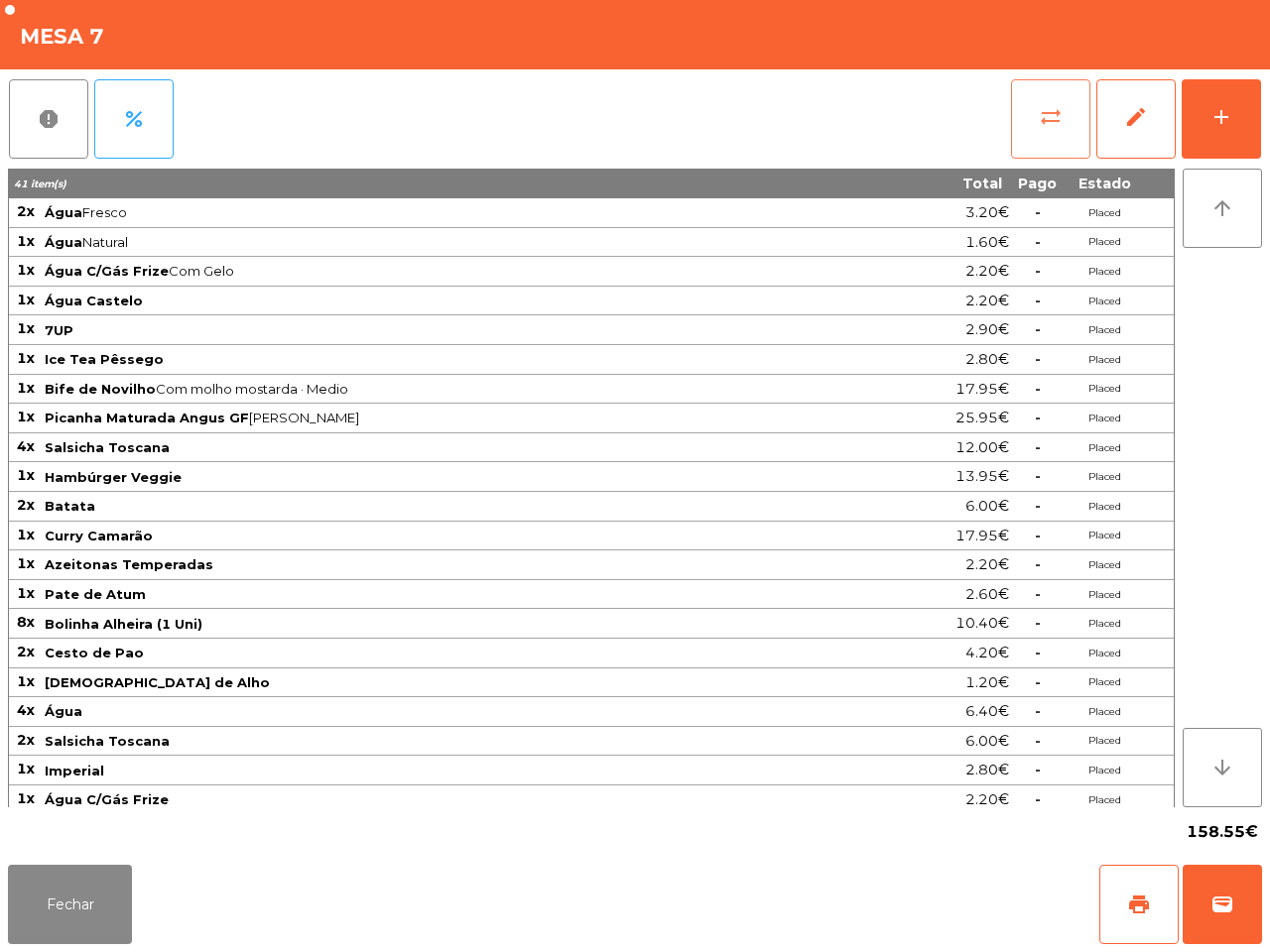 click on "sync_alt" 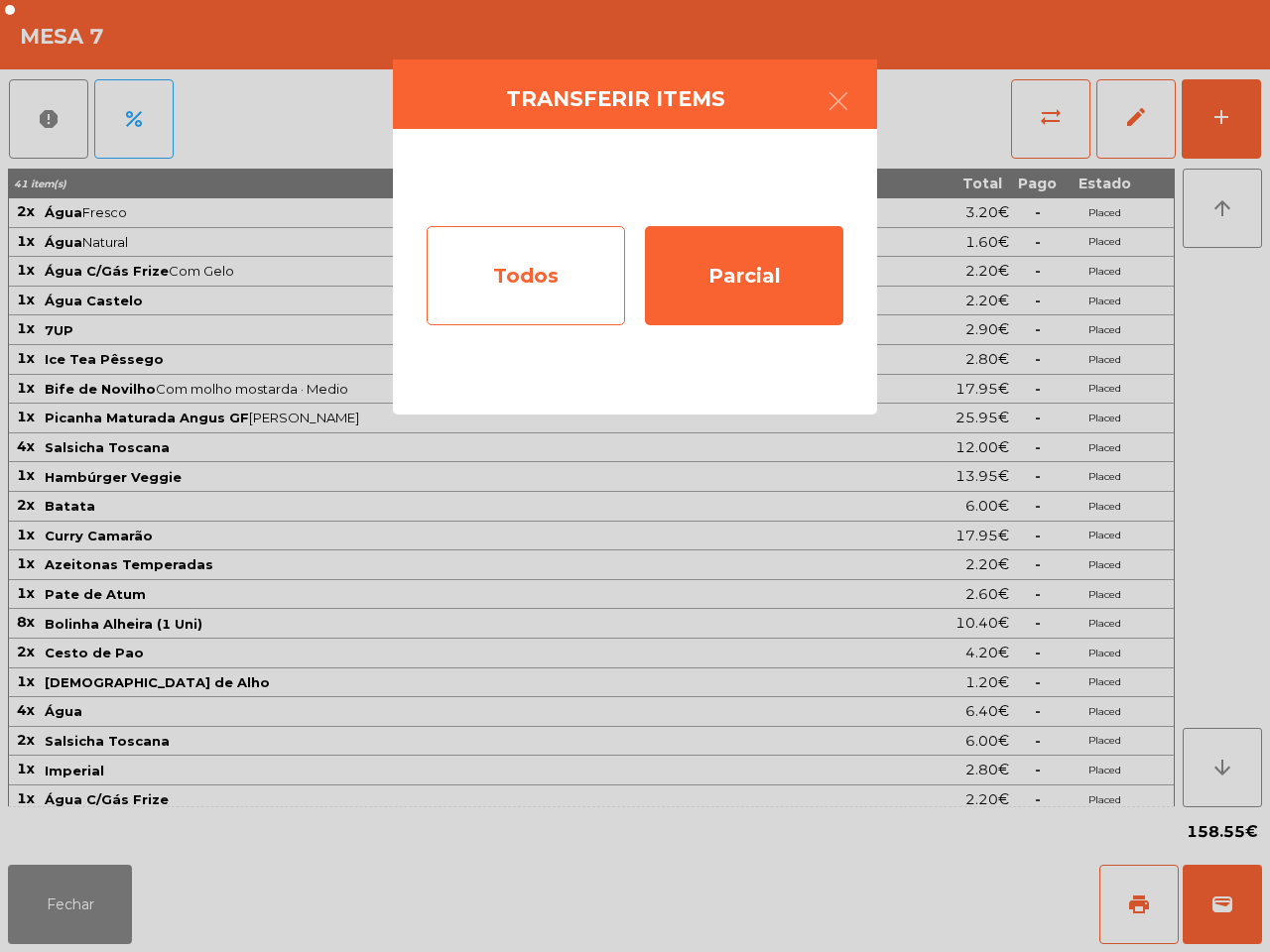 click on "Todos" 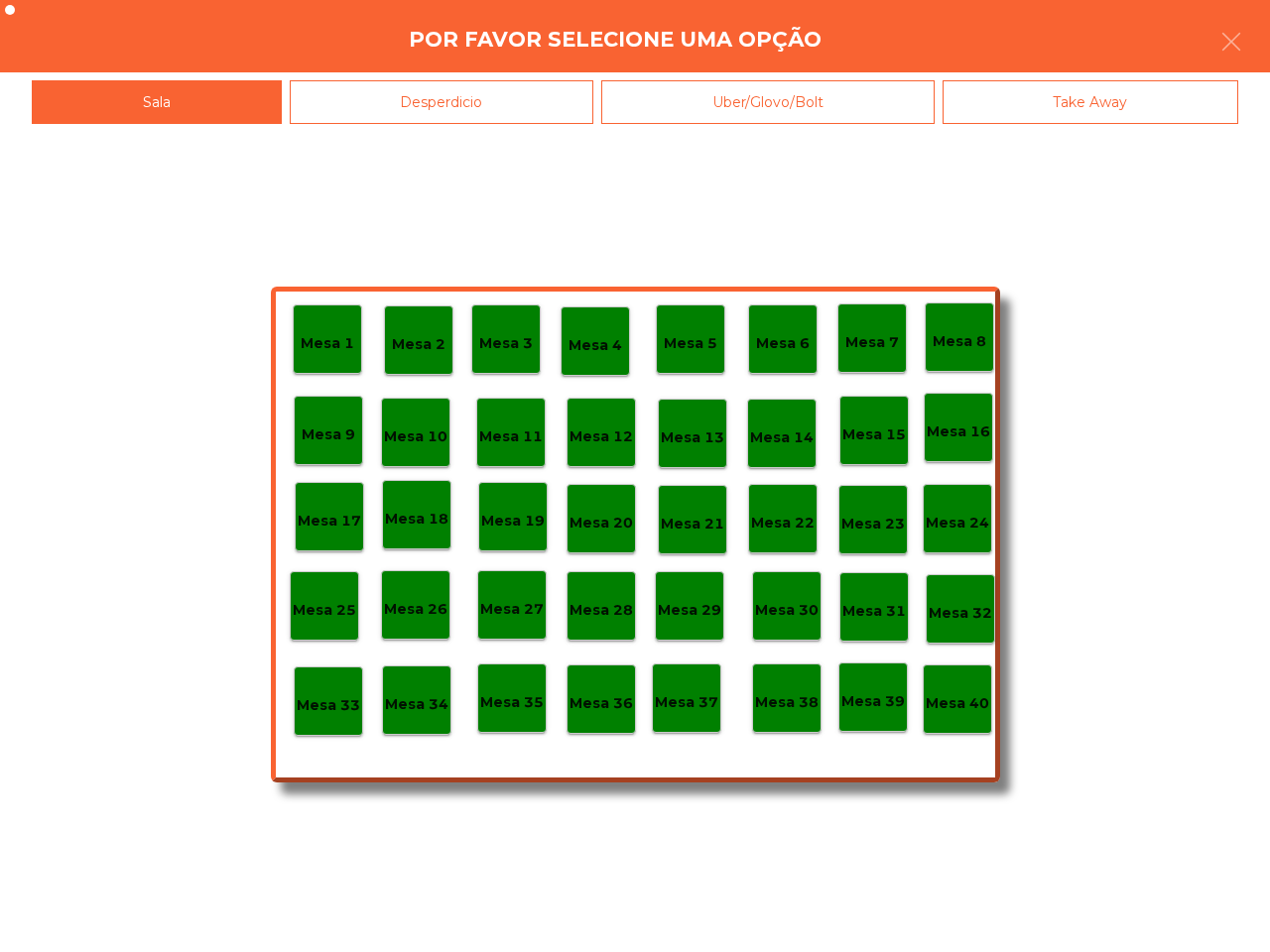 click on "Mesa 40" 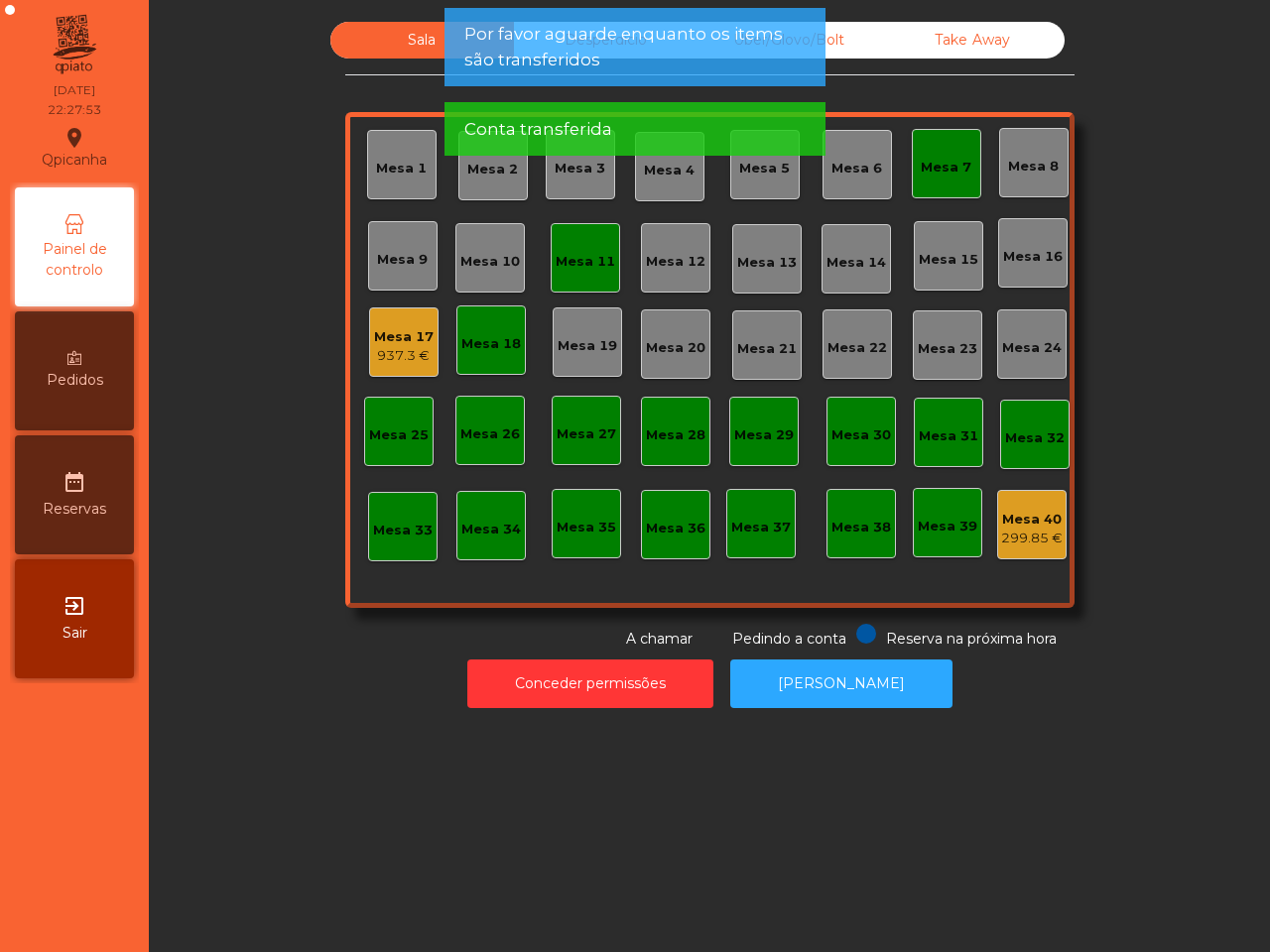 click on "Mesa 7" 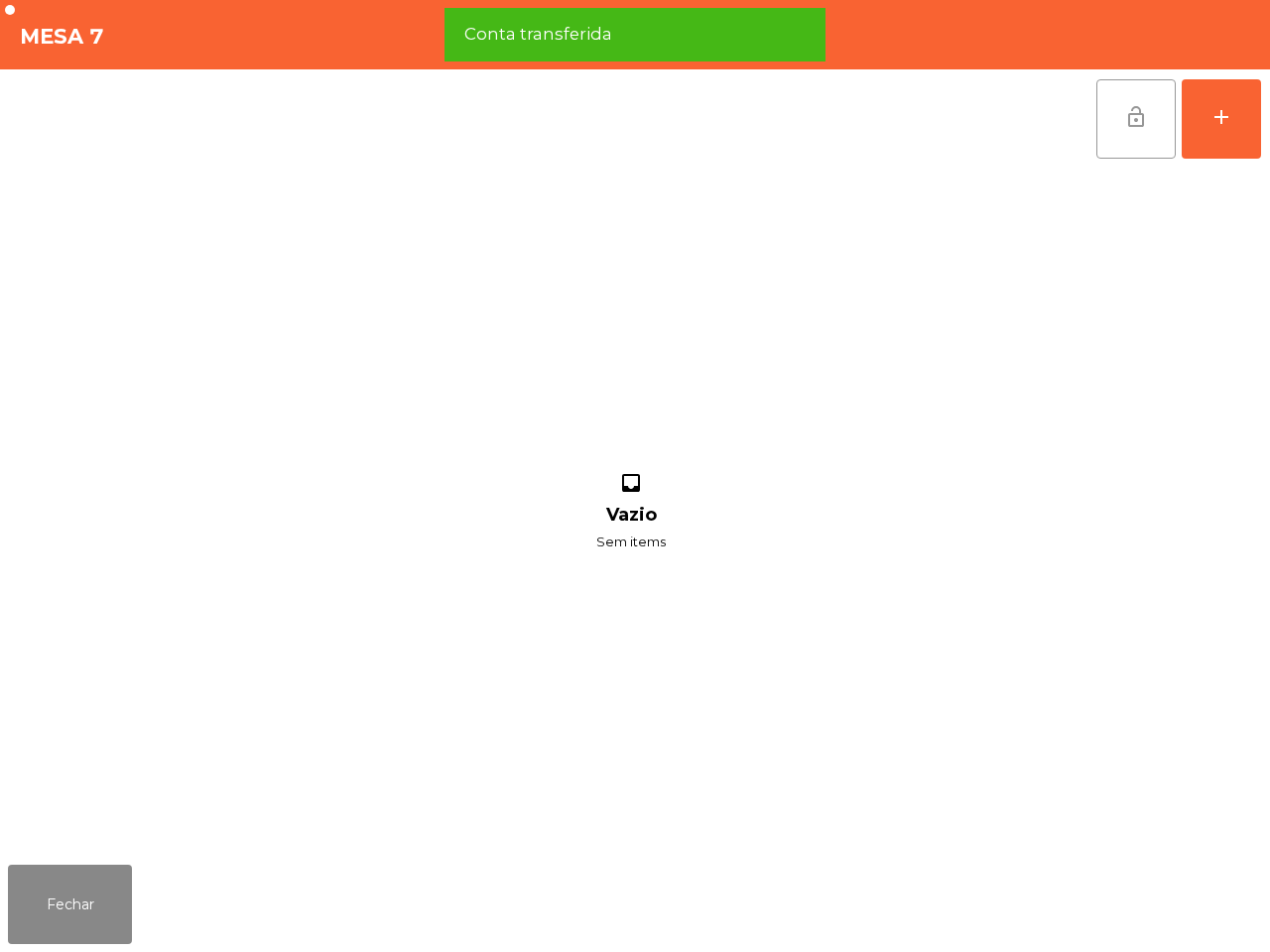 click on "lock_open" 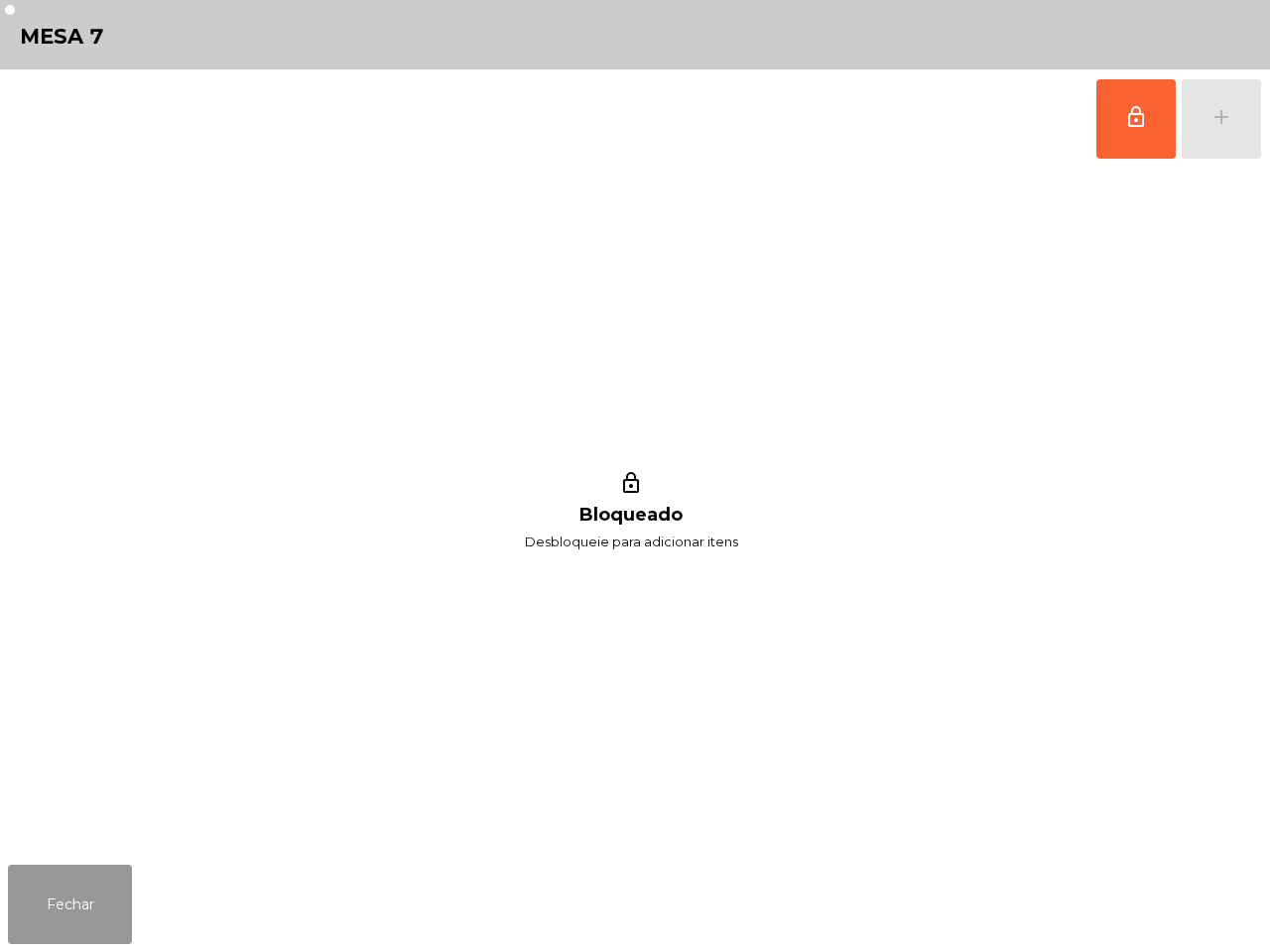 drag, startPoint x: 60, startPoint y: 903, endPoint x: 76, endPoint y: 891, distance: 20 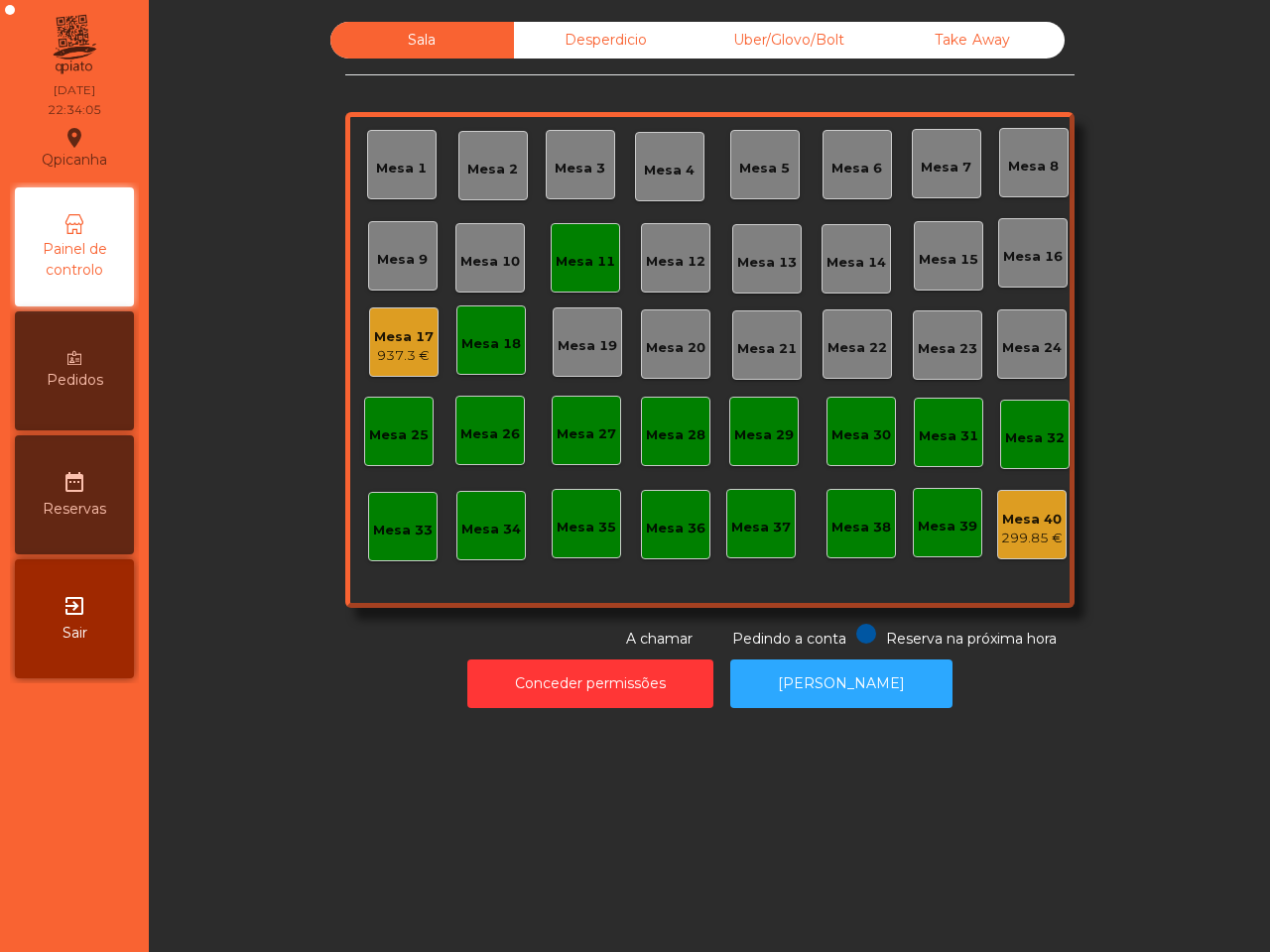 click on "Mesa 17" 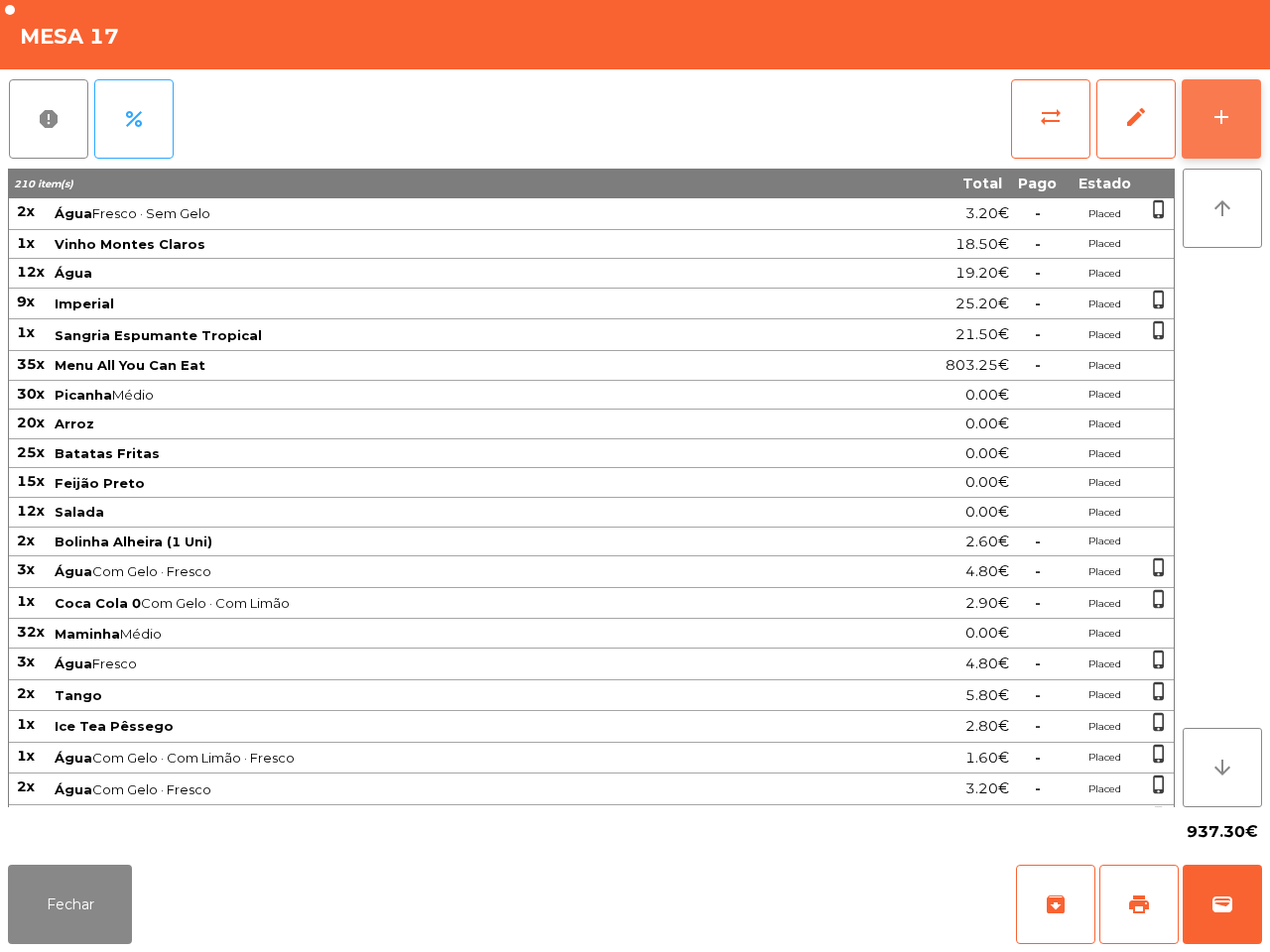 click on "add" 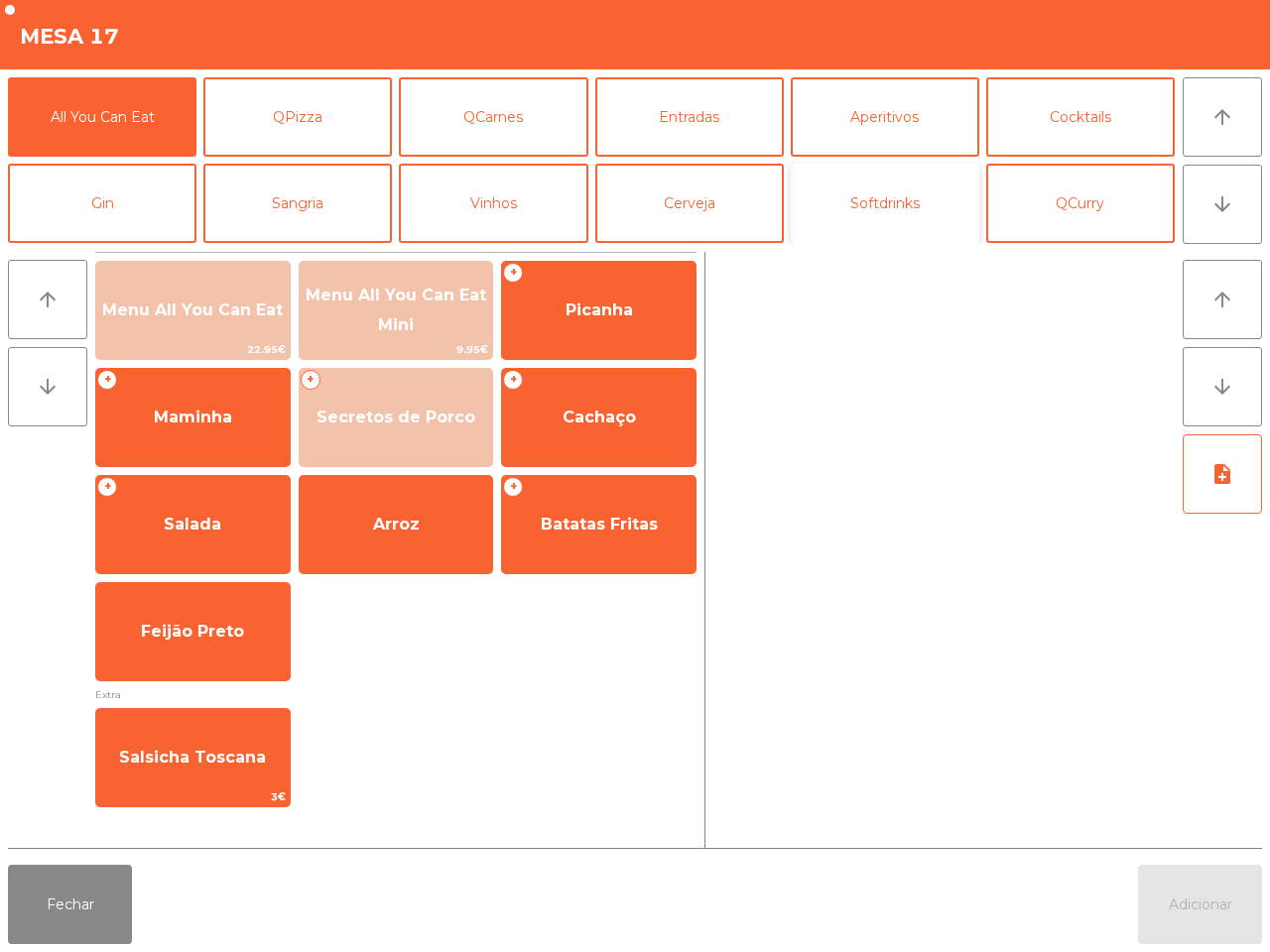 click on "Softdrinks" 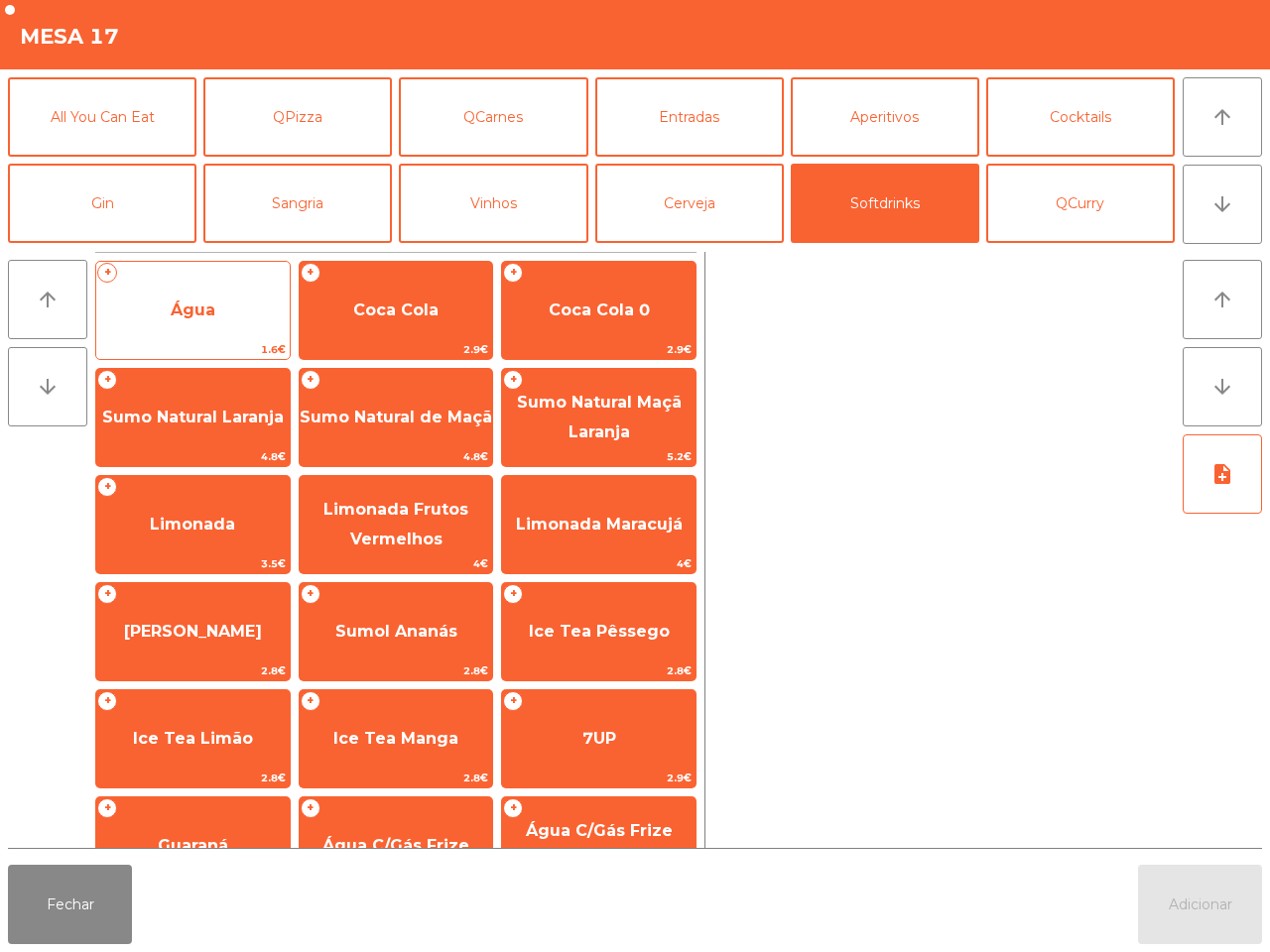 drag, startPoint x: 132, startPoint y: 359, endPoint x: 162, endPoint y: 342, distance: 34.48188 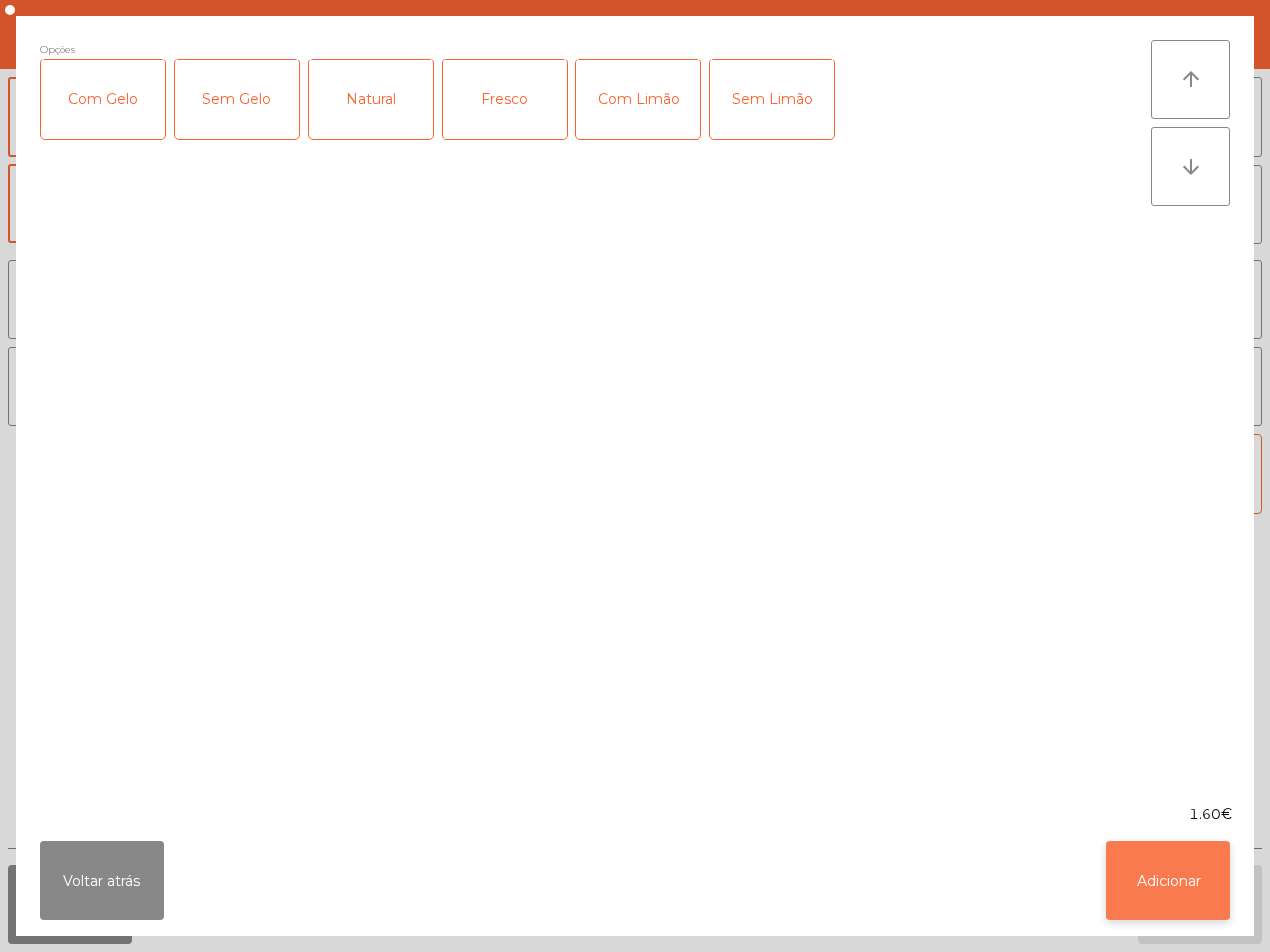 click on "Adicionar" 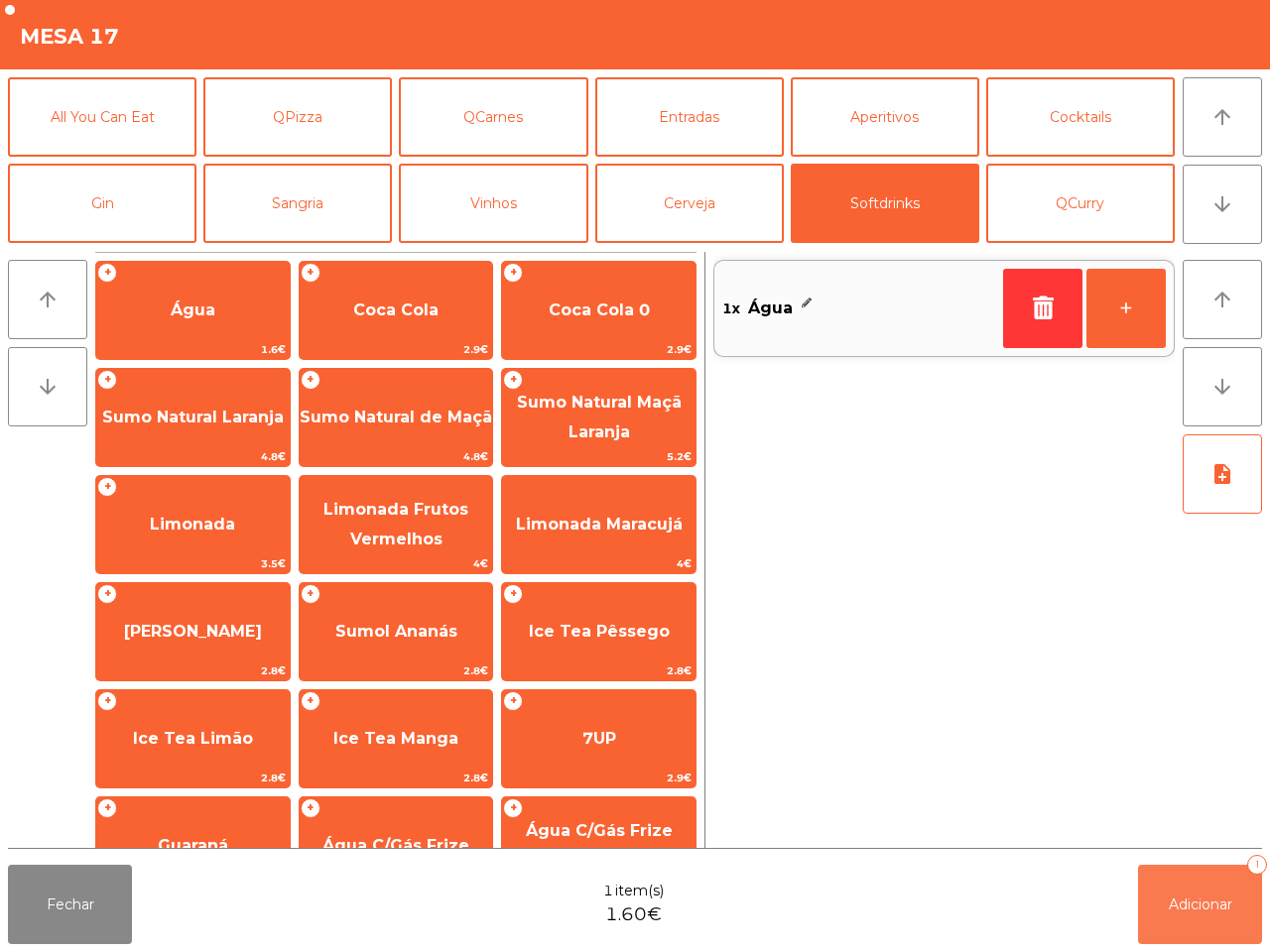 drag, startPoint x: 1202, startPoint y: 891, endPoint x: 1174, endPoint y: 889, distance: 28.071338 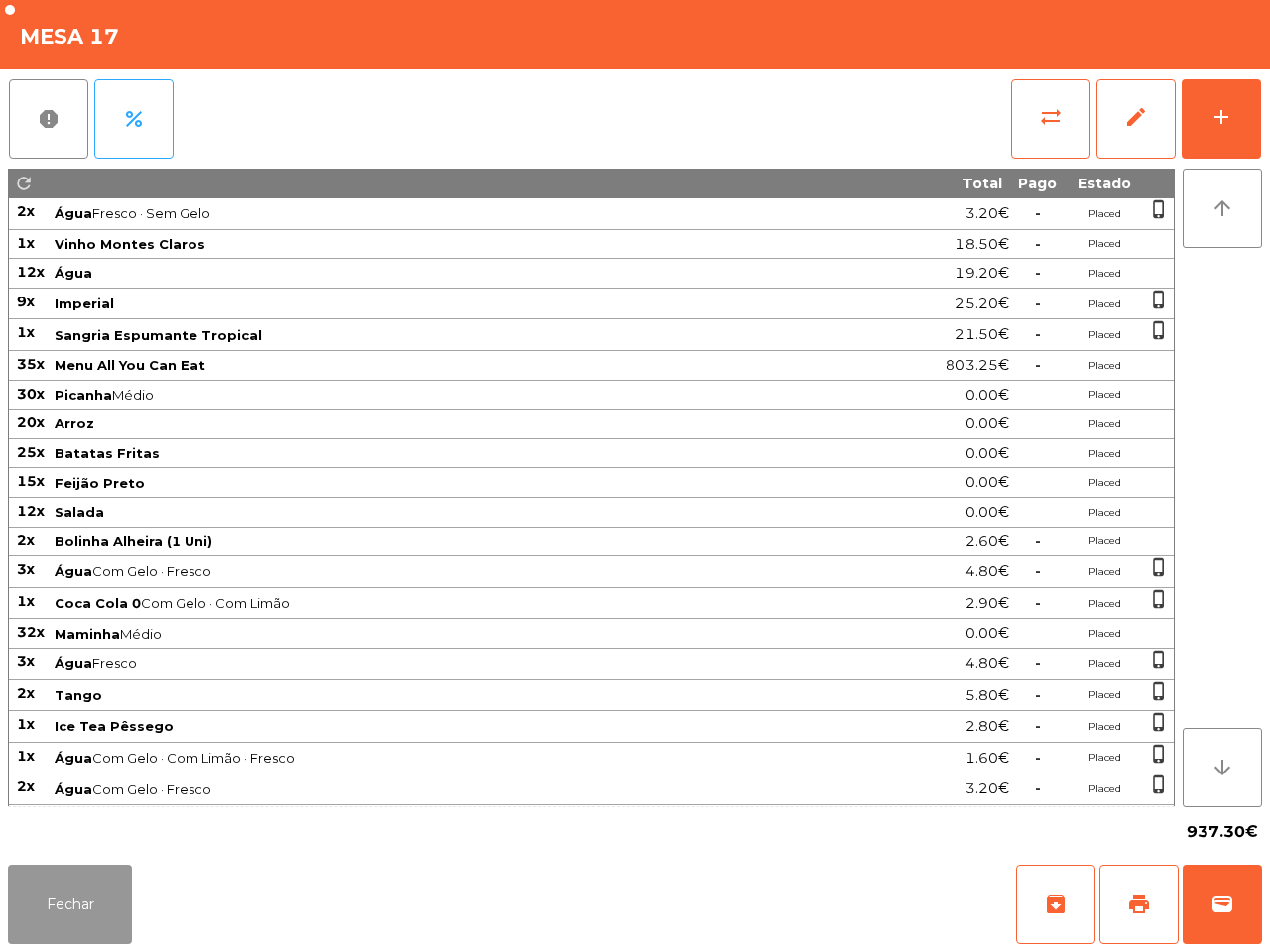 click on "Fechar" 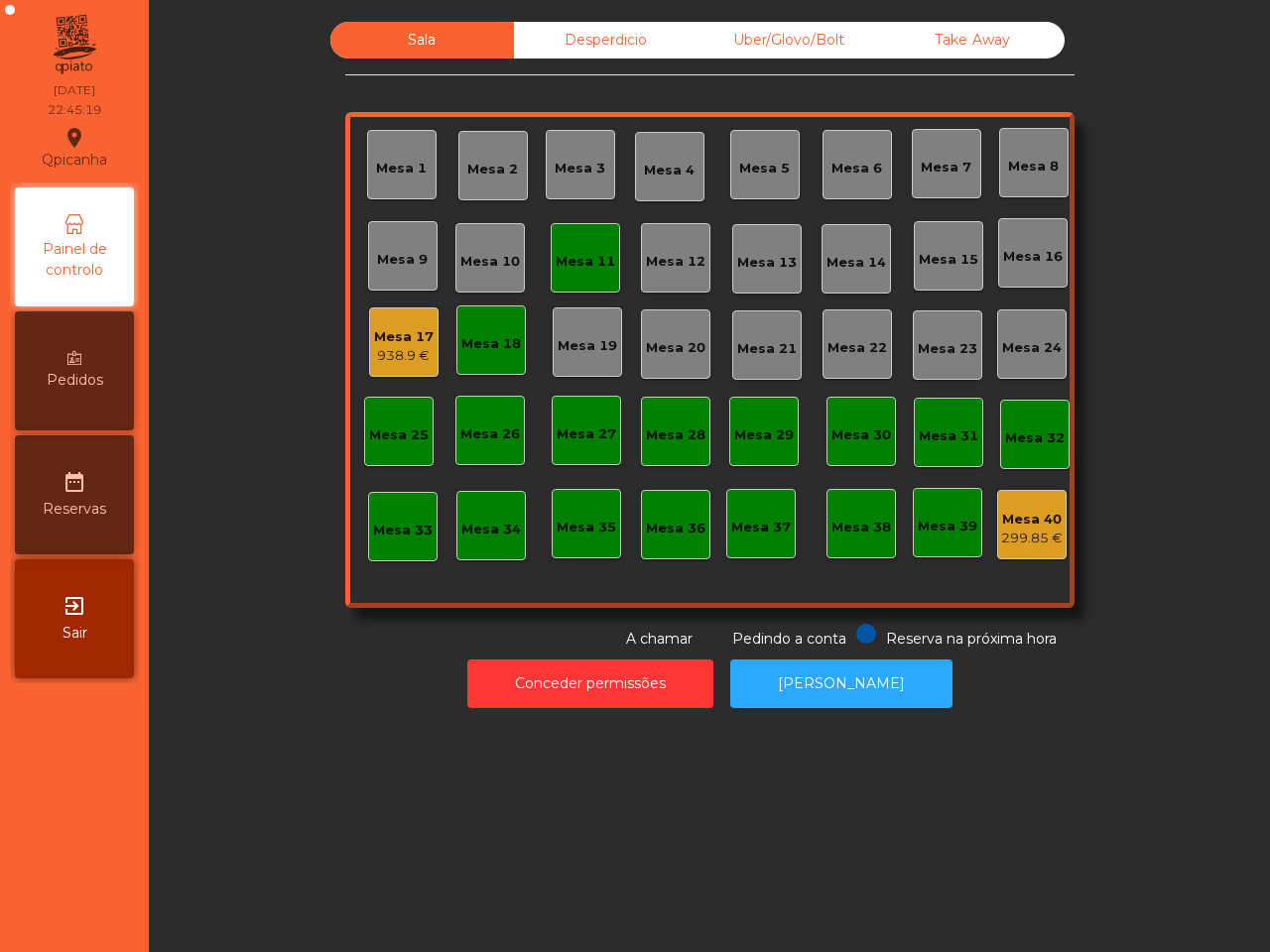 click on "938.9 €" 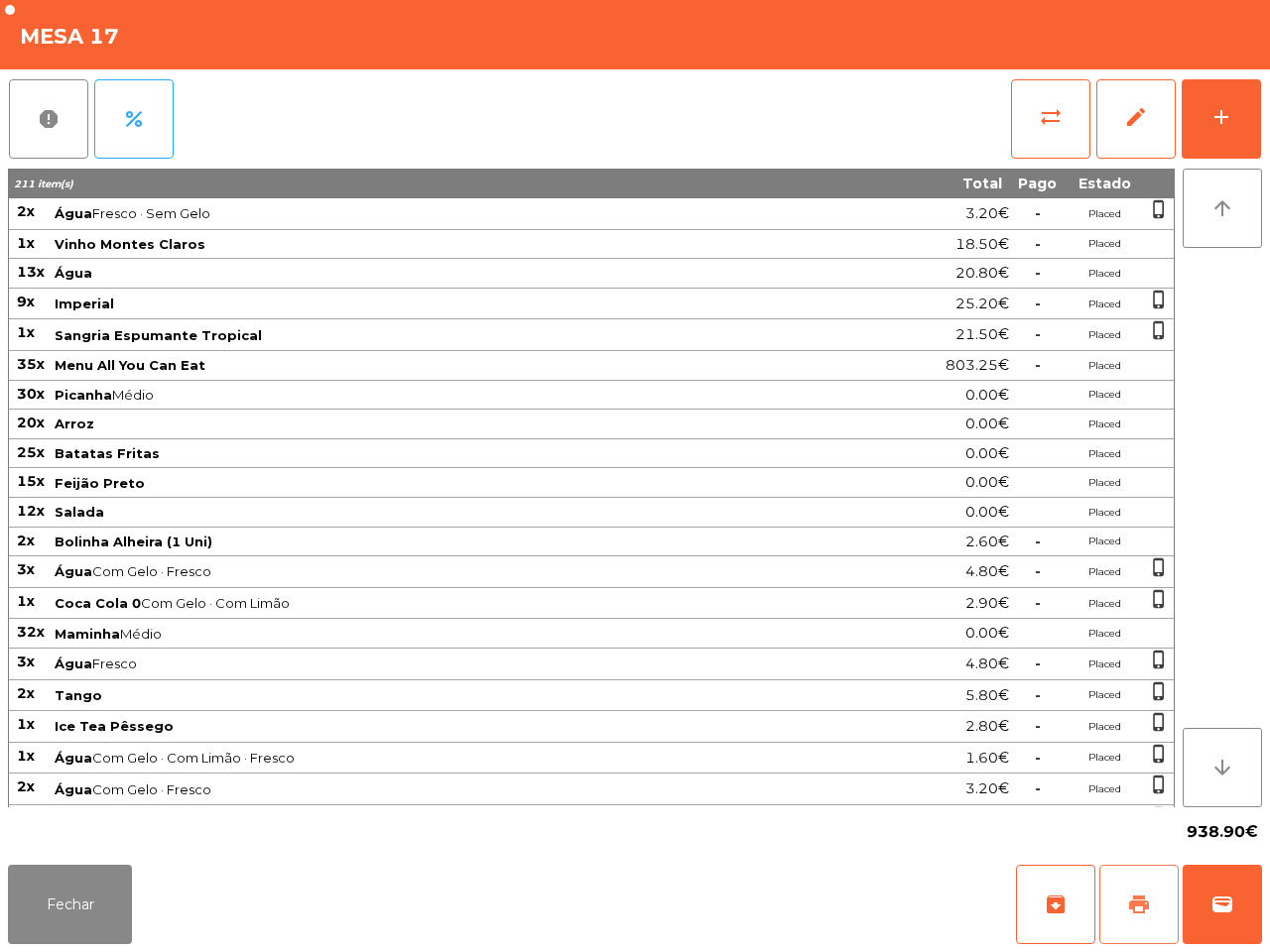 click on "print" 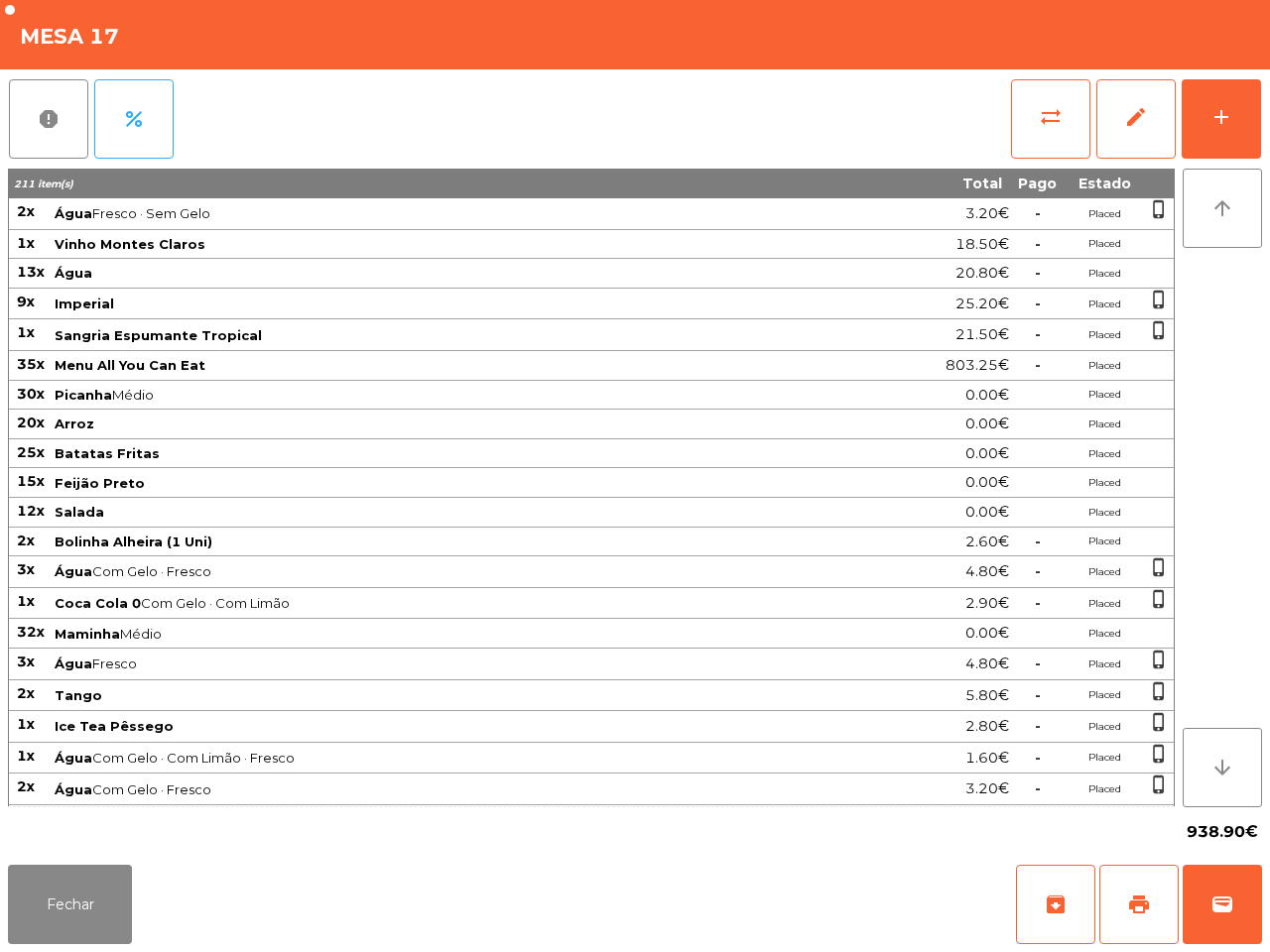 click on "938.90€" 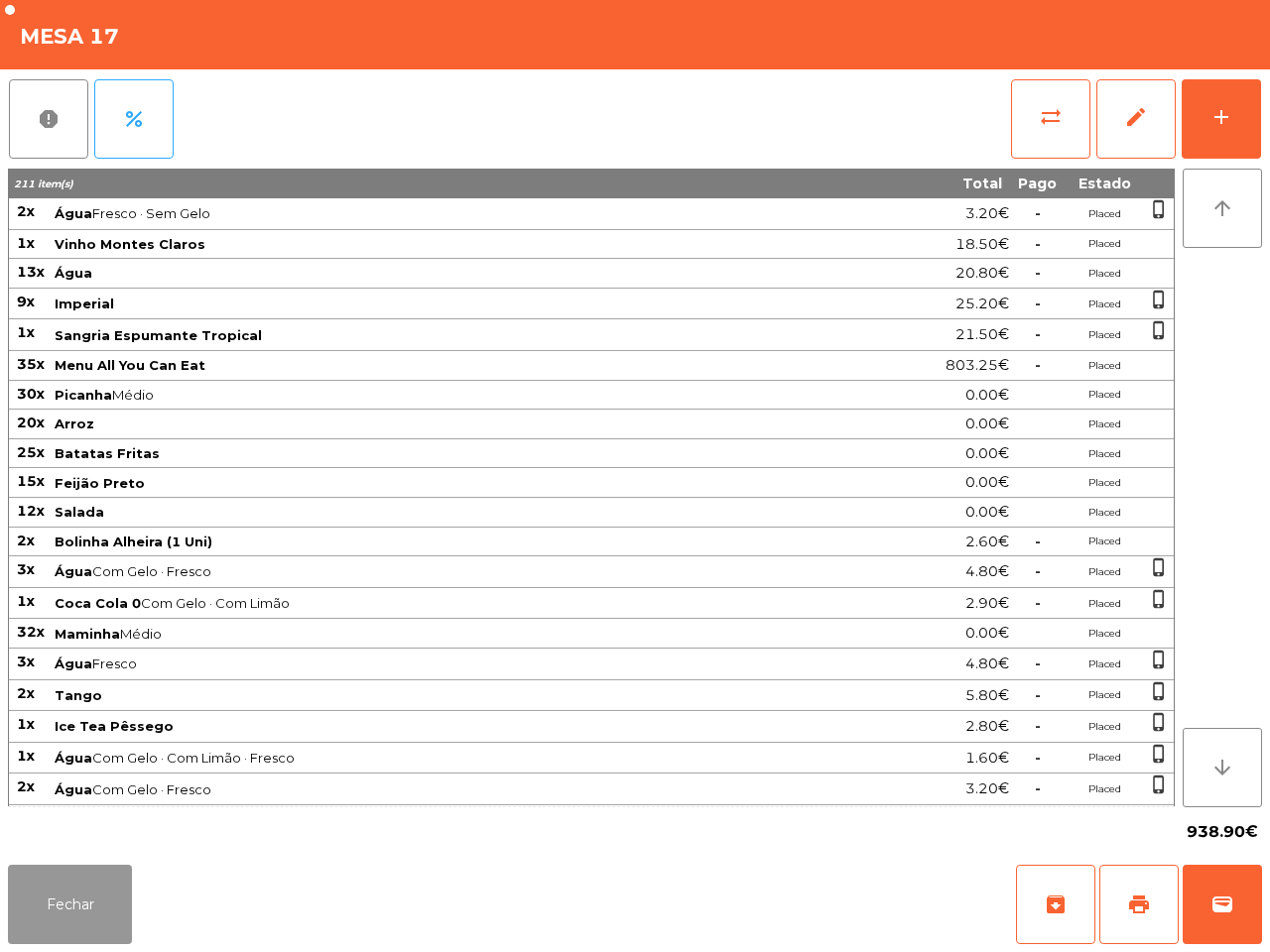 click on "Fechar" 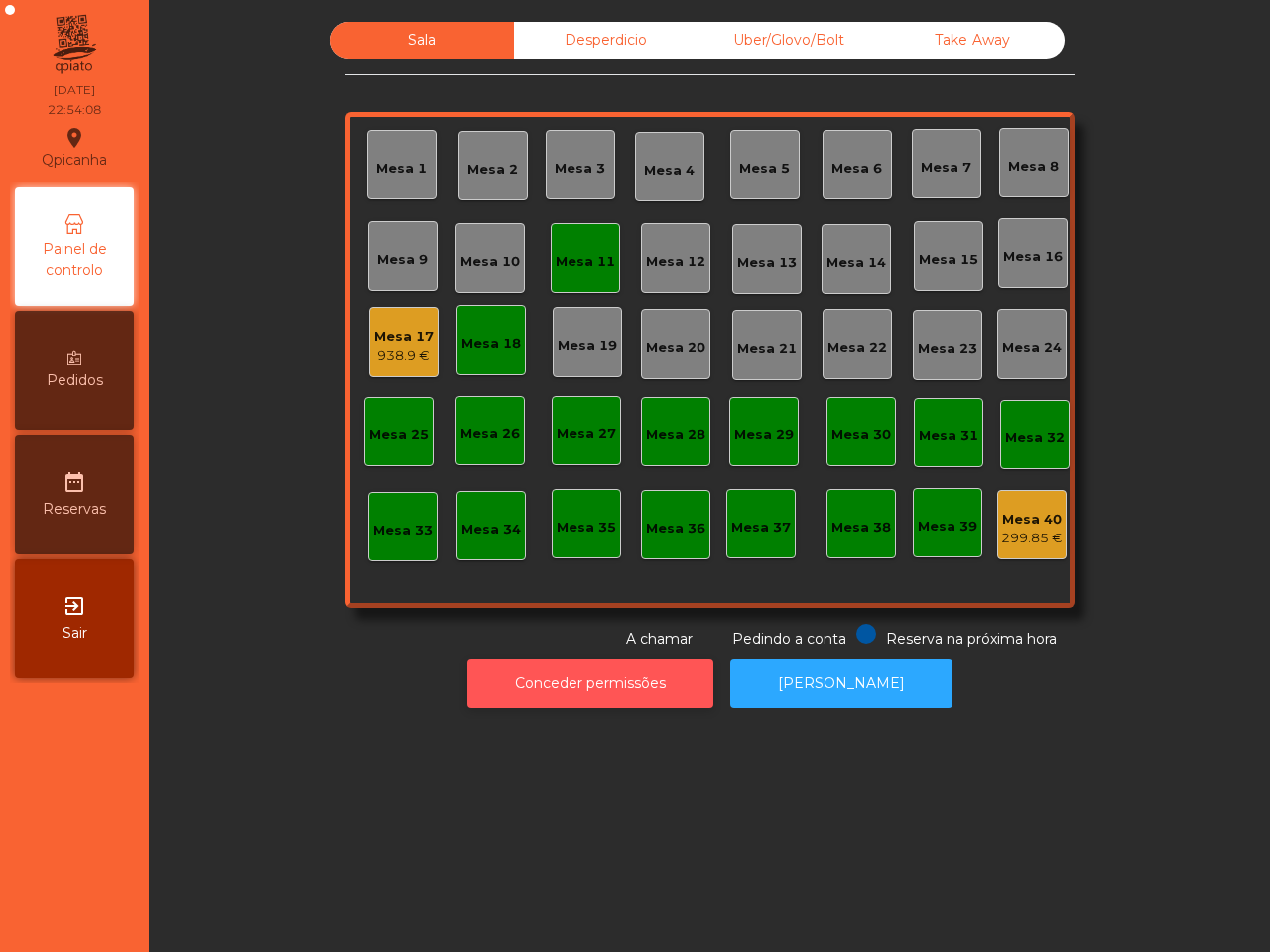 click on "Conceder permissões" 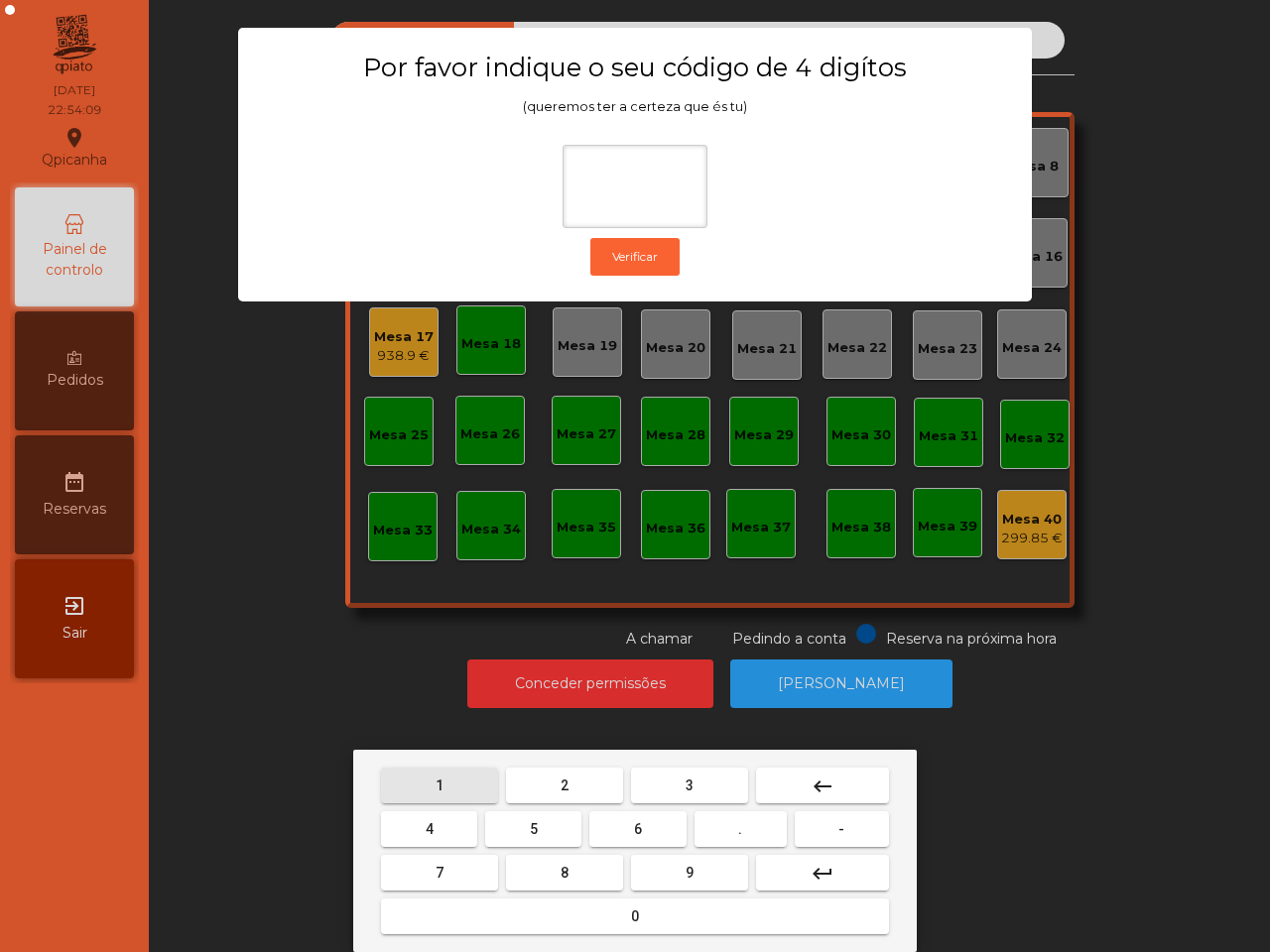 click on "1" at bounding box center [440, 785] 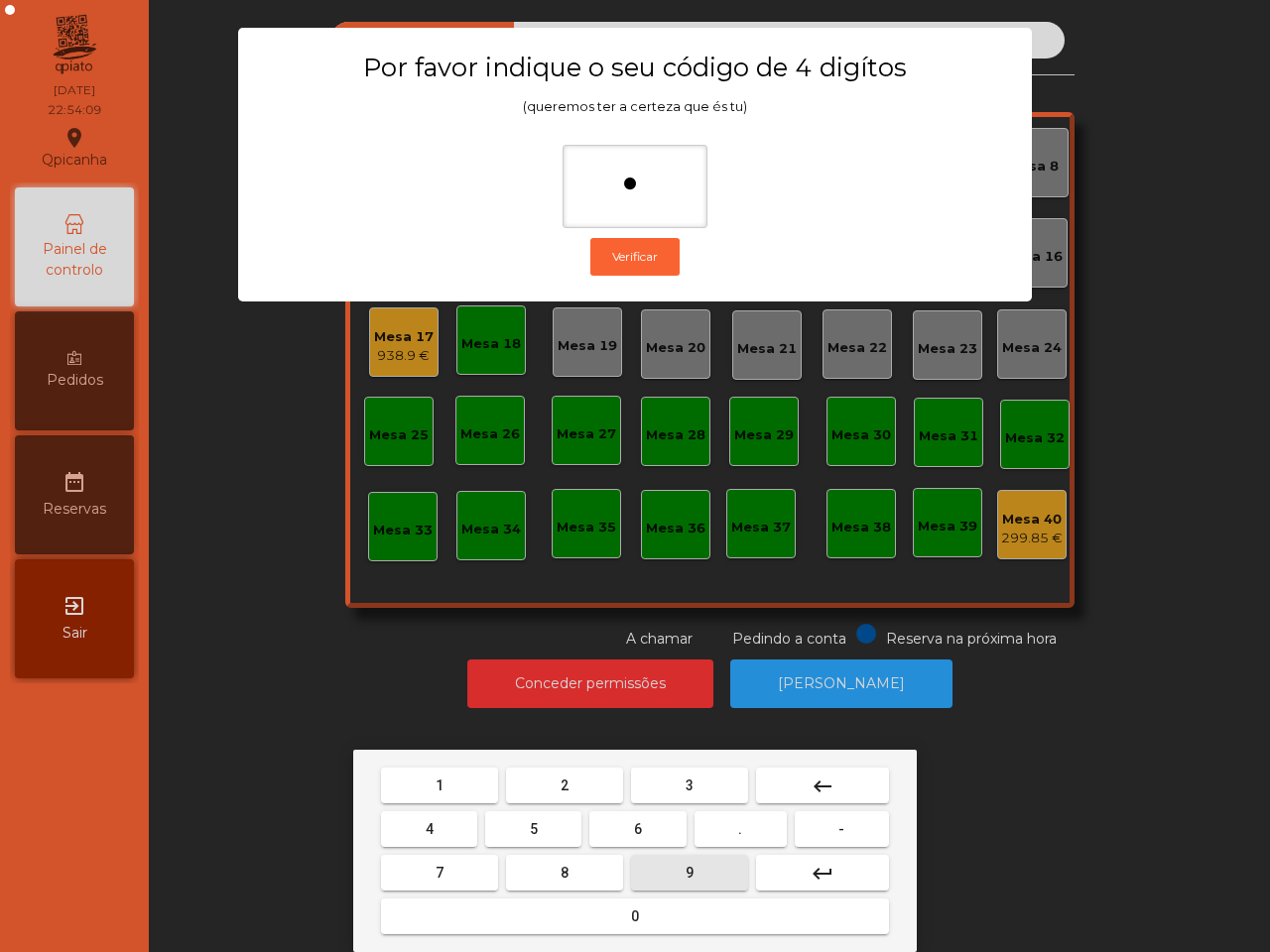 click on "9" at bounding box center [690, 873] 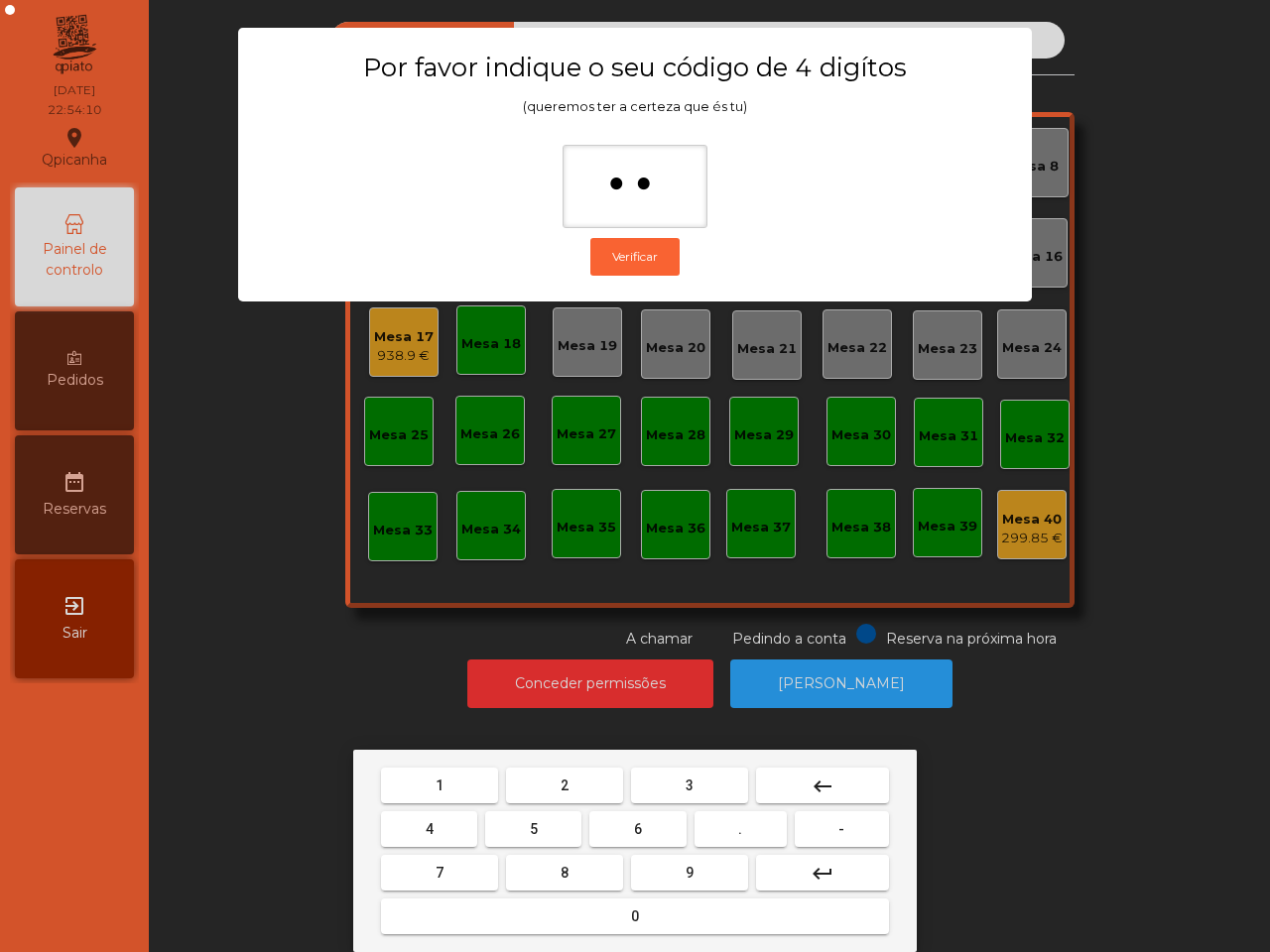 click on "4" at bounding box center [429, 829] 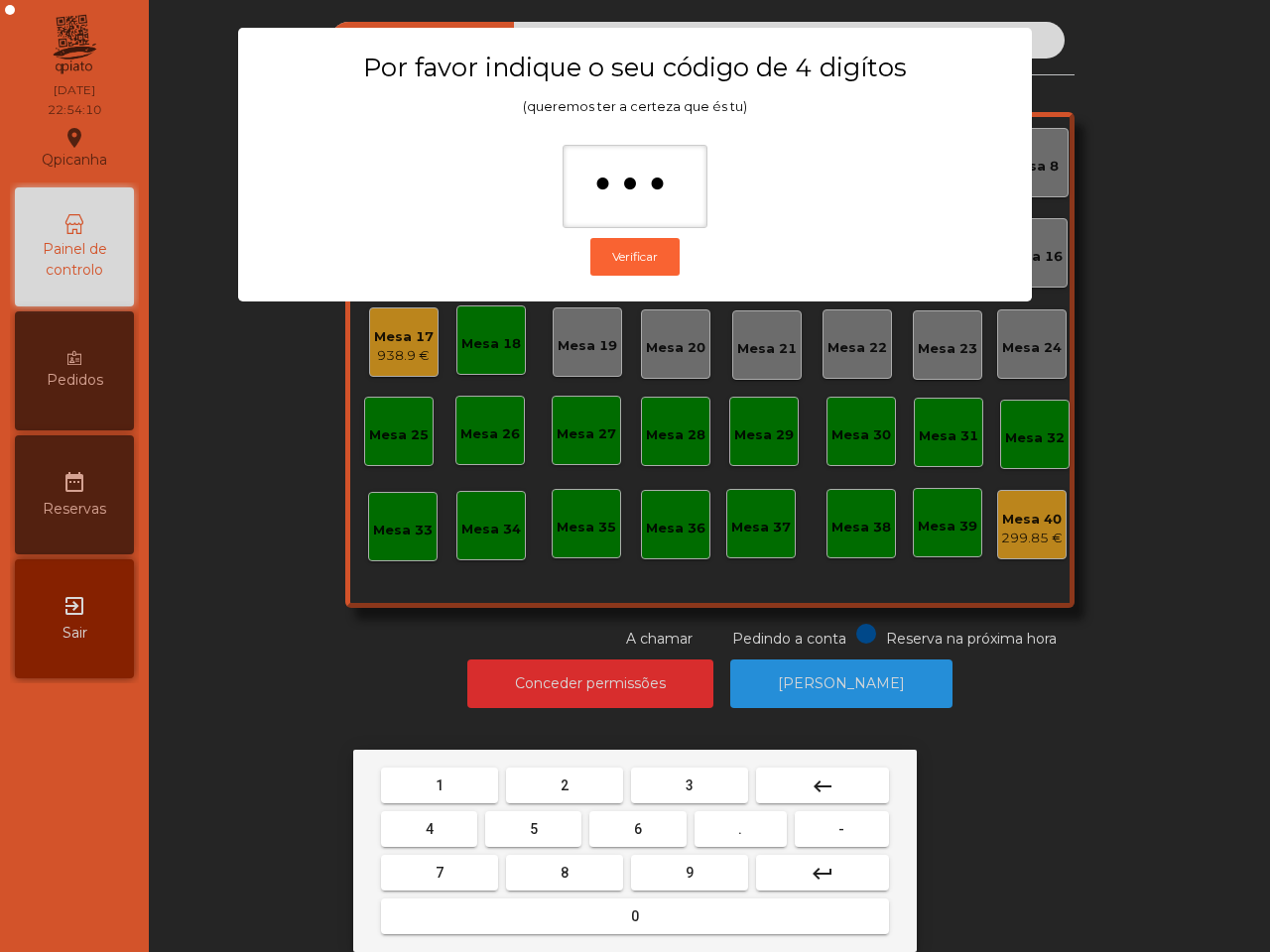 click on "0" at bounding box center [635, 916] 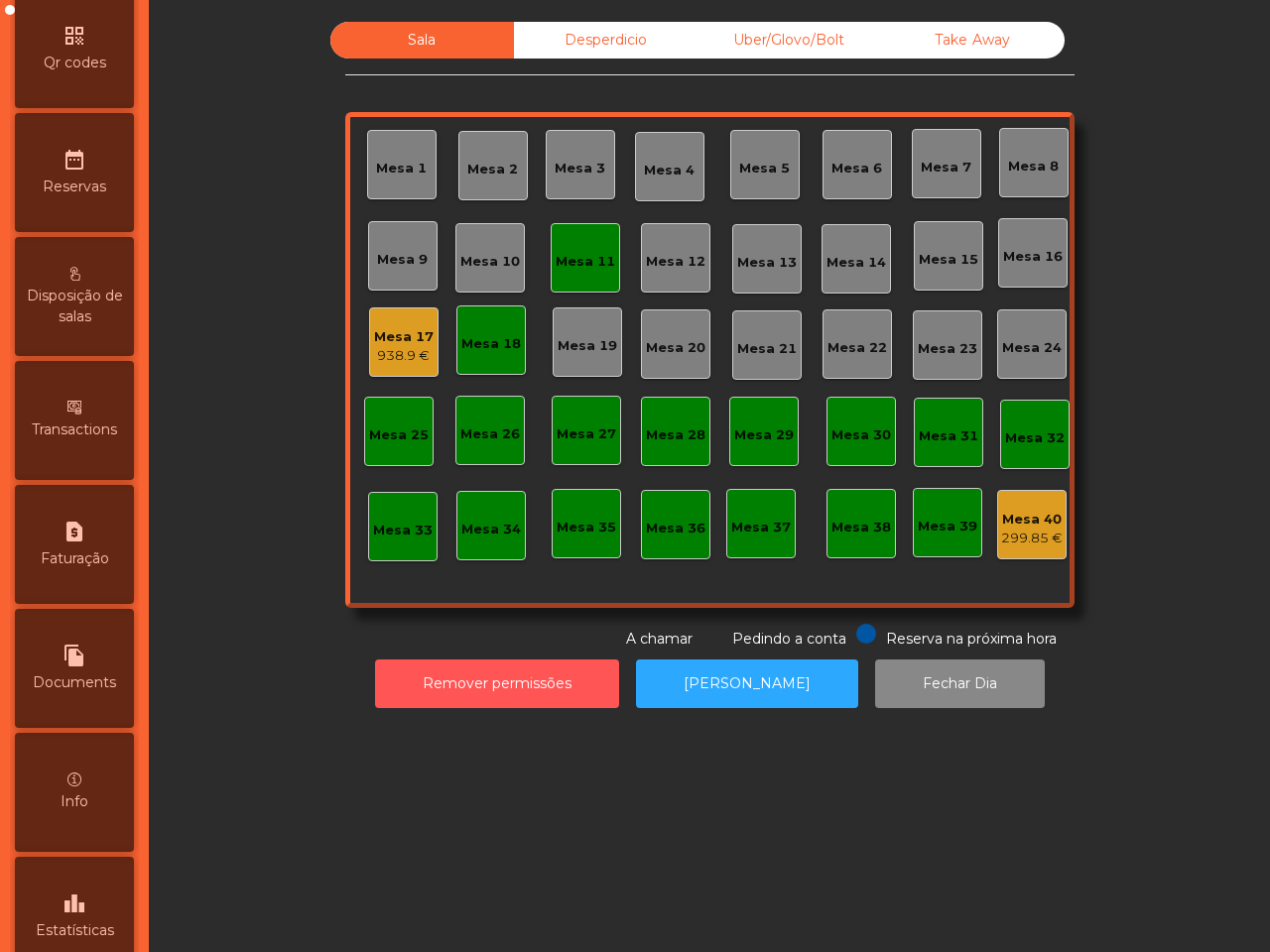 scroll, scrollTop: 620, scrollLeft: 0, axis: vertical 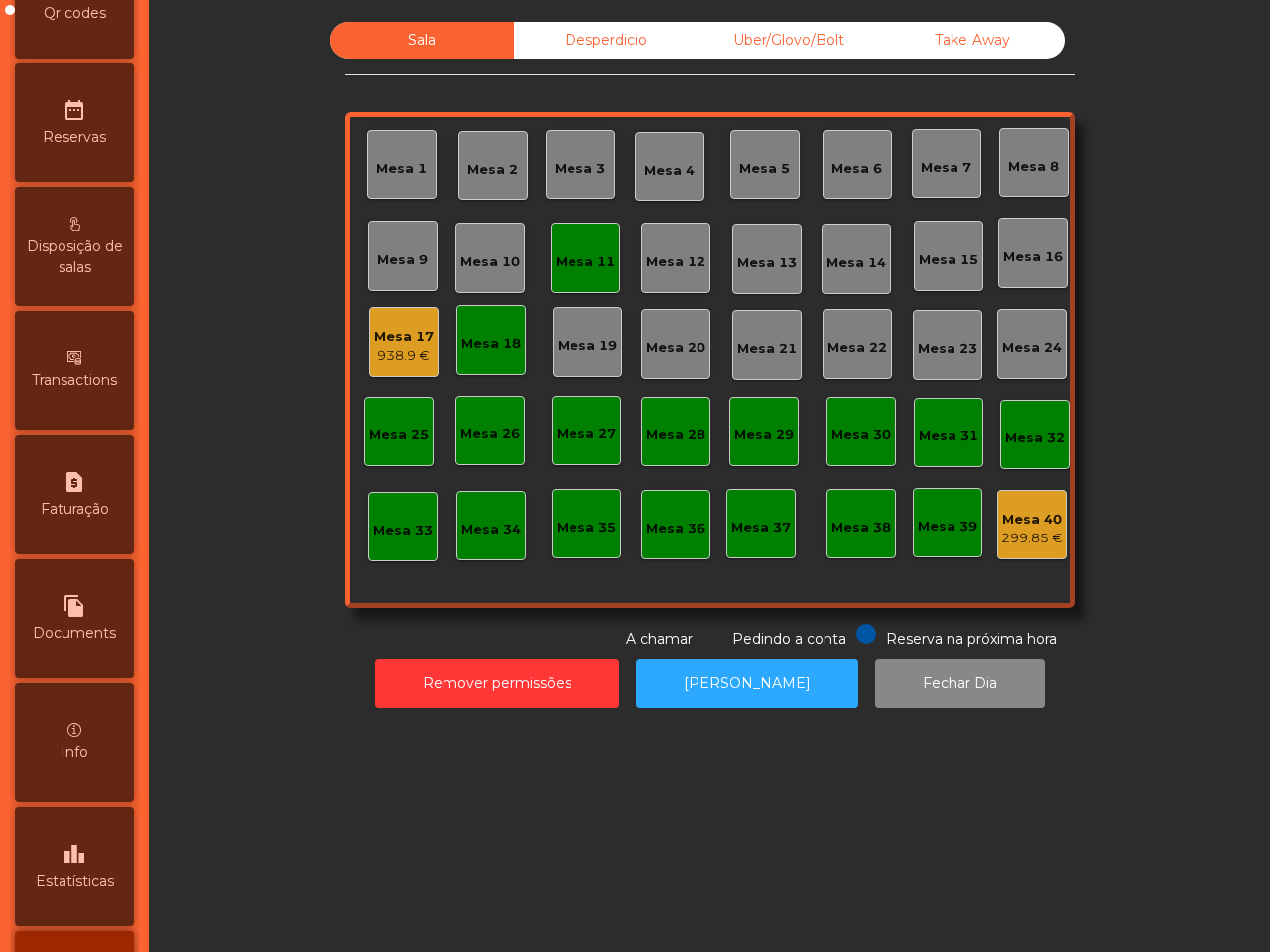 click on "leaderboard" at bounding box center (74, 854) 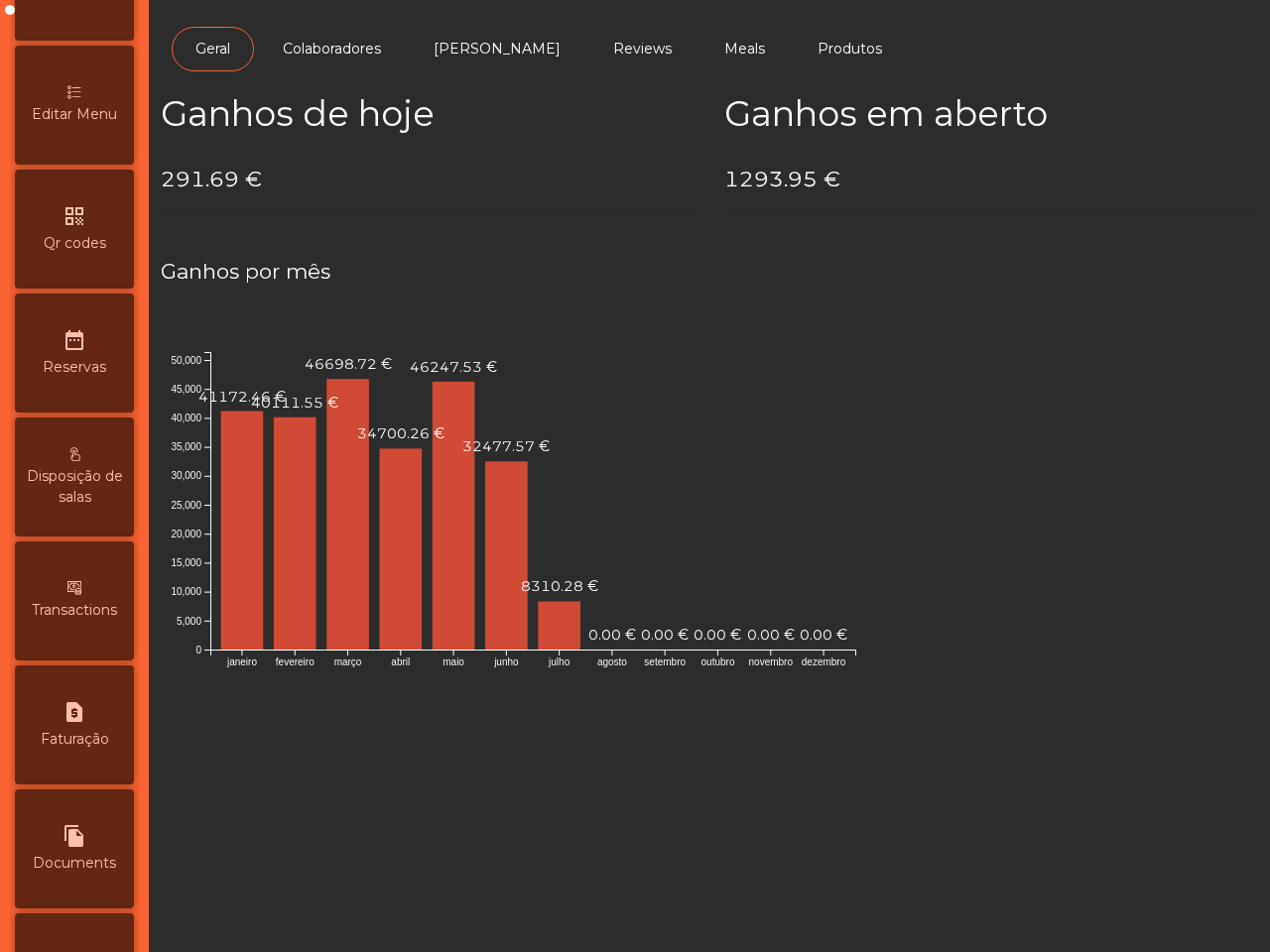 scroll, scrollTop: 0, scrollLeft: 0, axis: both 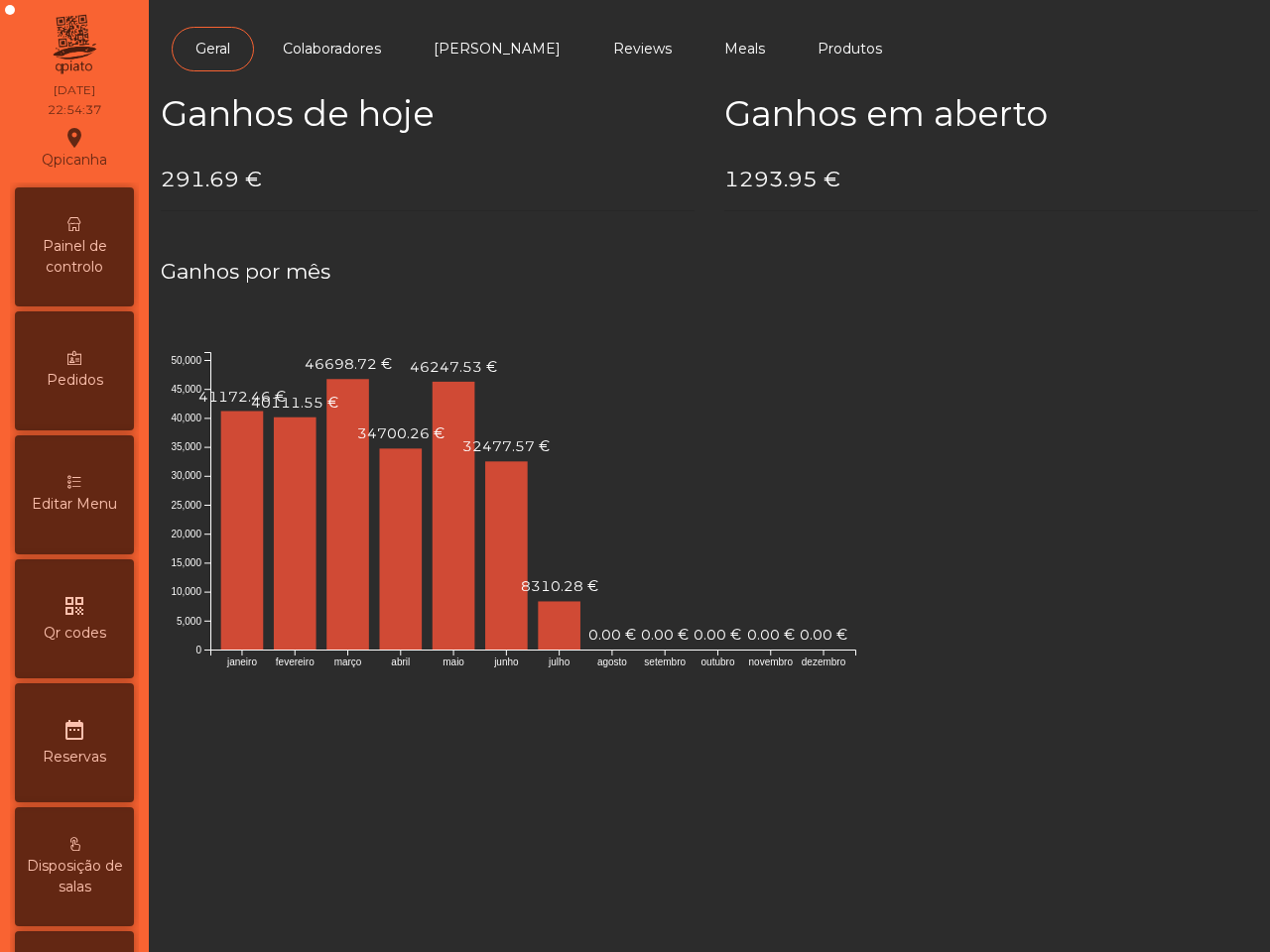 click on "Painel de controlo" at bounding box center [74, 247] 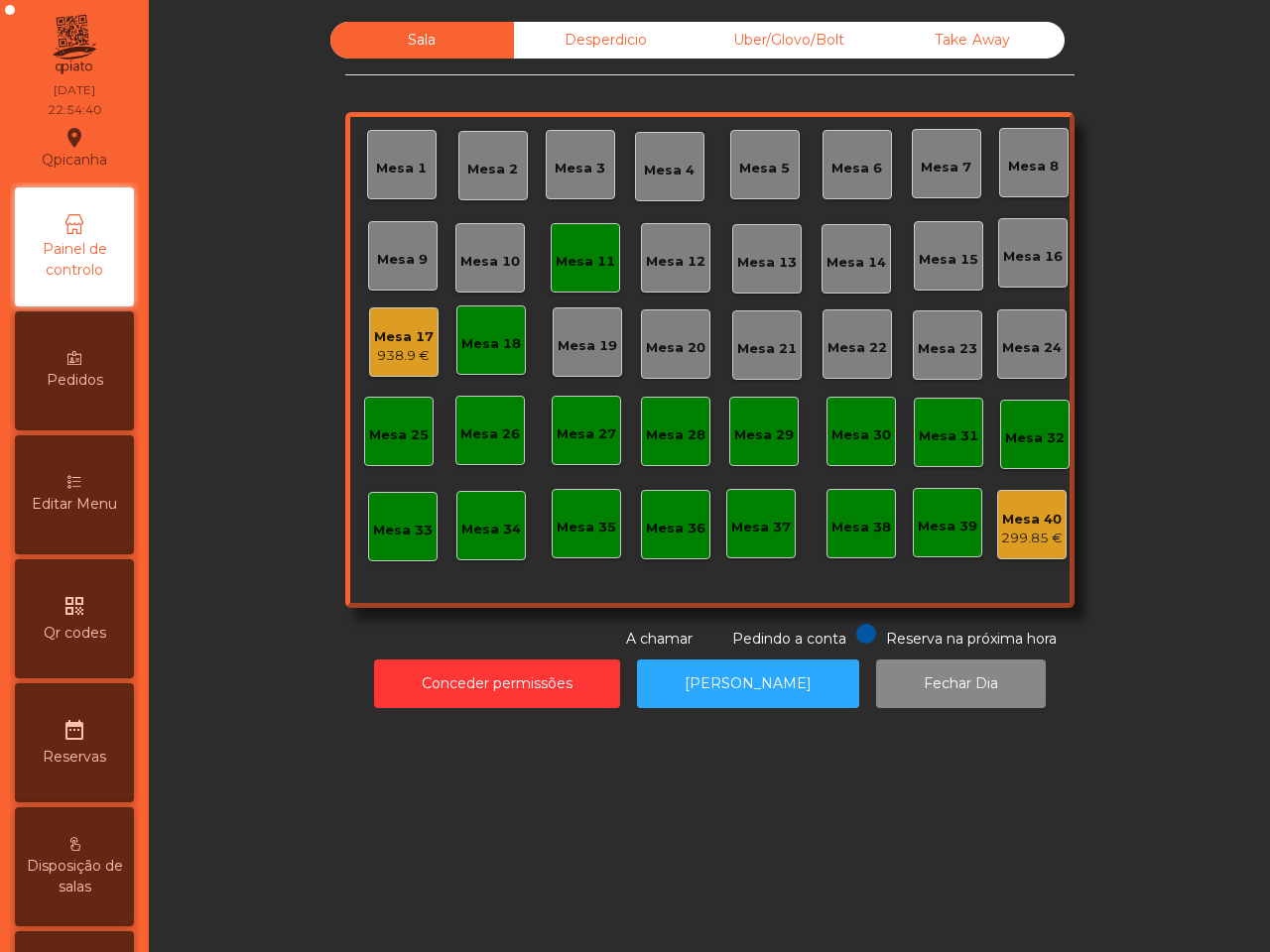 click on "Mesa 17" 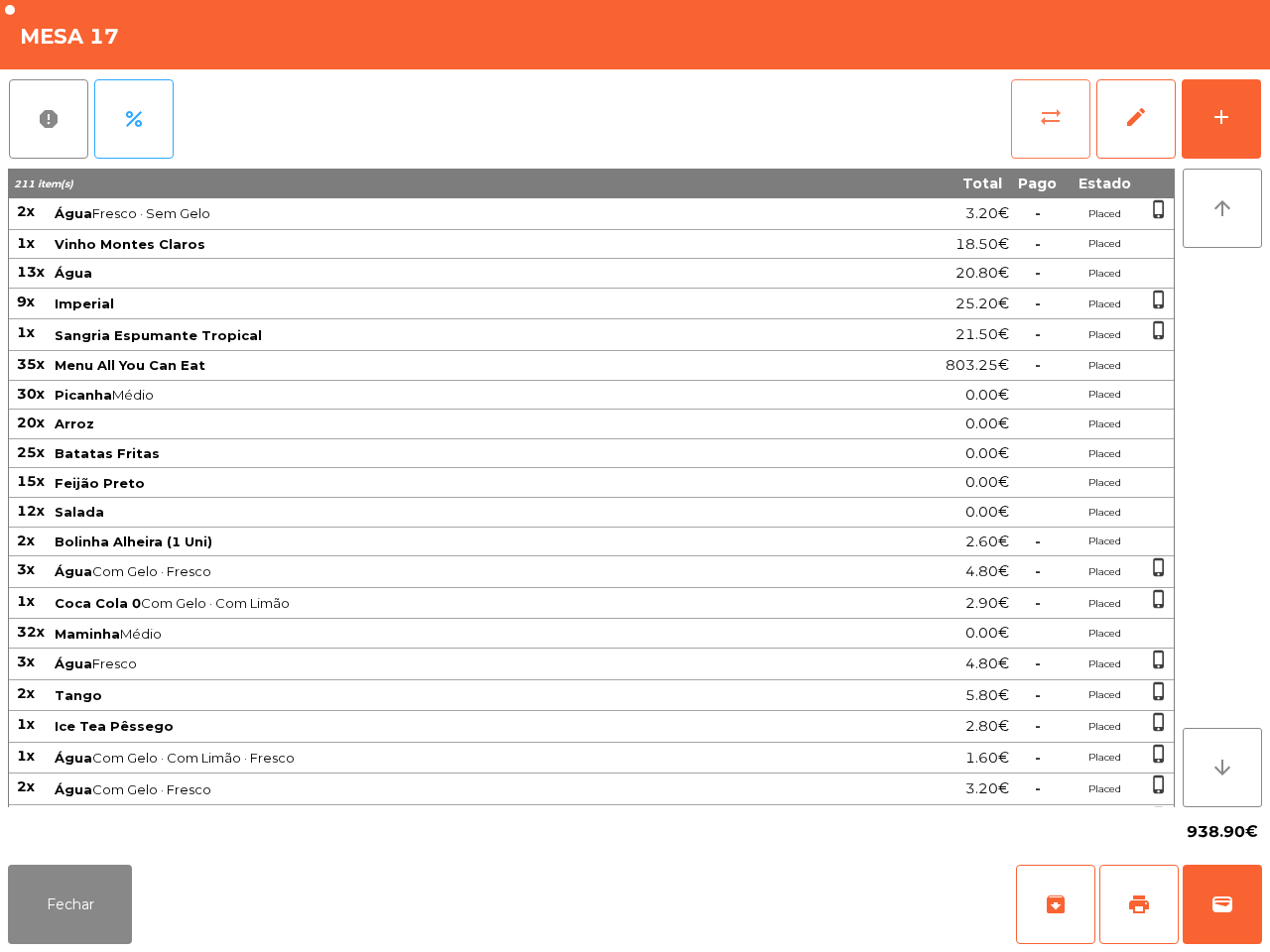 click on "sync_alt" 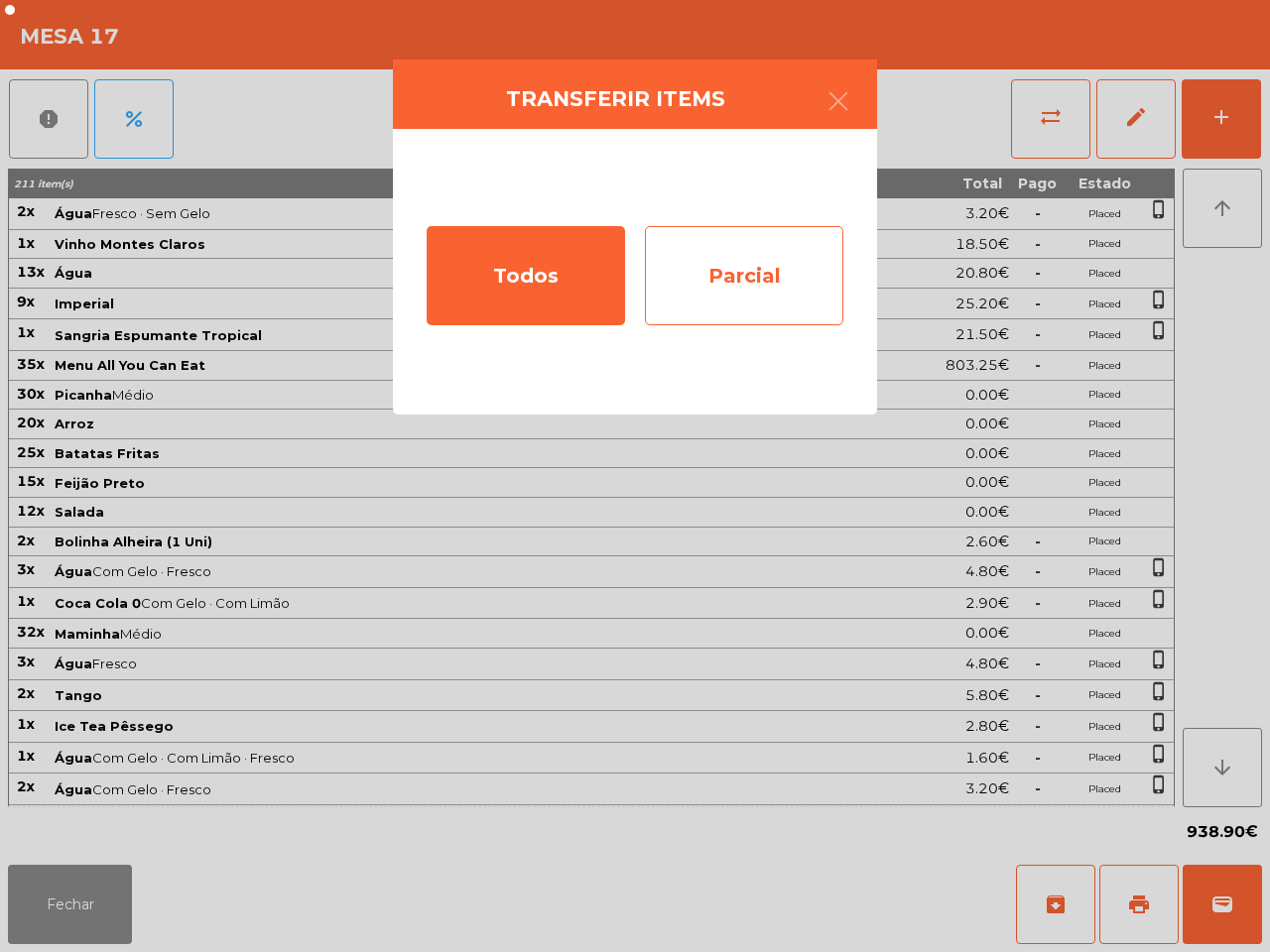 click on "Parcial" 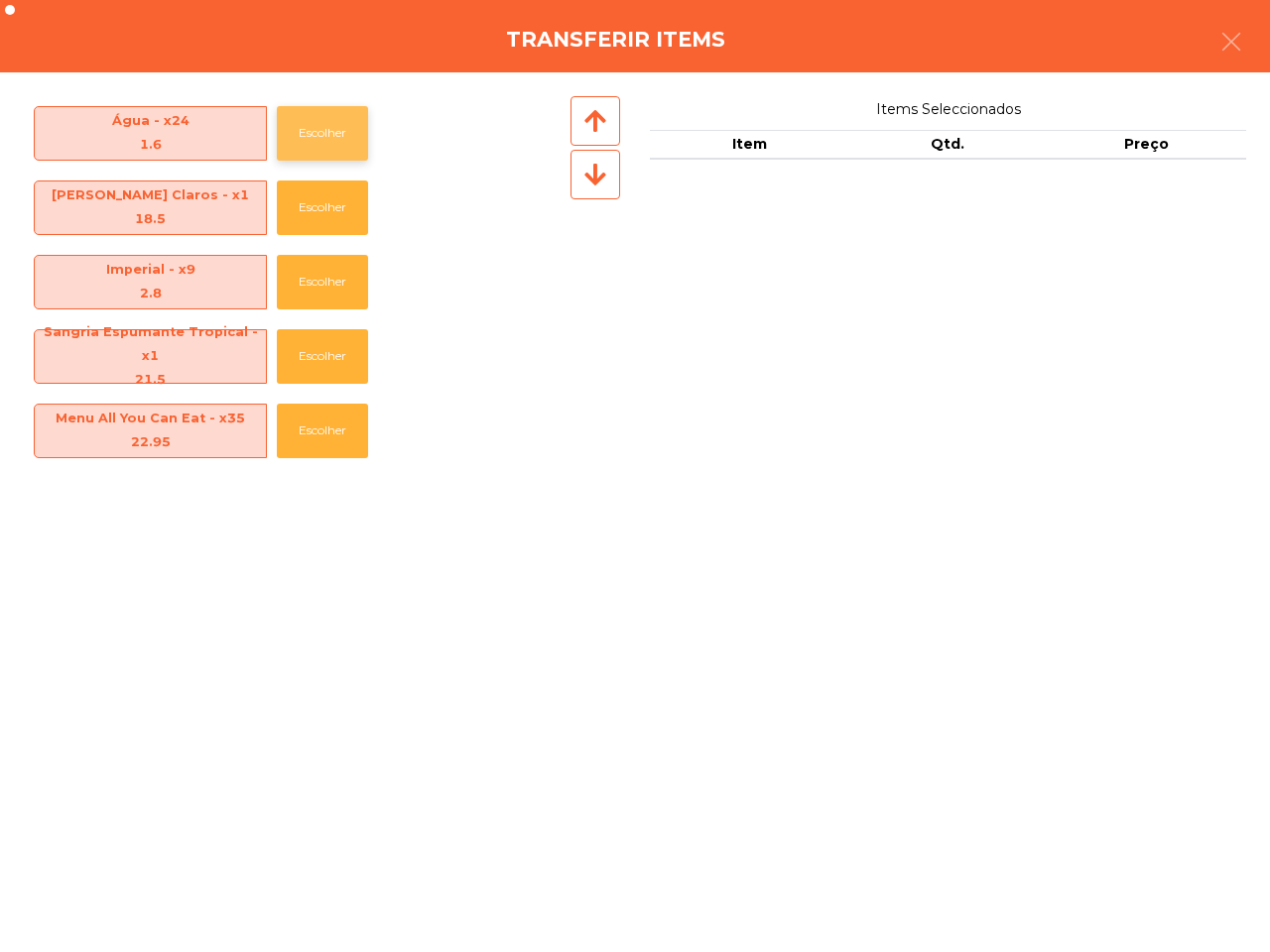 click on "Escolher" 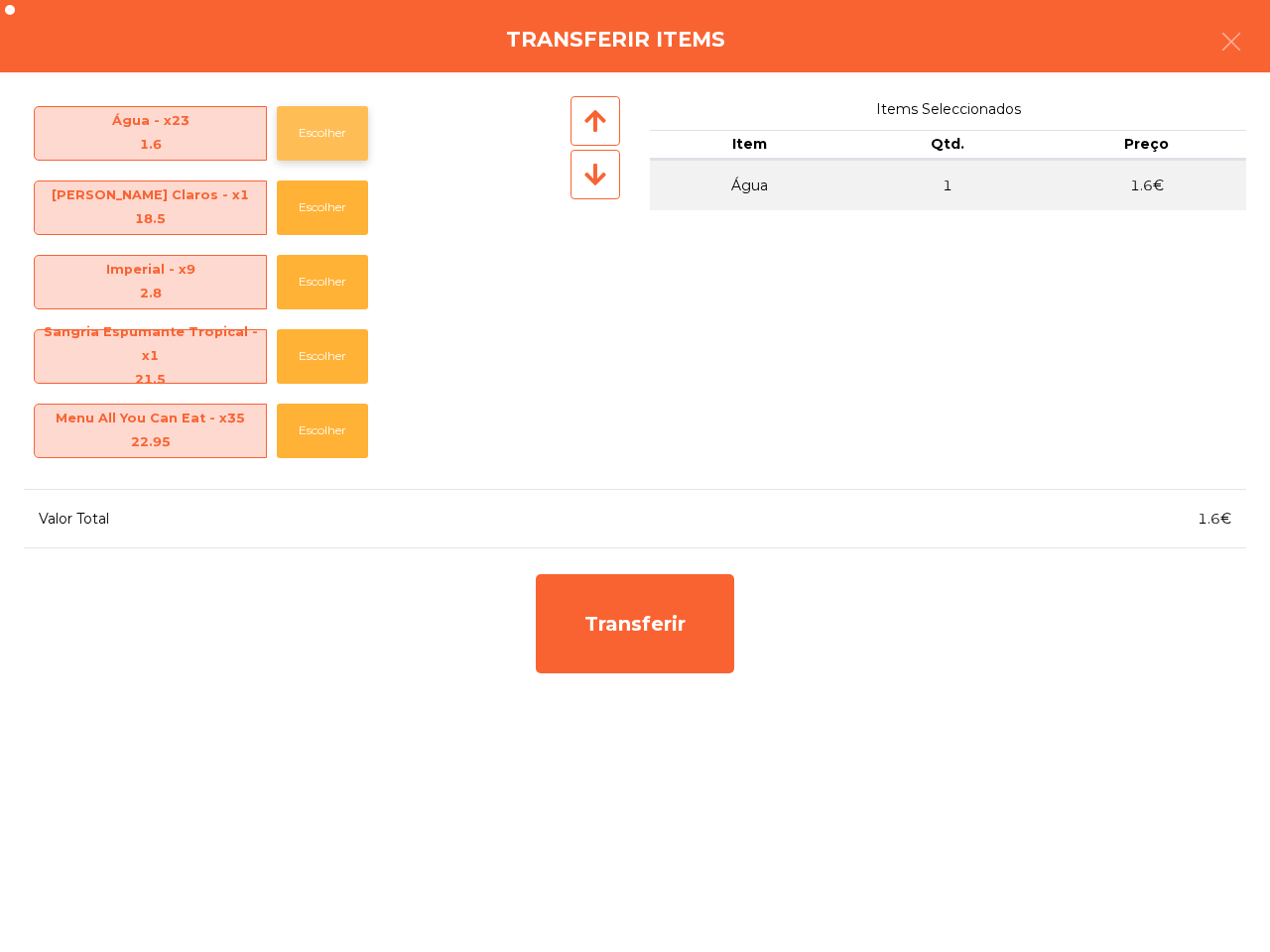 click on "Escolher" 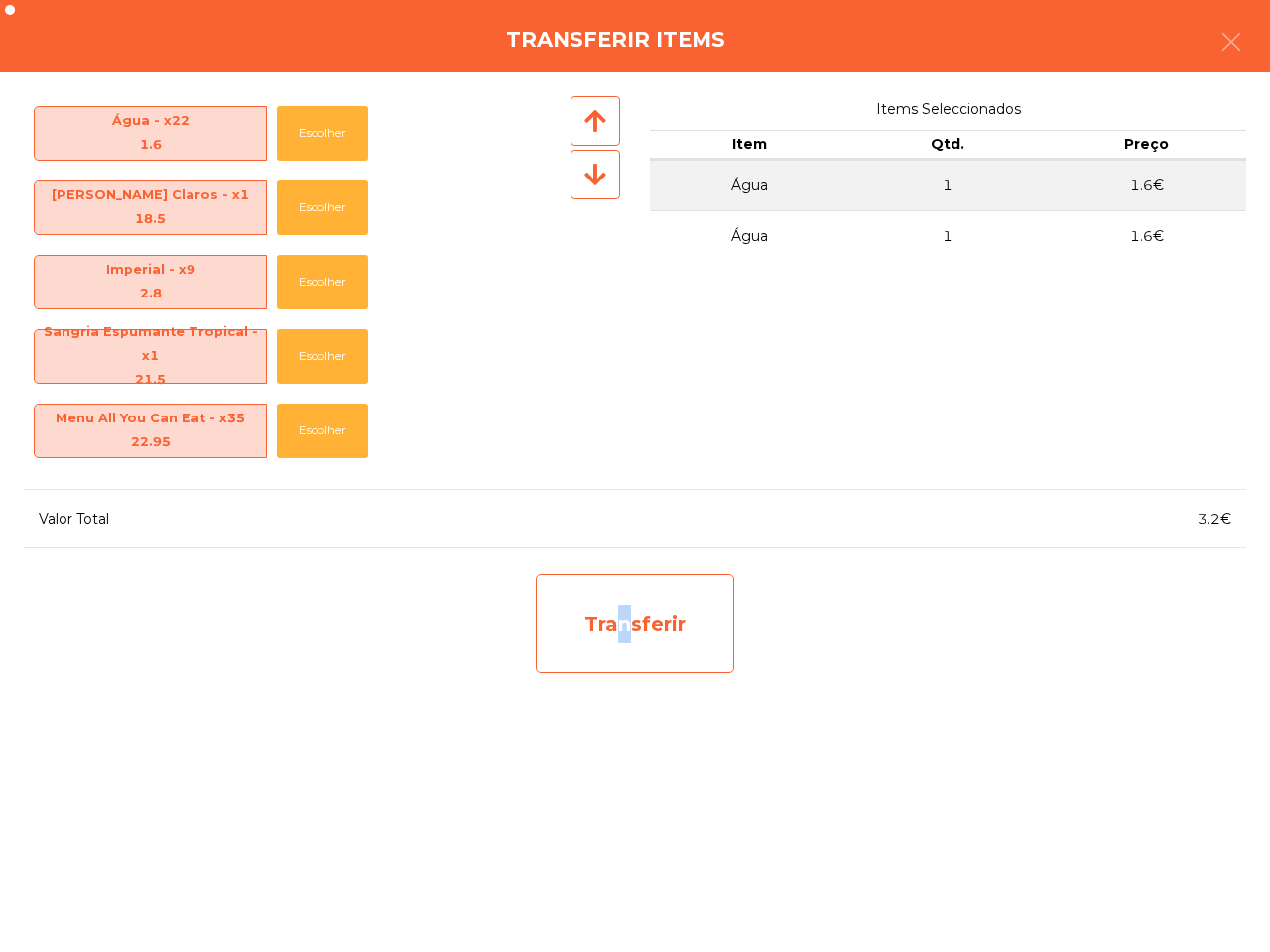 click on "Transferir" 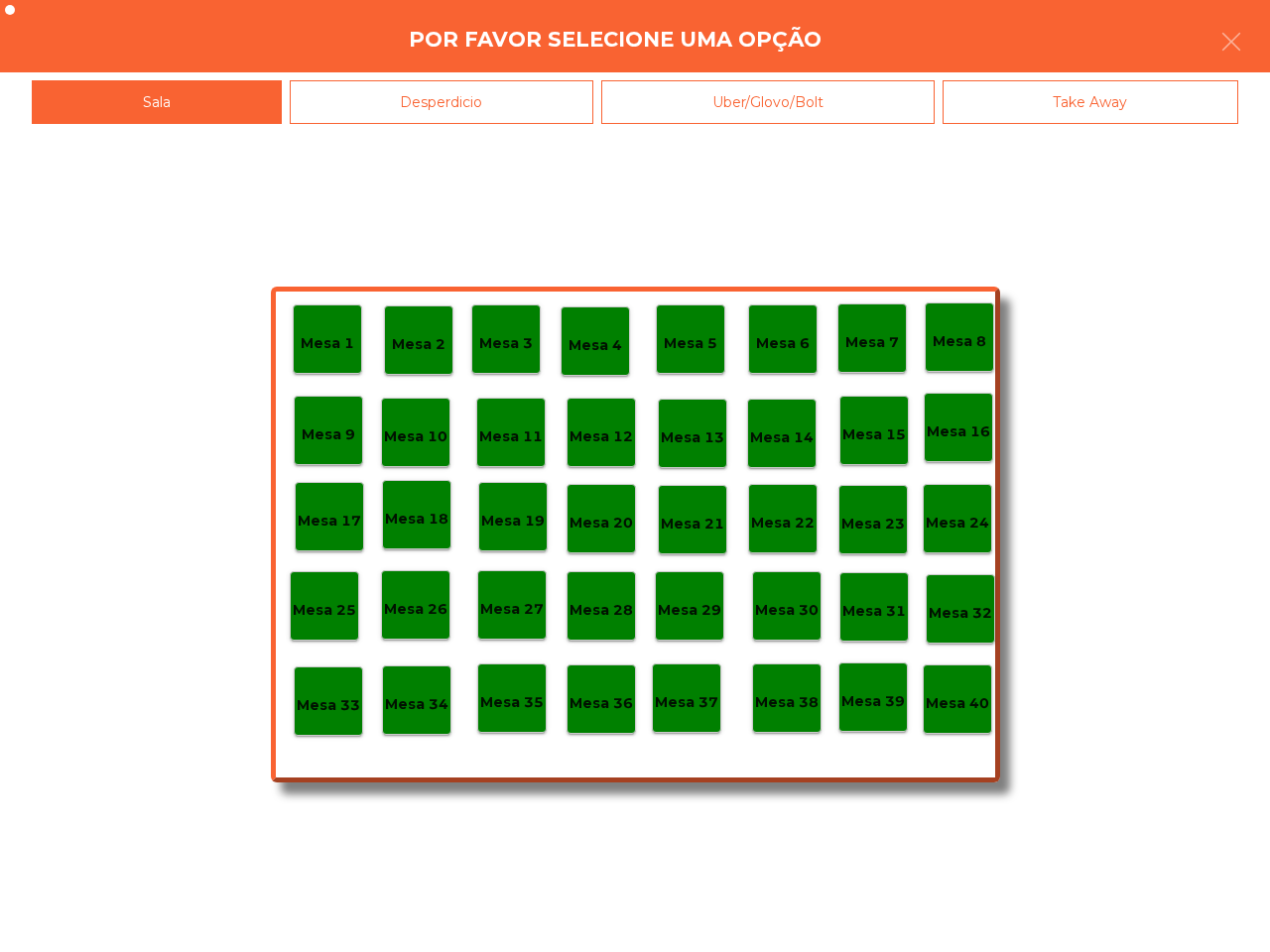 click on "Mesa 40" 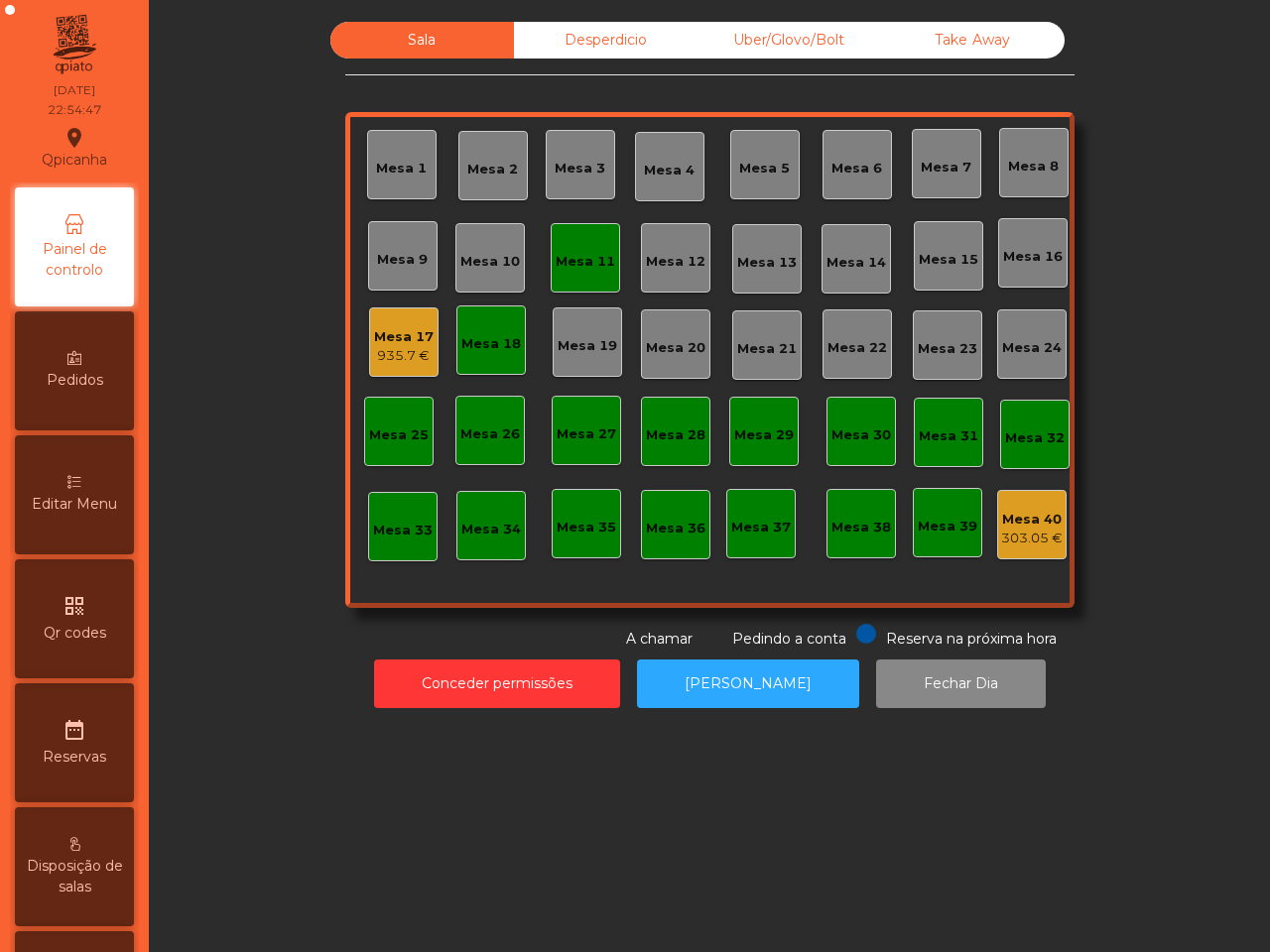 click on "Mesa 17" 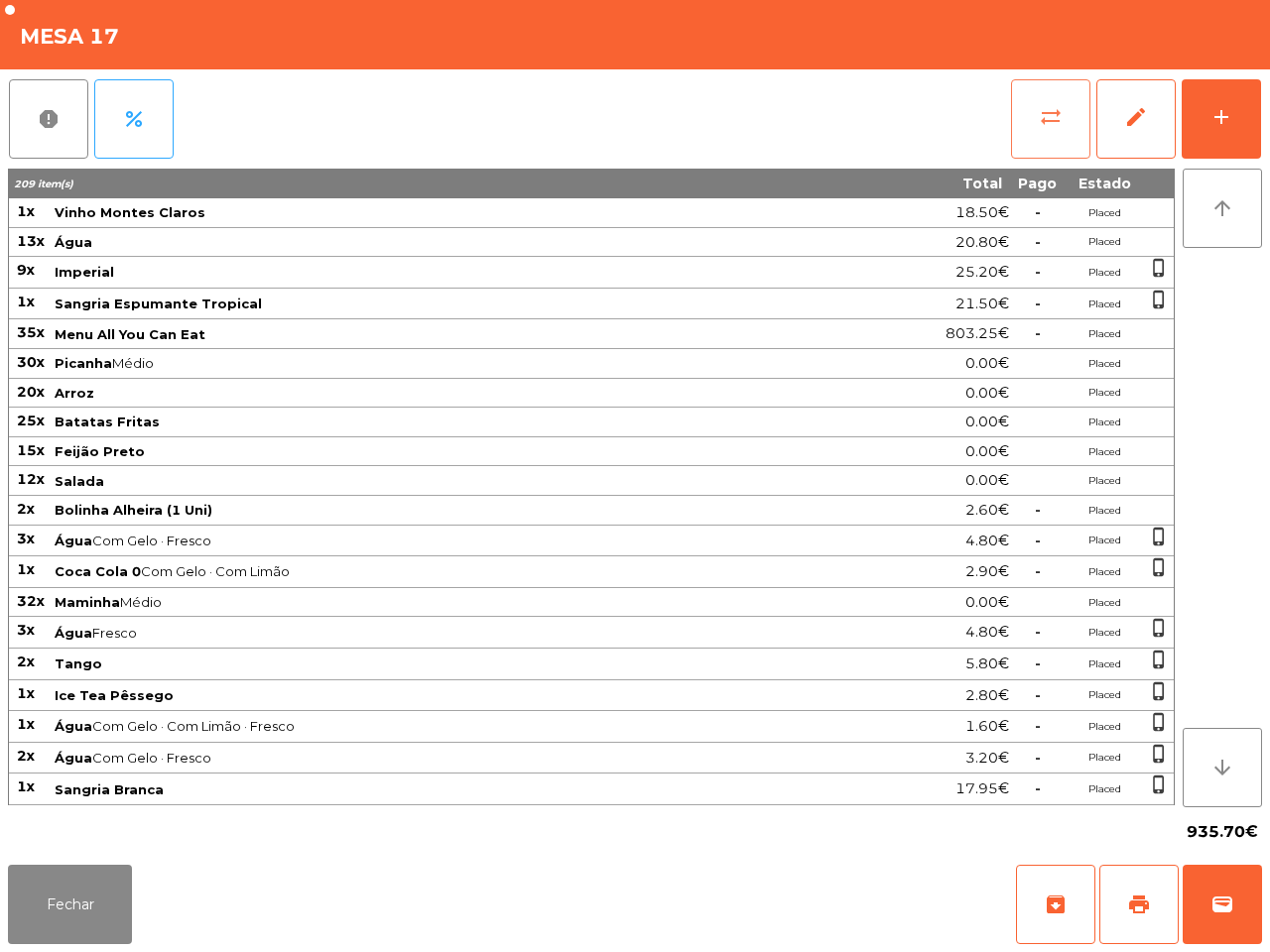 click on "sync_alt" 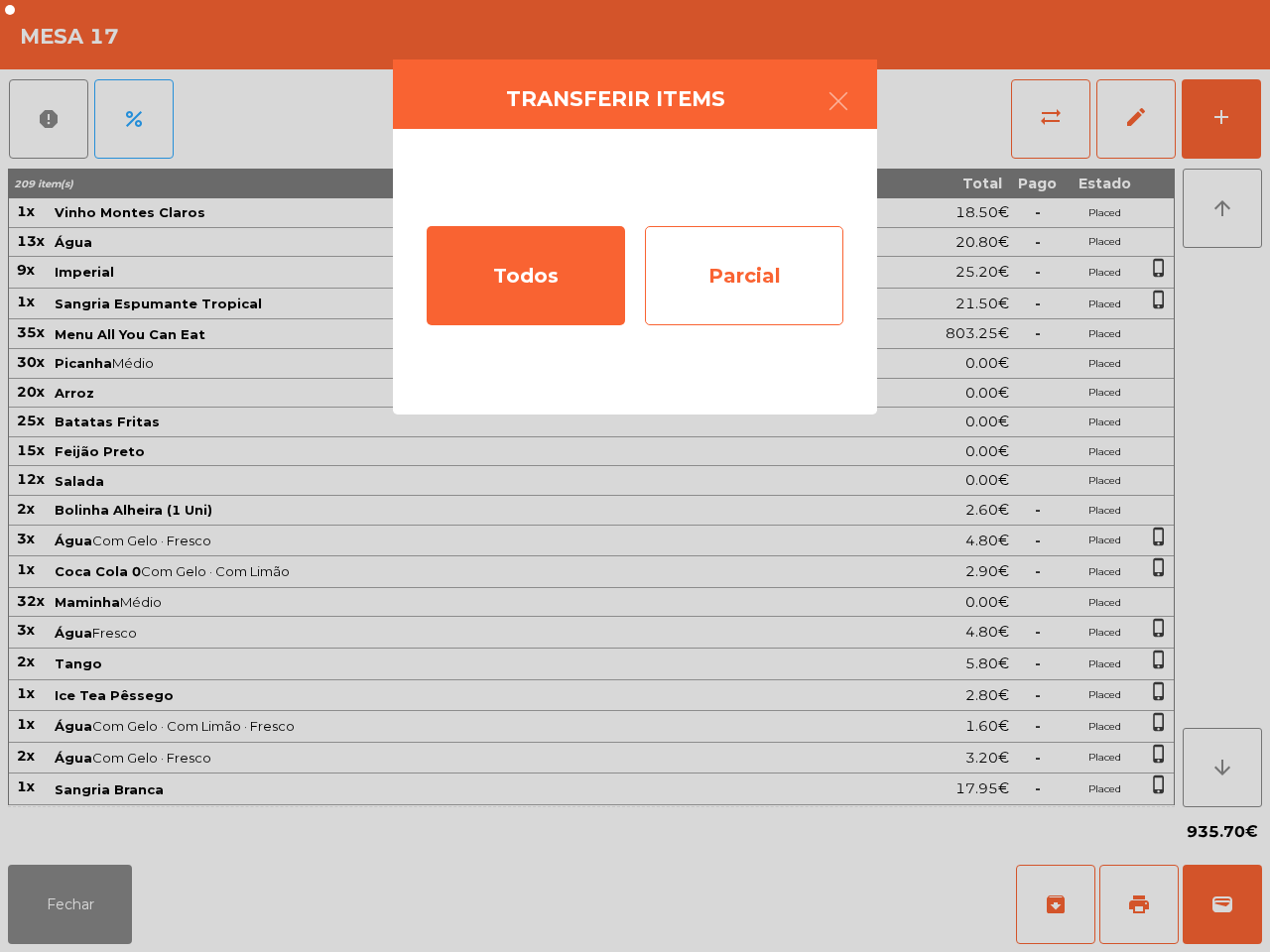 click on "Parcial" 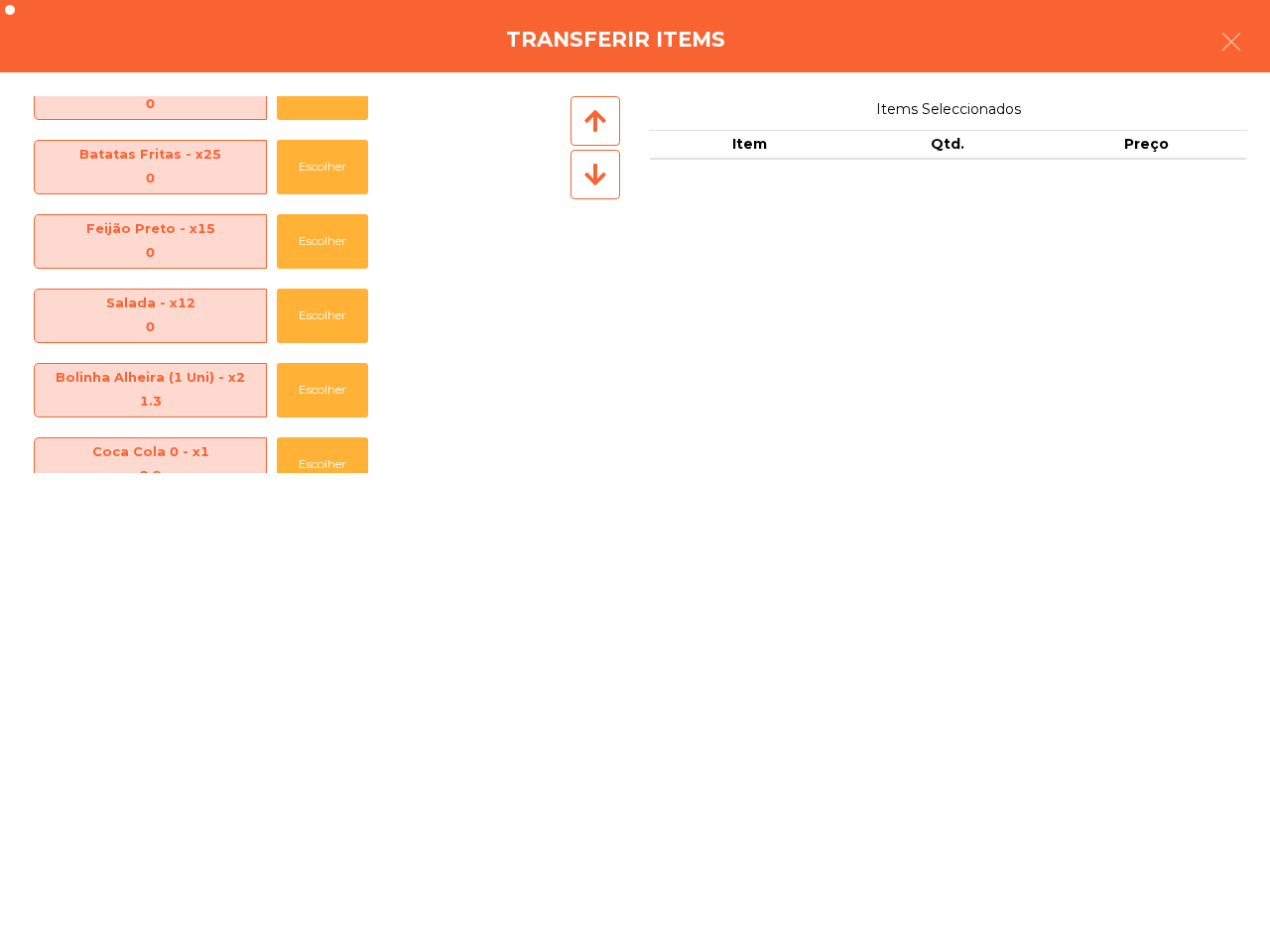 scroll, scrollTop: 441, scrollLeft: 0, axis: vertical 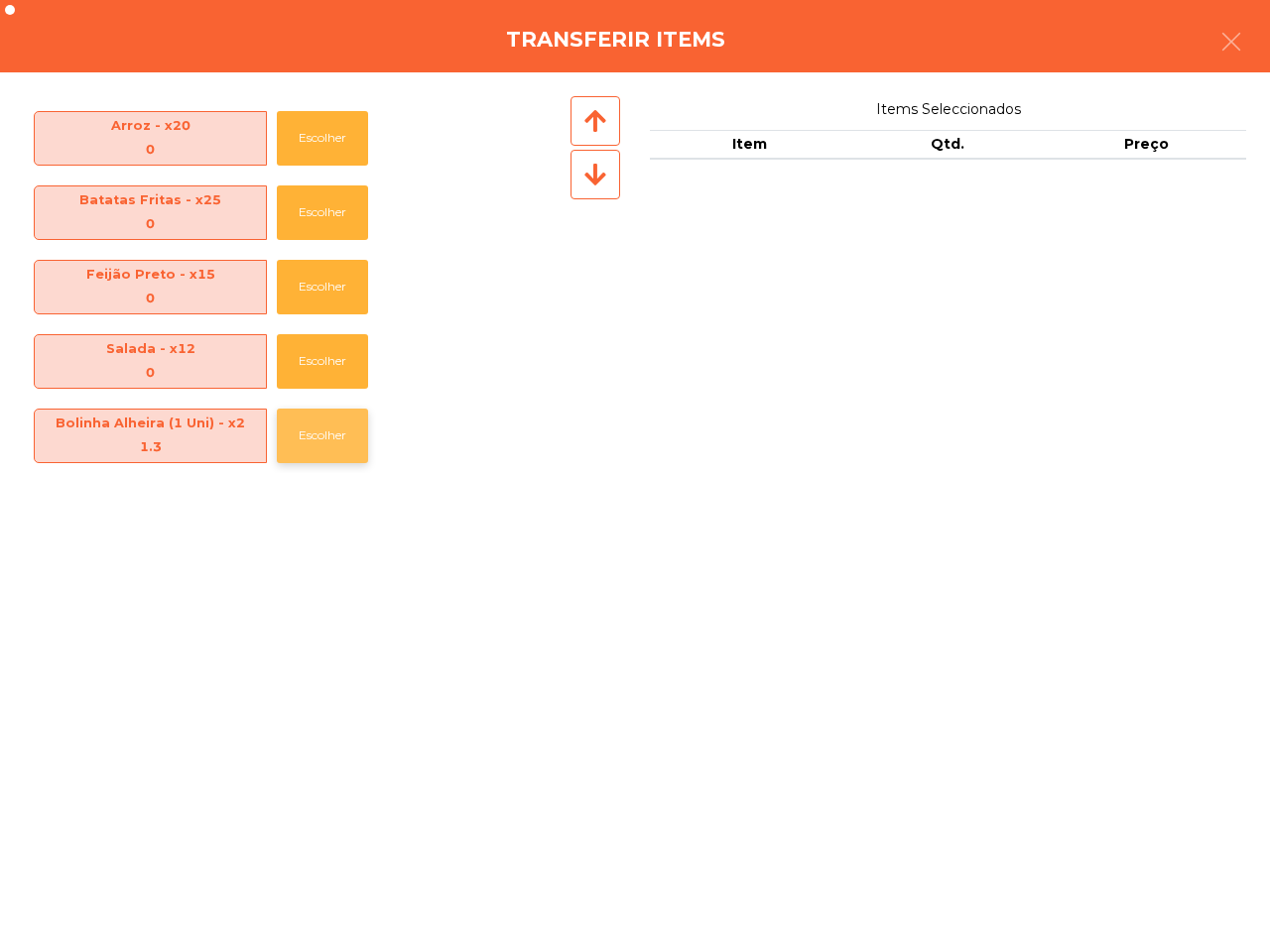 click on "Escolher" 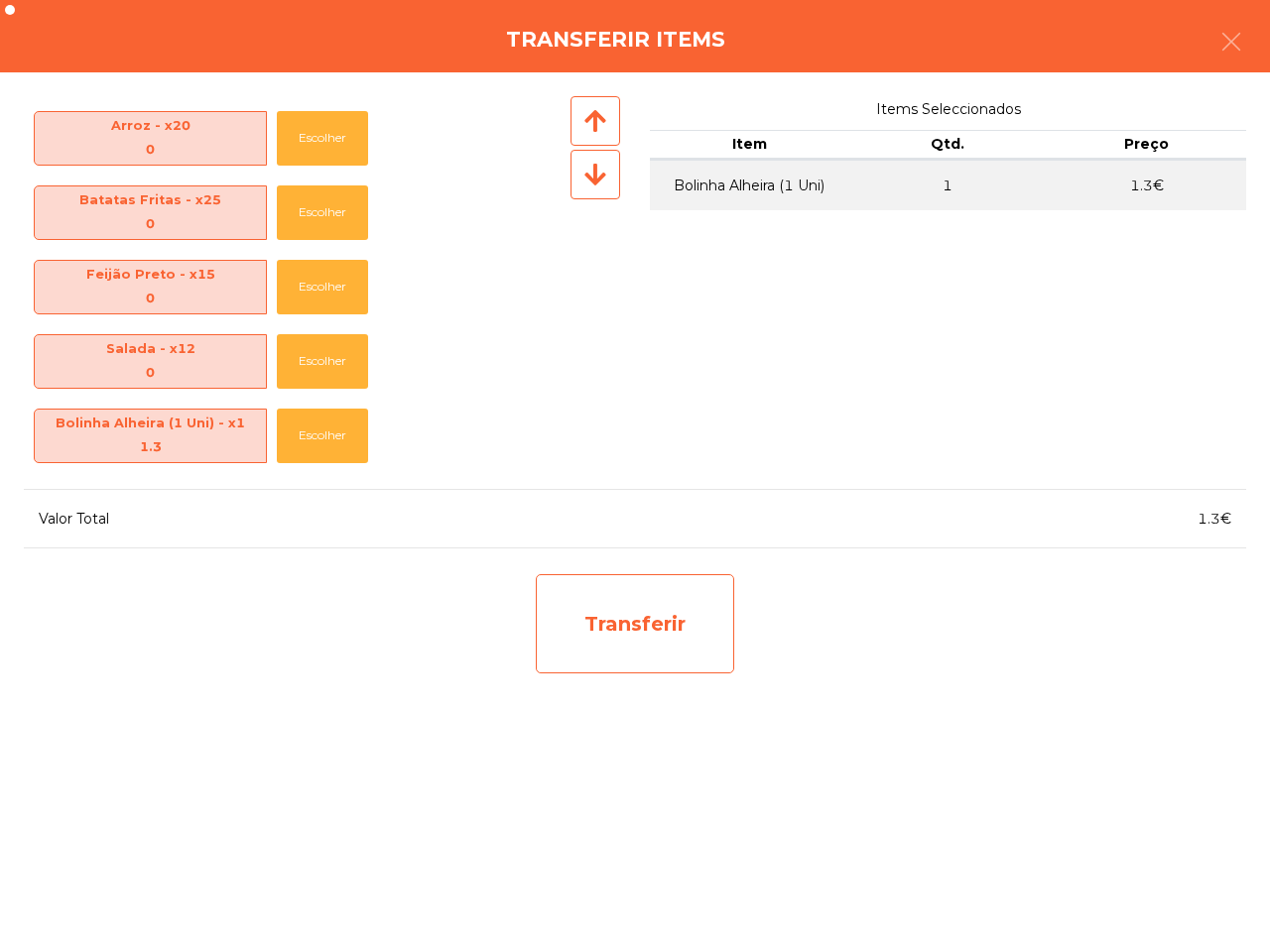 click on "Transferir" 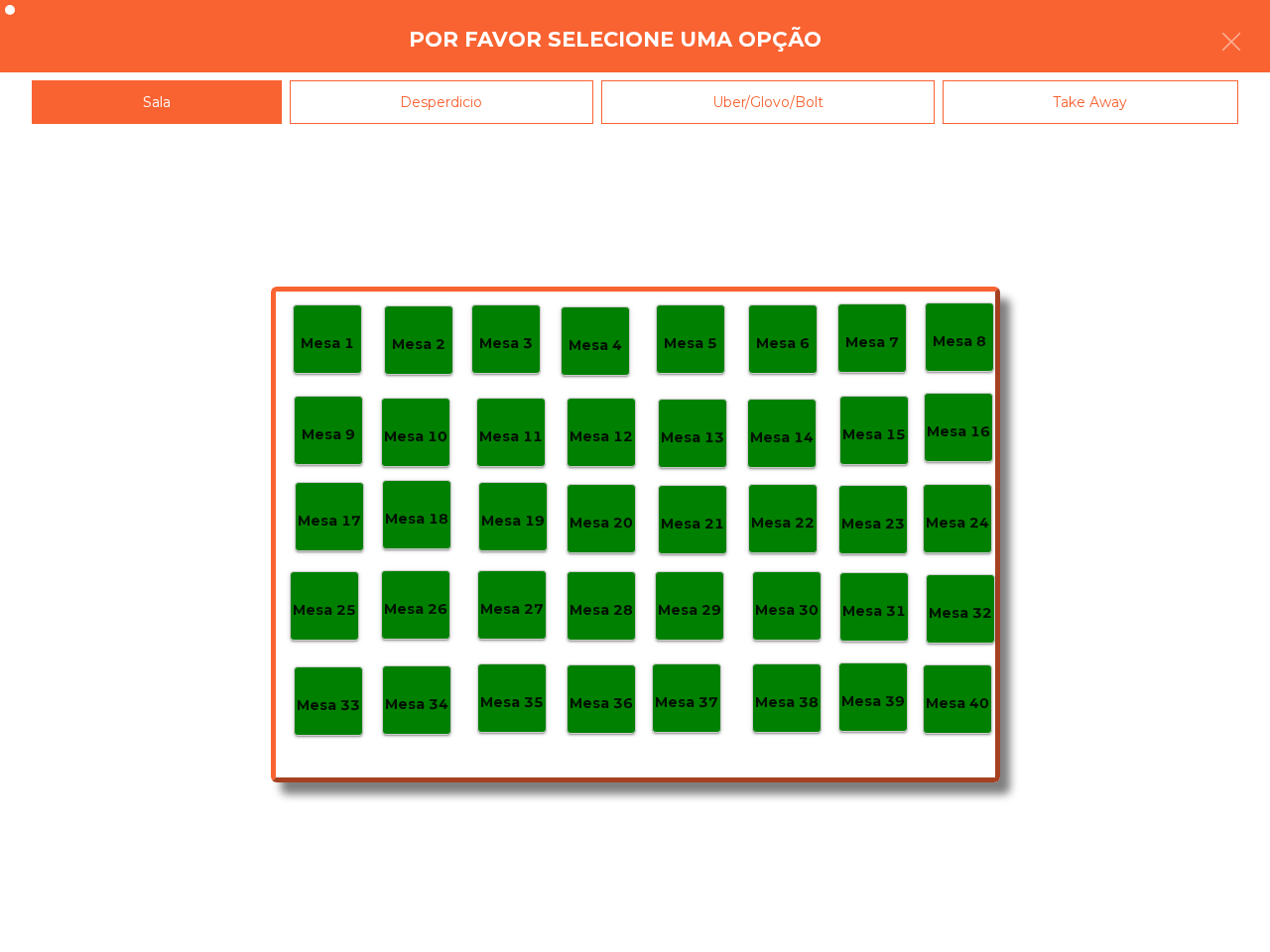 click on "Mesa 1   Mesa 2   Mesa 3   Mesa 4   Mesa 5   Mesa 6   Mesa 7   Mesa 8   [GEOGRAPHIC_DATA] 9   [GEOGRAPHIC_DATA] 10   [GEOGRAPHIC_DATA] 11   Mesa 12   Mesa 13   Mesa 14   [GEOGRAPHIC_DATA] 16   [GEOGRAPHIC_DATA] 18   [GEOGRAPHIC_DATA] 20   [GEOGRAPHIC_DATA] 22   [GEOGRAPHIC_DATA] 24   [GEOGRAPHIC_DATA] [GEOGRAPHIC_DATA] 26   [GEOGRAPHIC_DATA] 27   [GEOGRAPHIC_DATA] 28   [GEOGRAPHIC_DATA] 30   [GEOGRAPHIC_DATA] 31   [GEOGRAPHIC_DATA] 33   [GEOGRAPHIC_DATA] 34   [GEOGRAPHIC_DATA] 35   [GEOGRAPHIC_DATA] 37   [GEOGRAPHIC_DATA] 38   Mesa 39   Mesa 40" 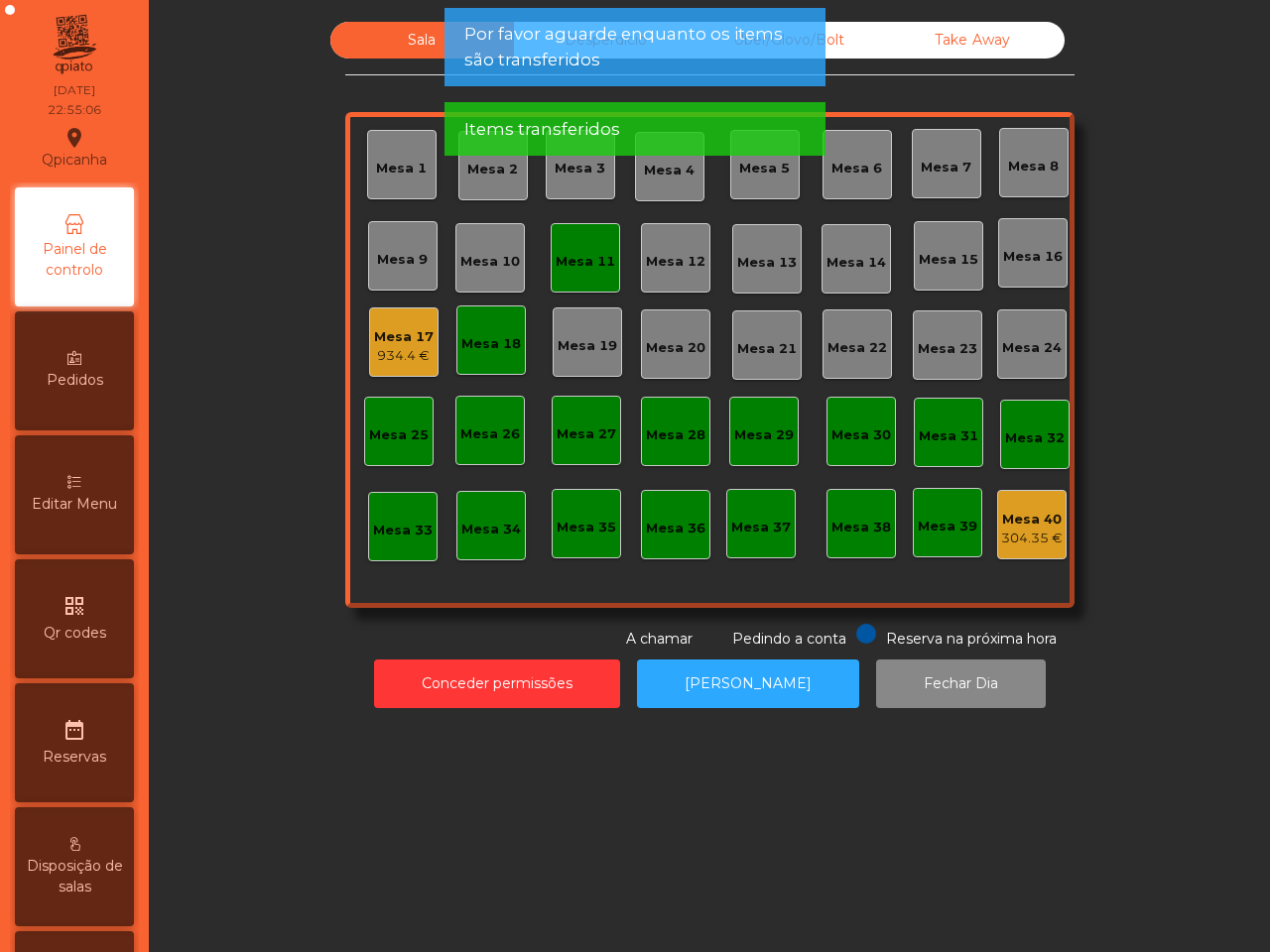 click on "304.35 €" 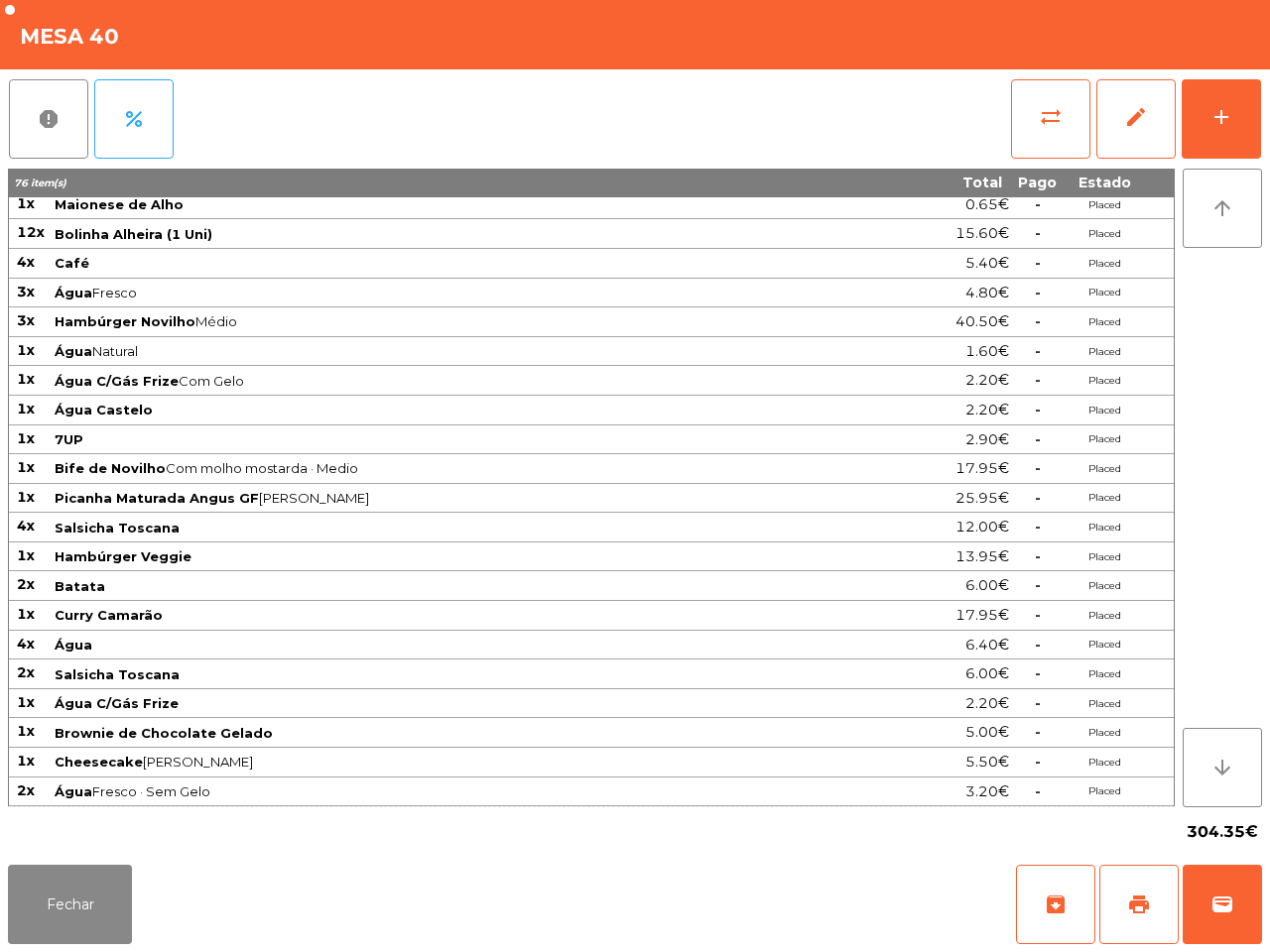 scroll, scrollTop: 249, scrollLeft: 0, axis: vertical 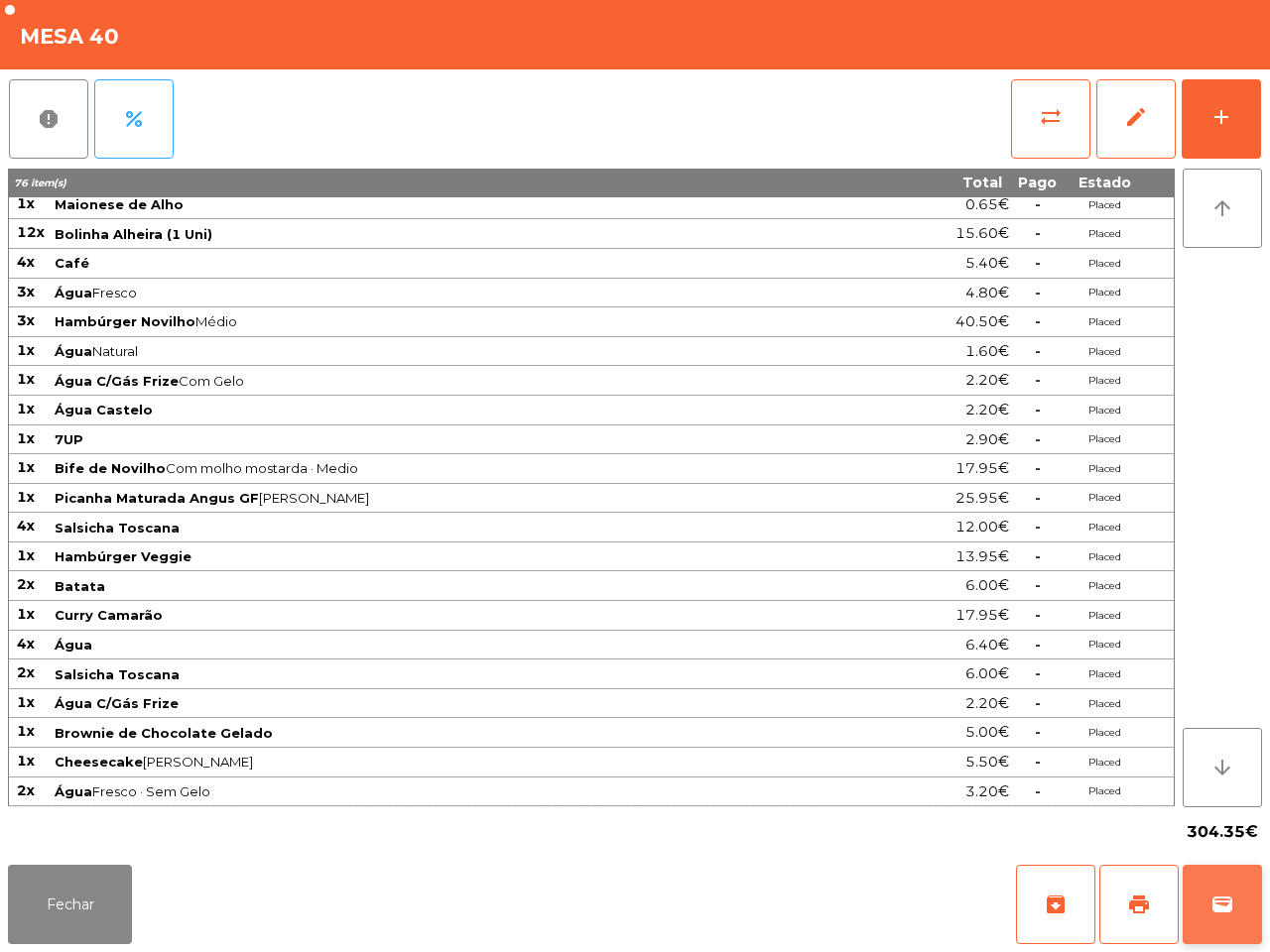 click on "wallet" 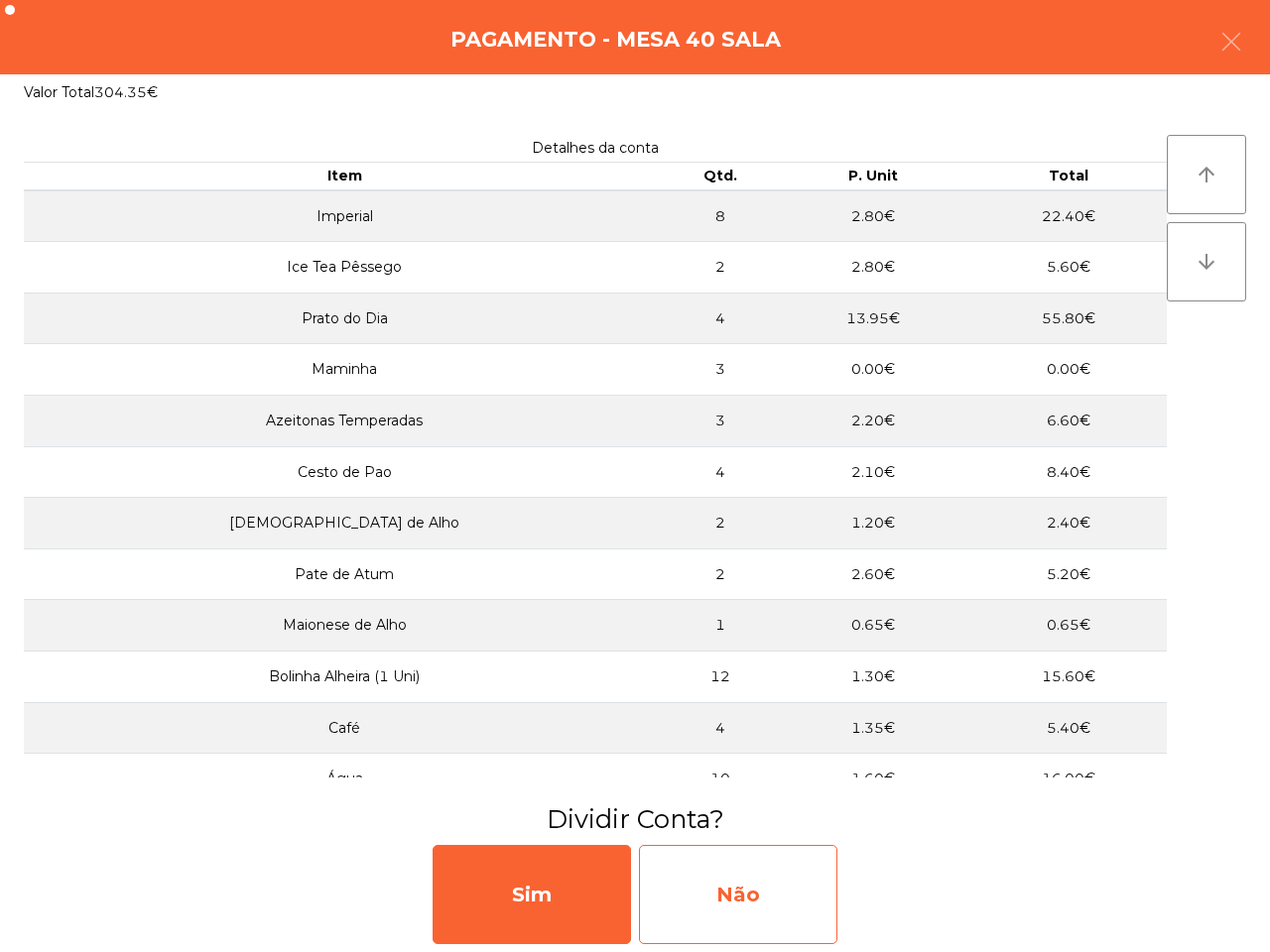 click on "Não" 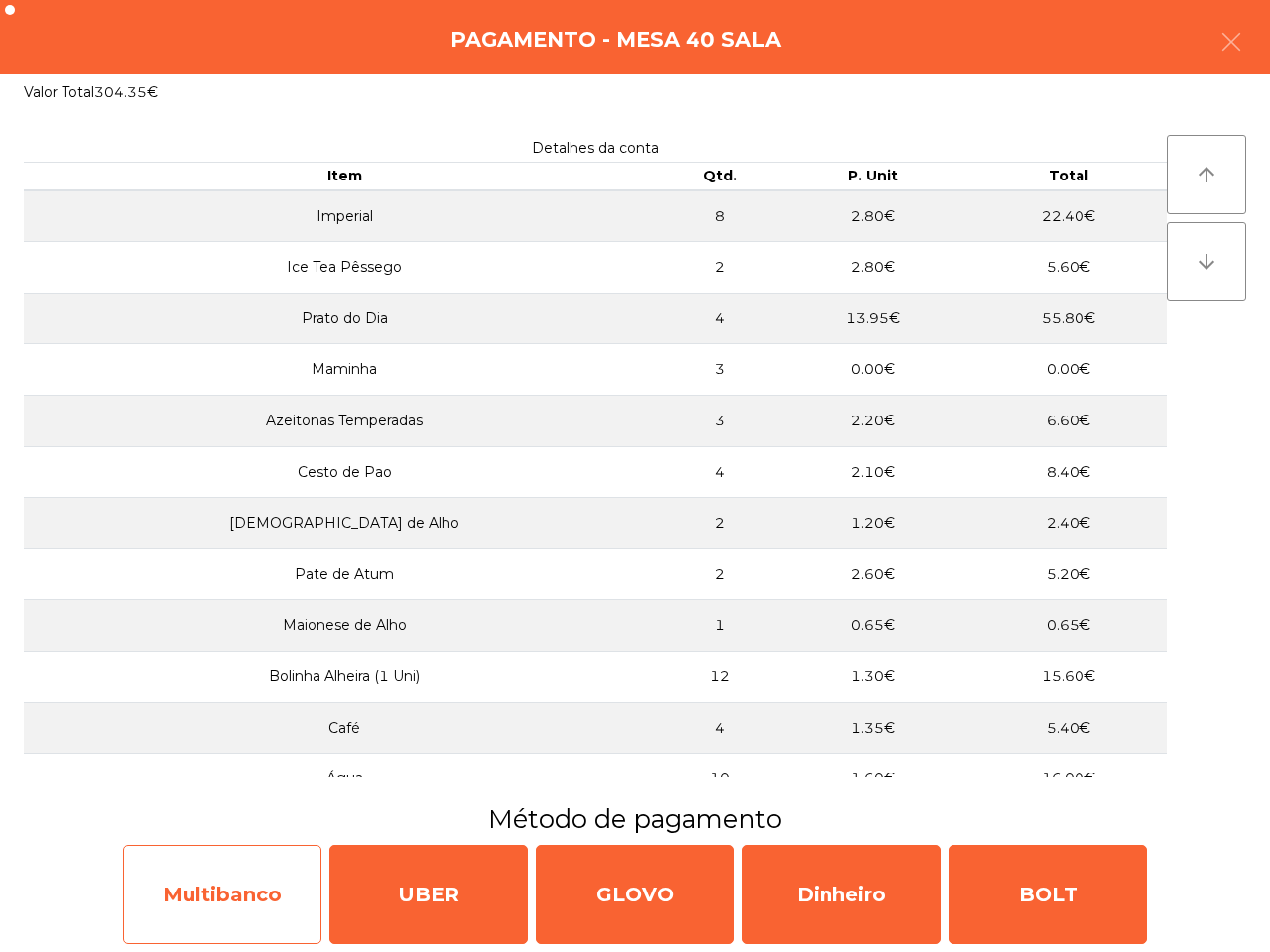 click on "Multibanco" 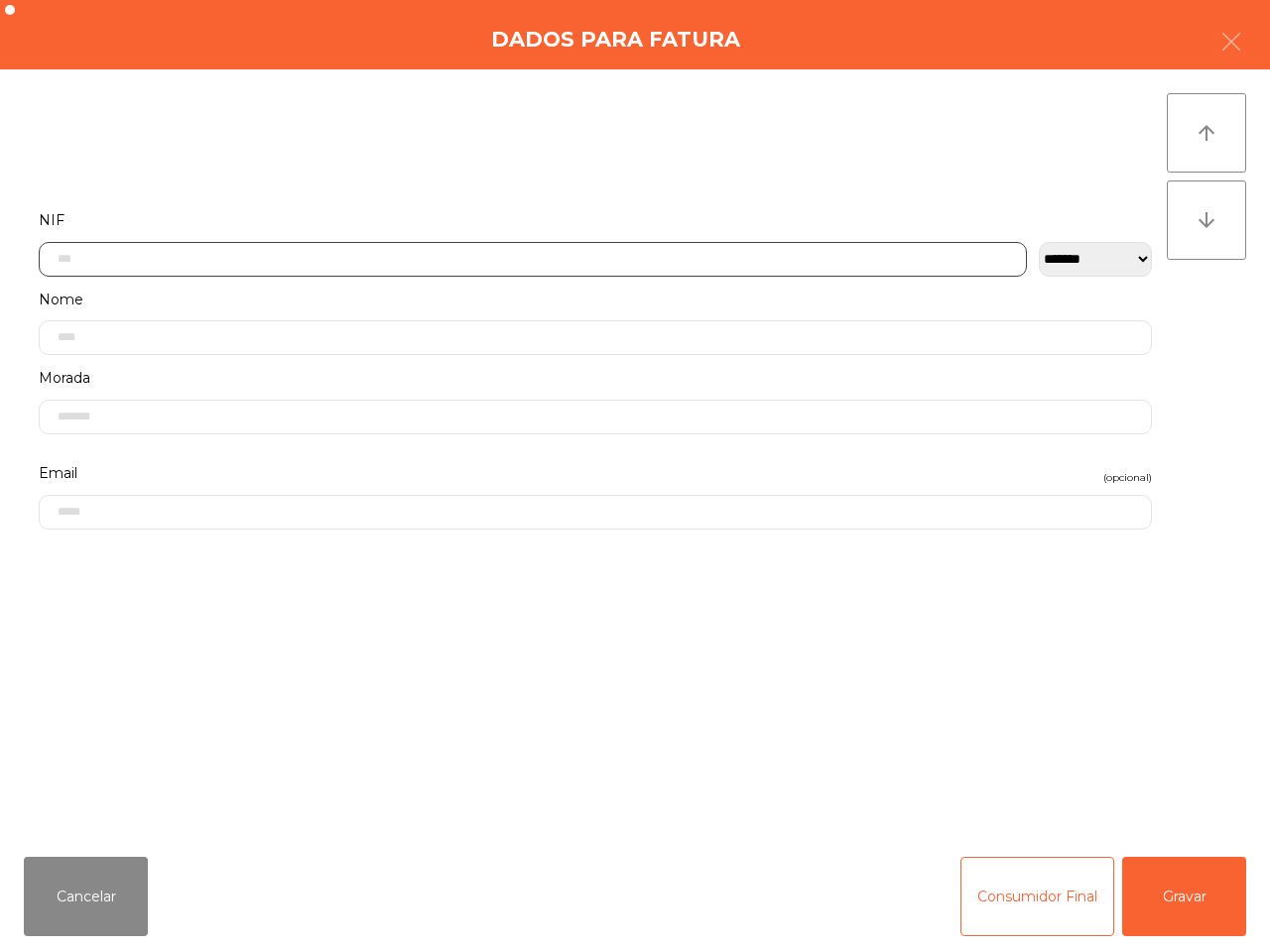 click 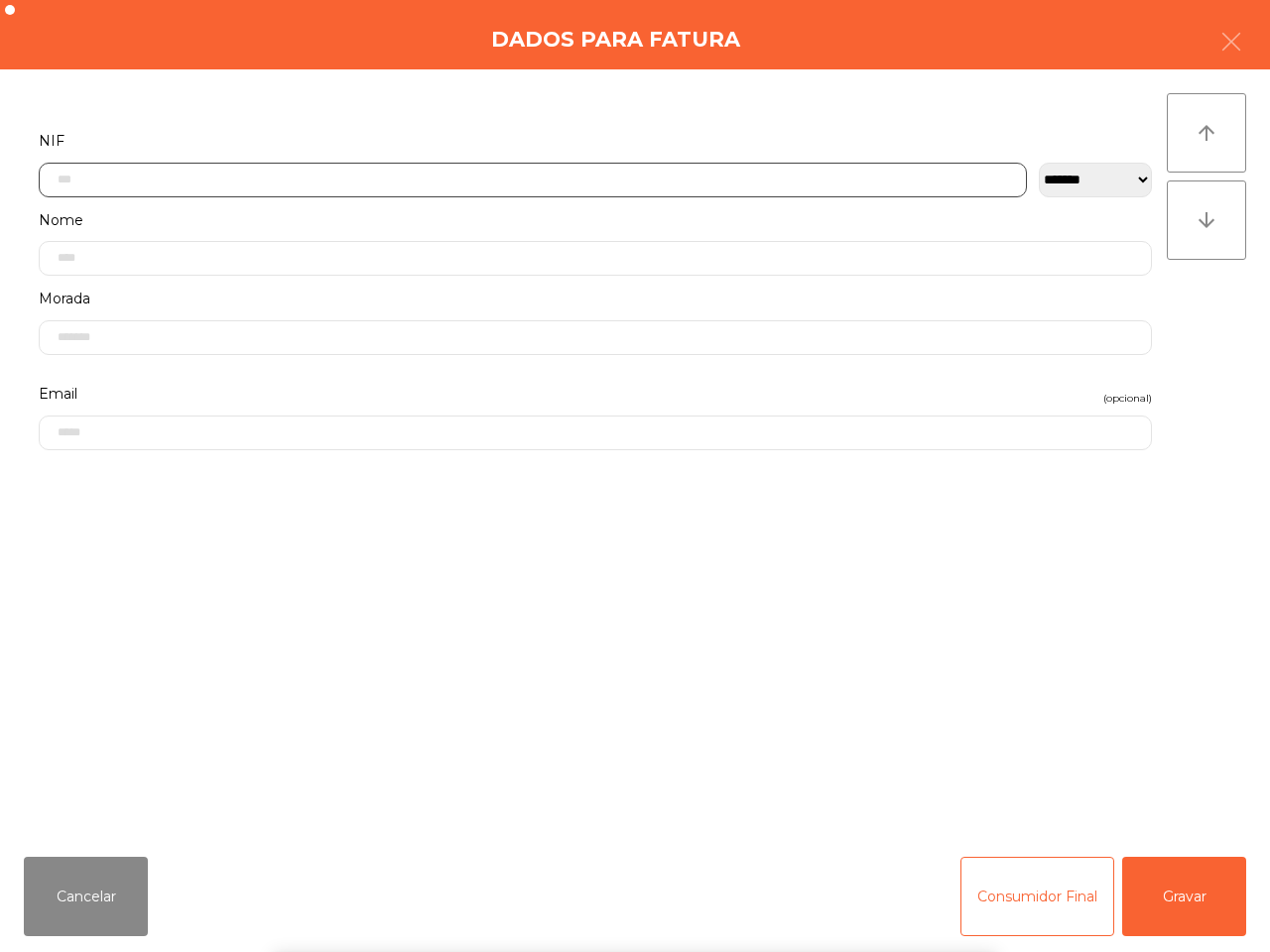 scroll, scrollTop: 111, scrollLeft: 0, axis: vertical 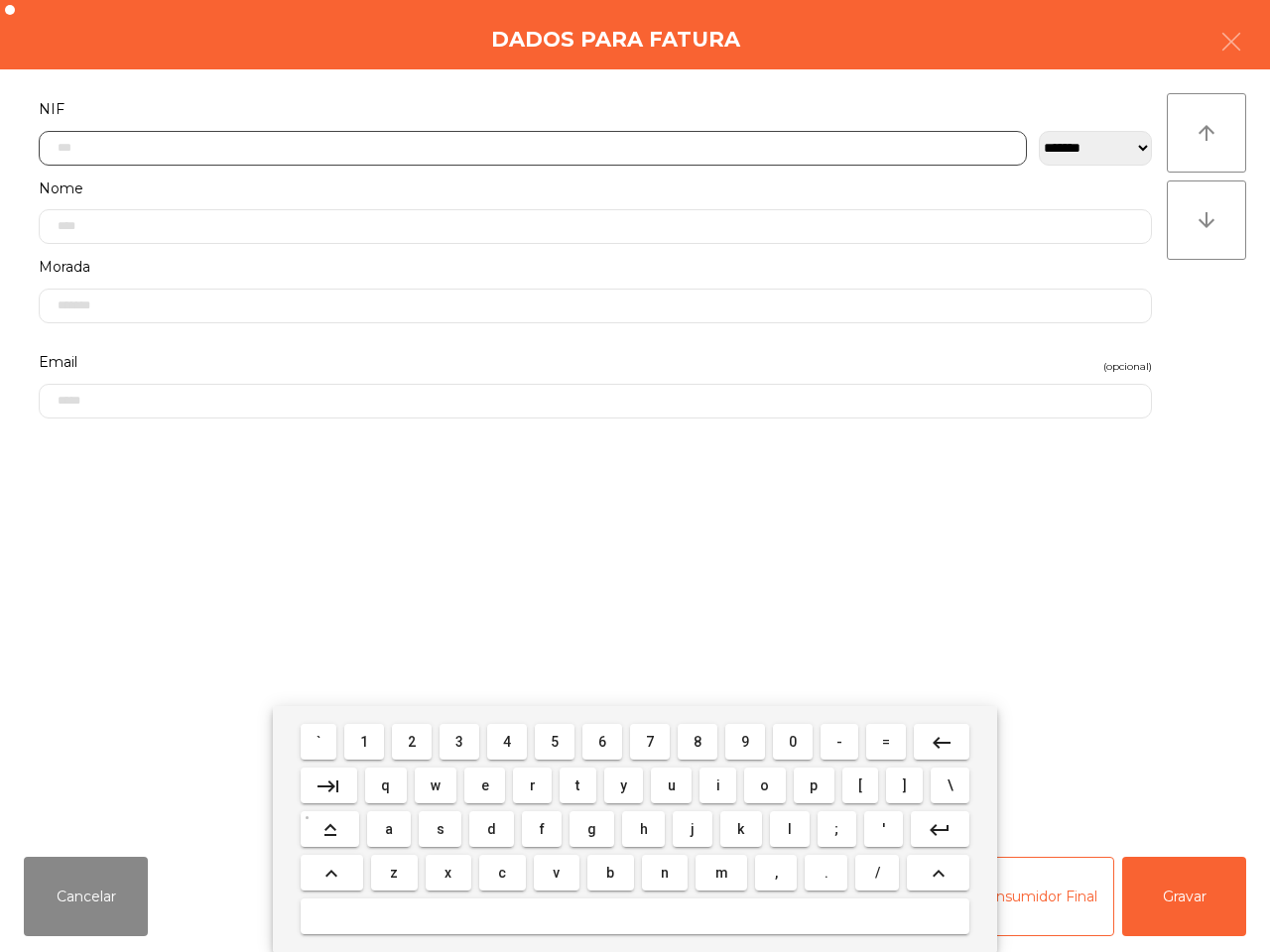 click on "5" at bounding box center (555, 742) 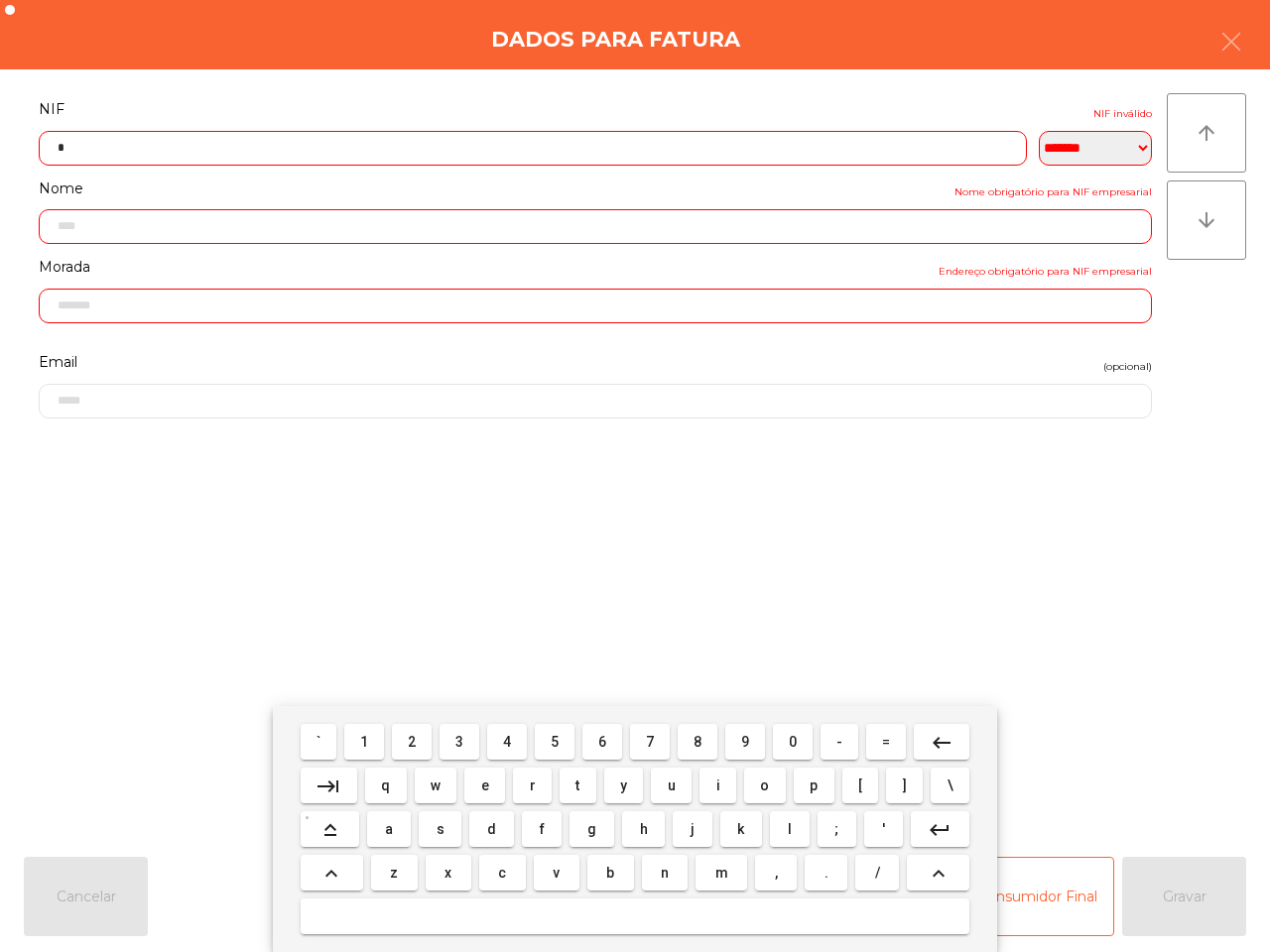 click on "1" at bounding box center [364, 742] 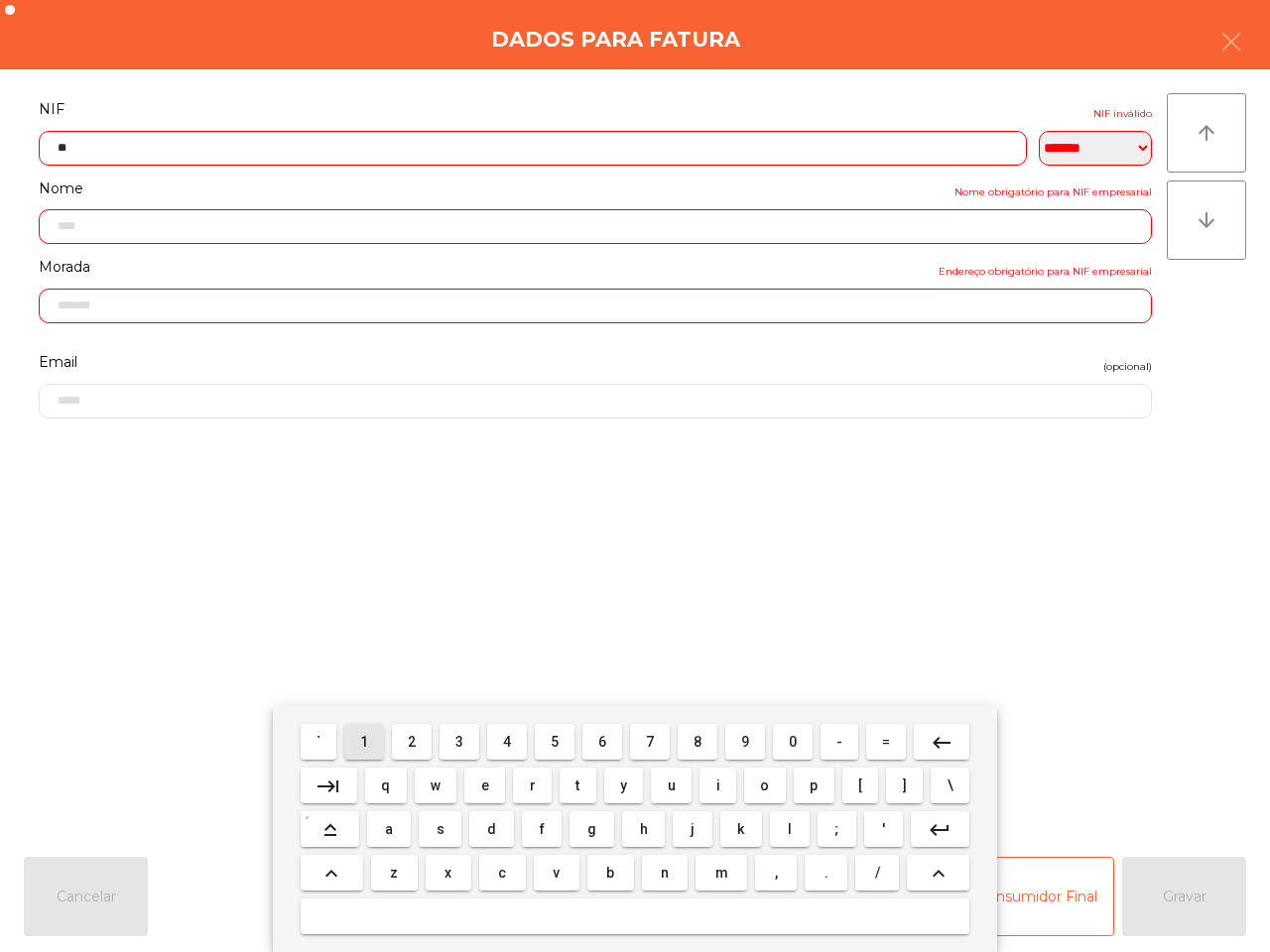click on "8" at bounding box center [698, 742] 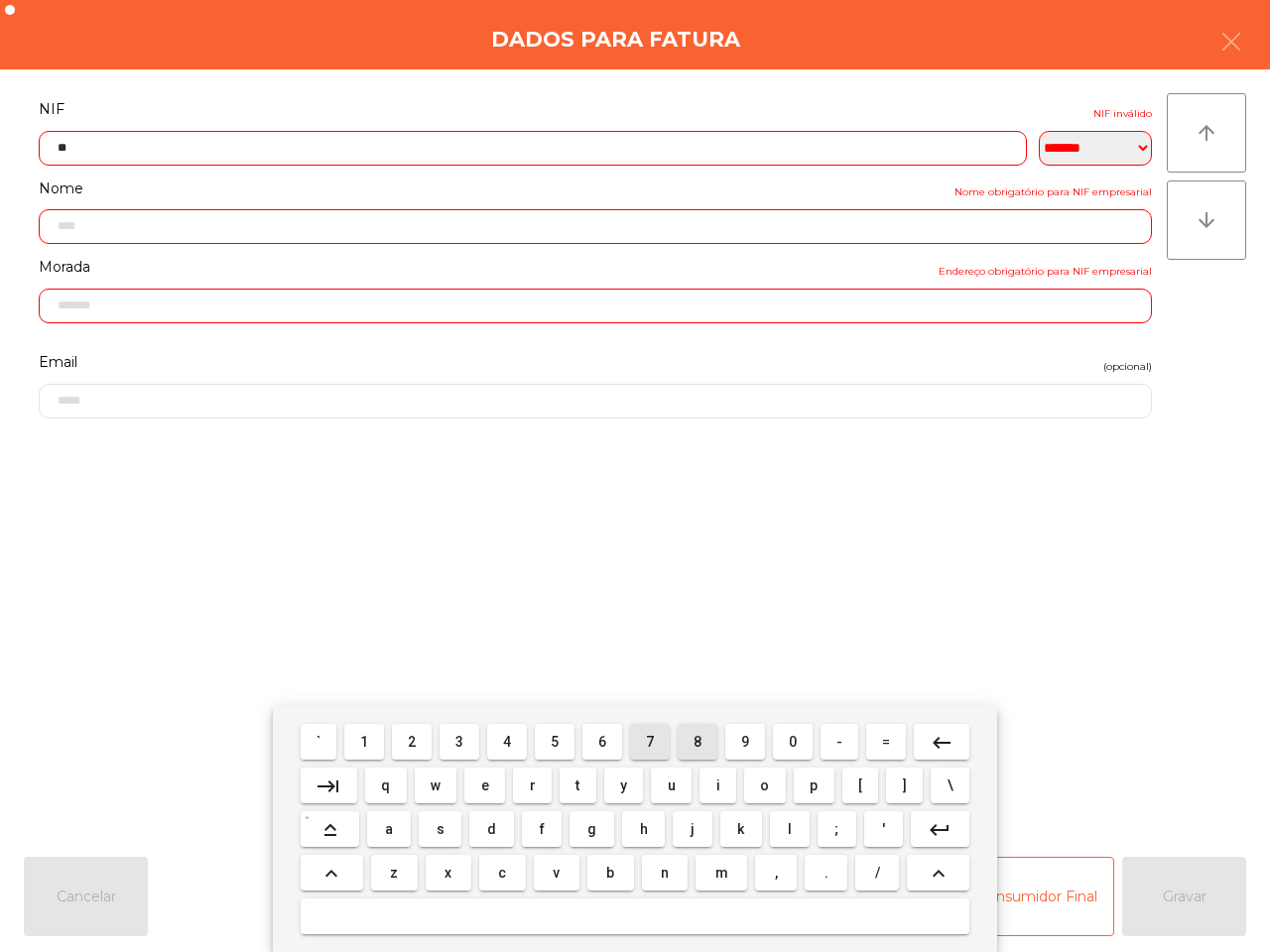 click on "5" at bounding box center [555, 742] 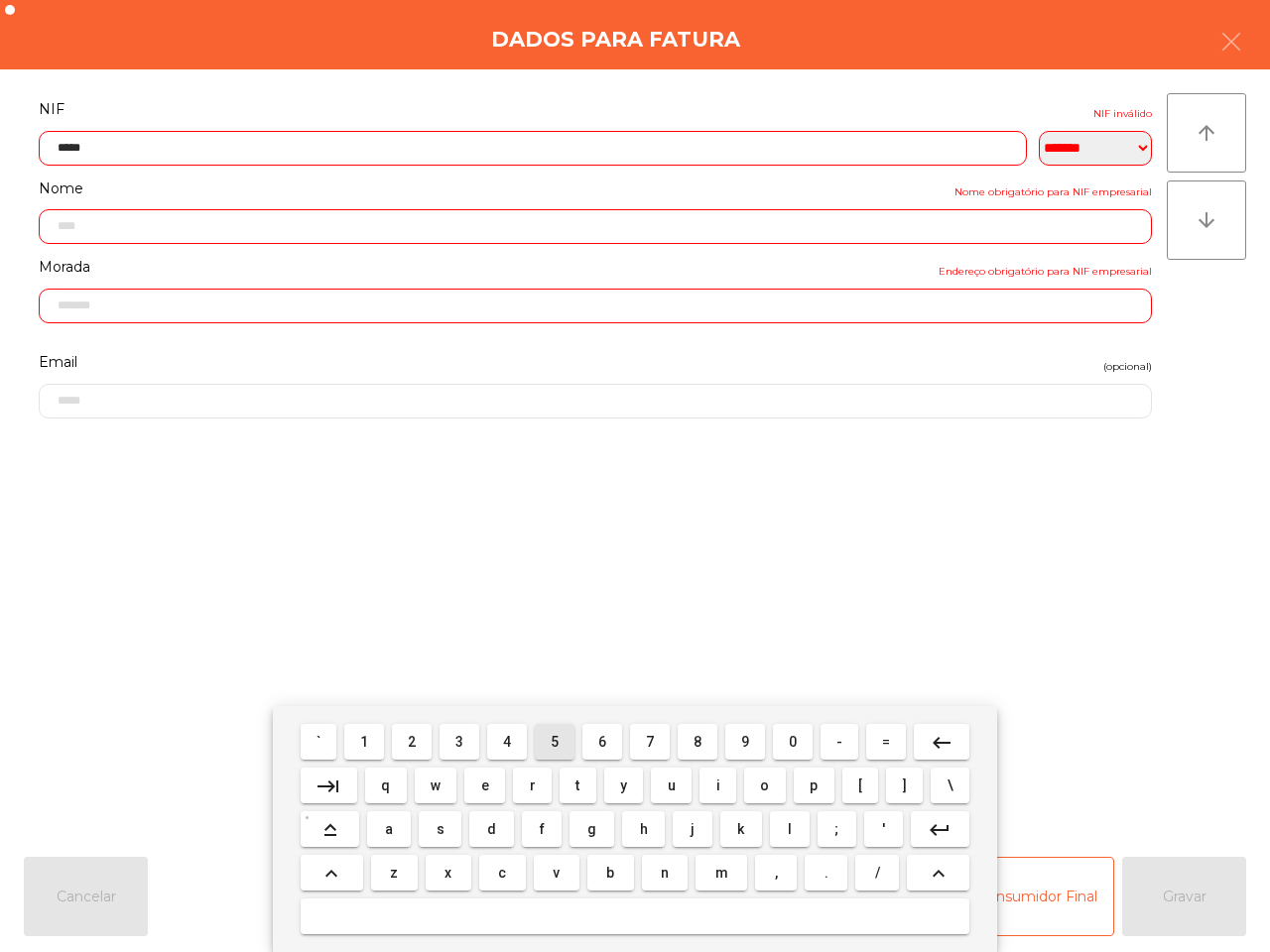 click on "2" at bounding box center [412, 742] 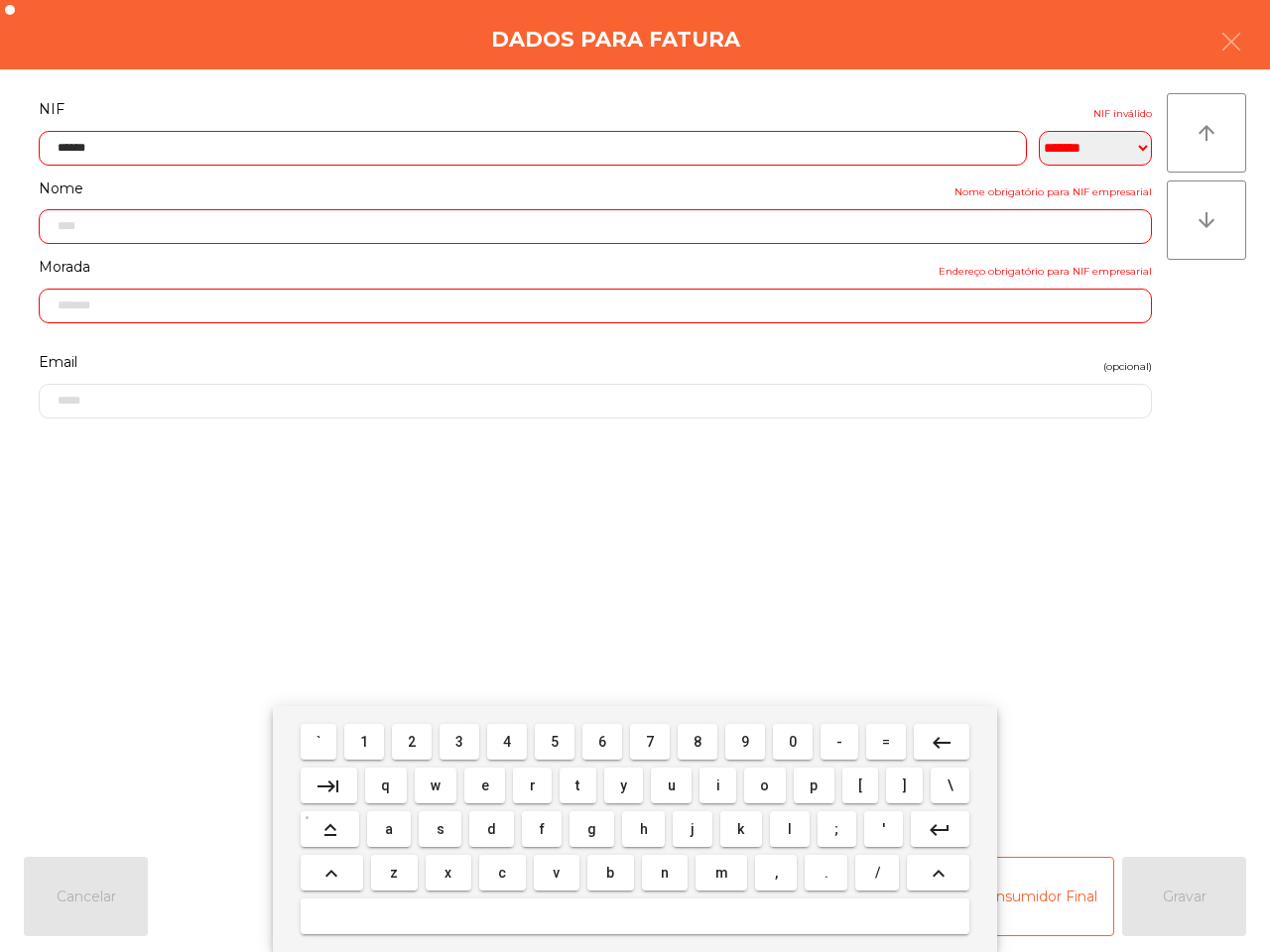 click on "5" at bounding box center [555, 742] 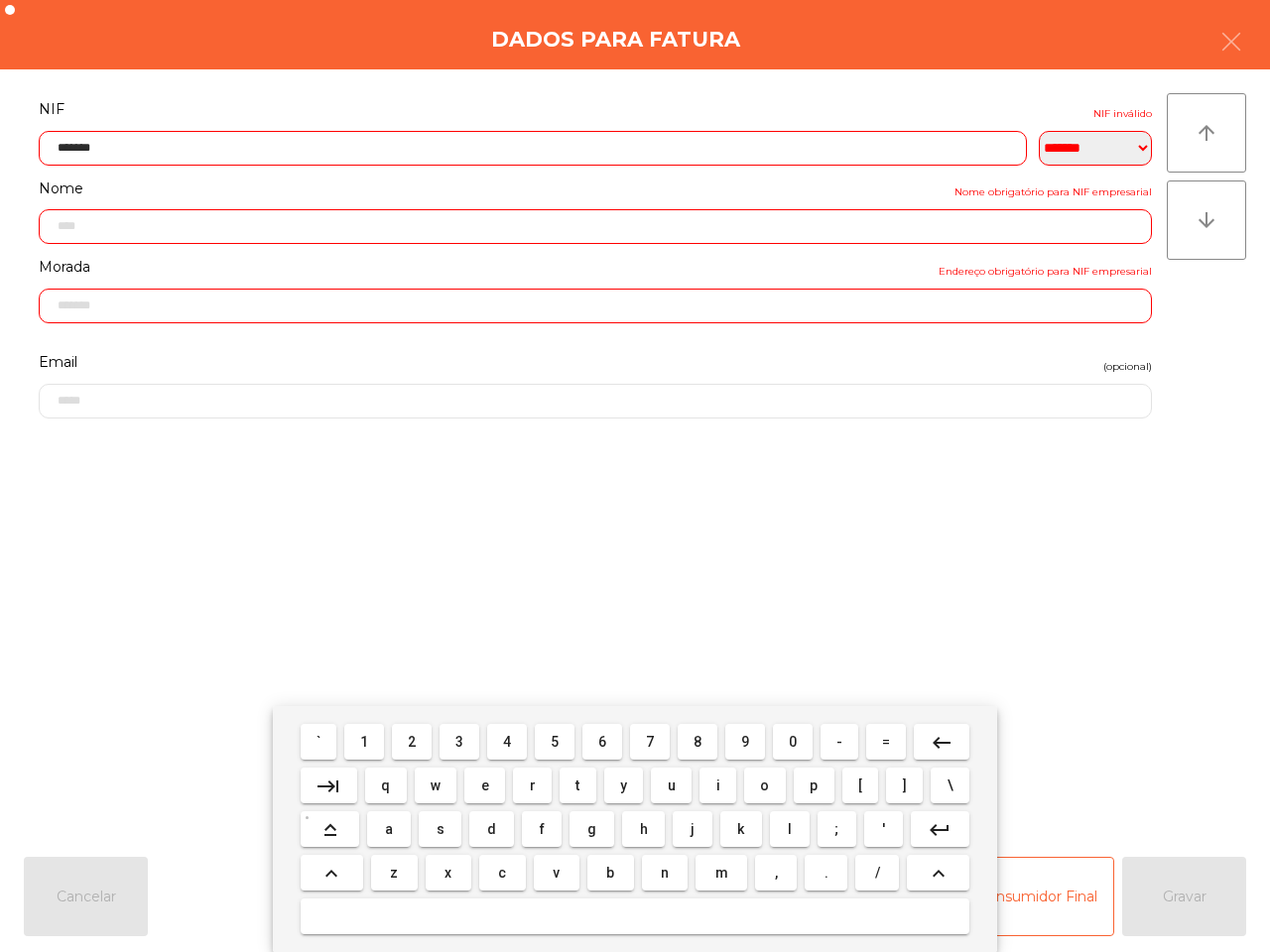 click on "1" at bounding box center (364, 742) 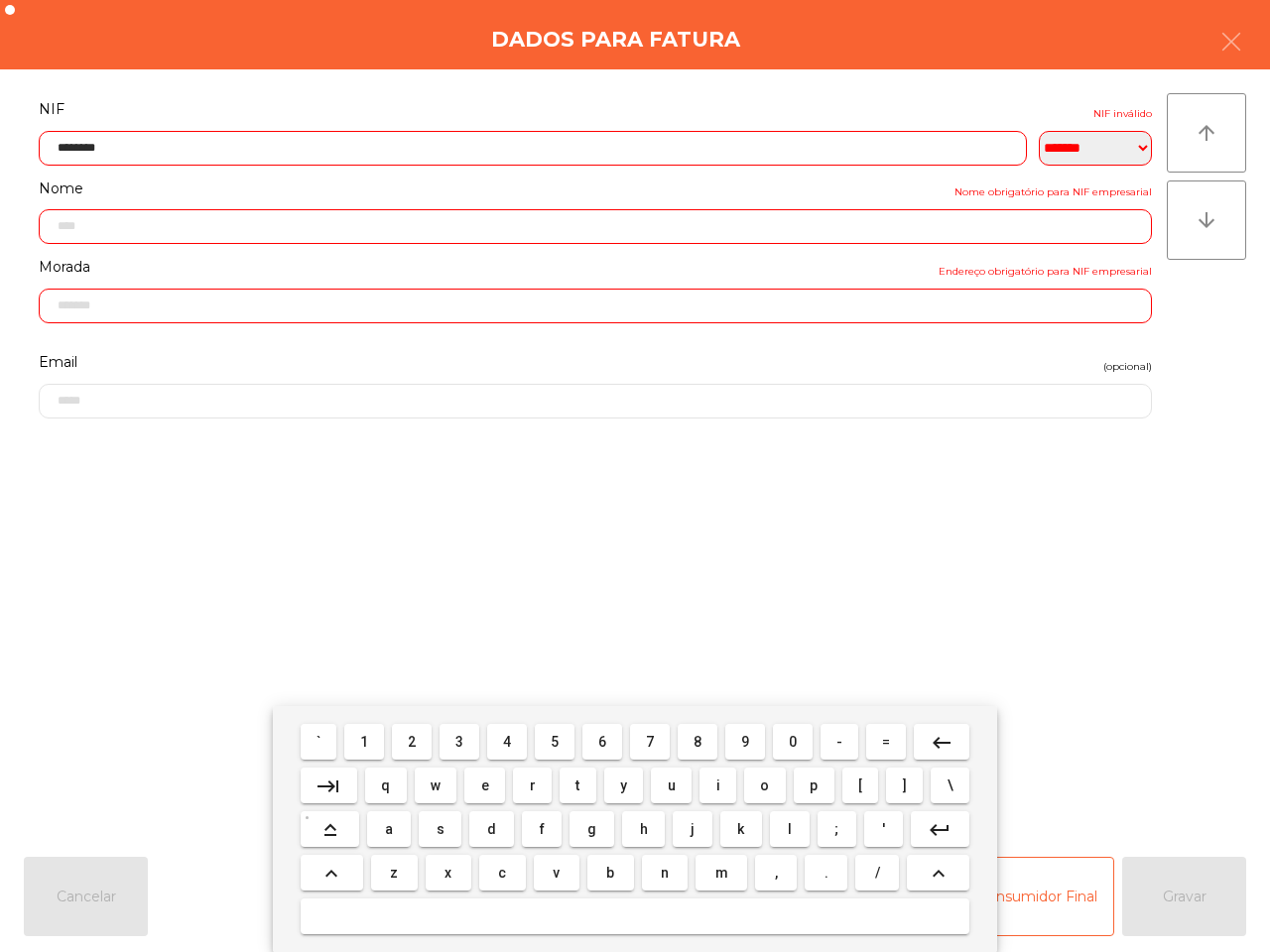 click on "8" at bounding box center (698, 742) 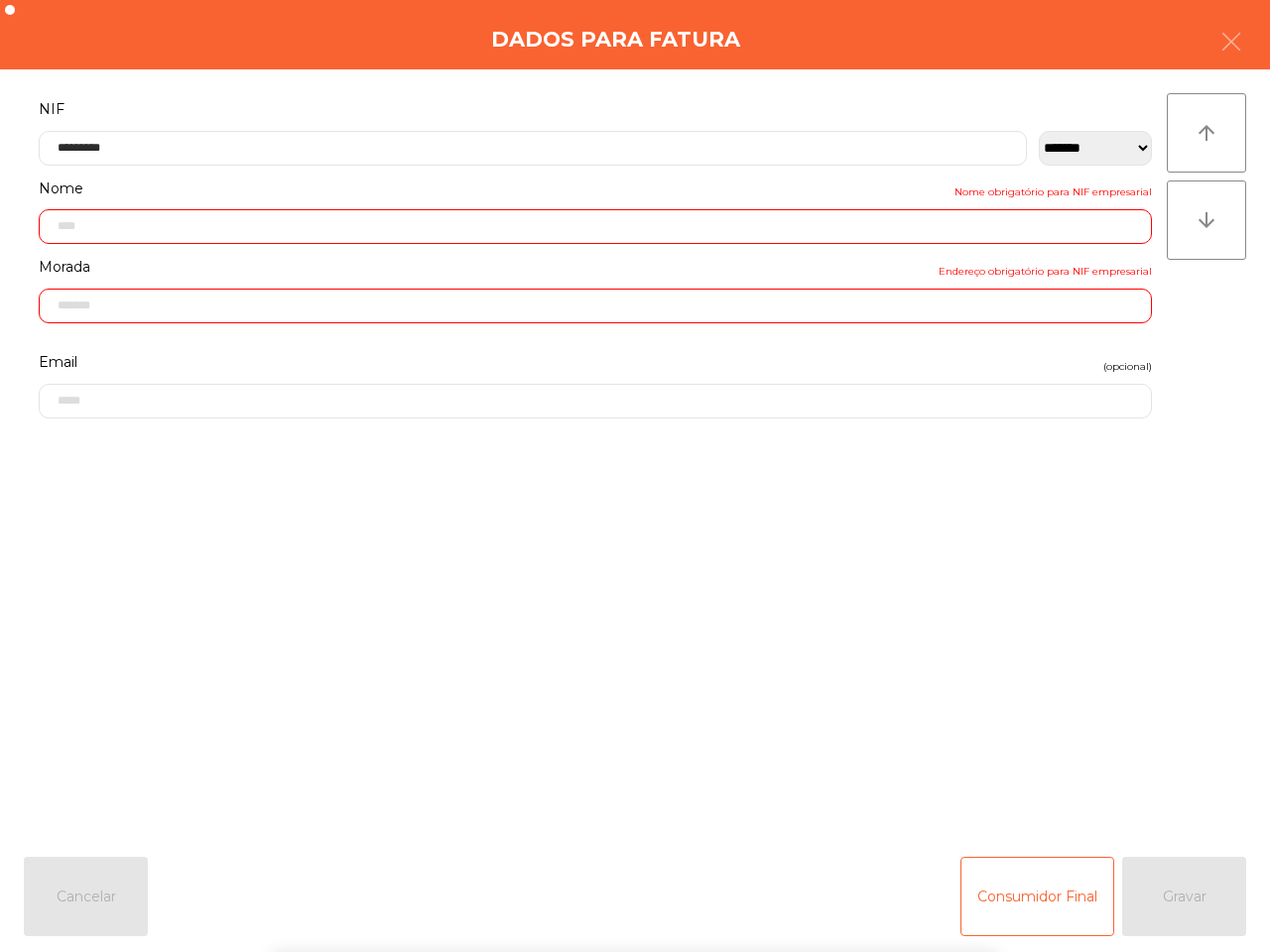 click on "**********" 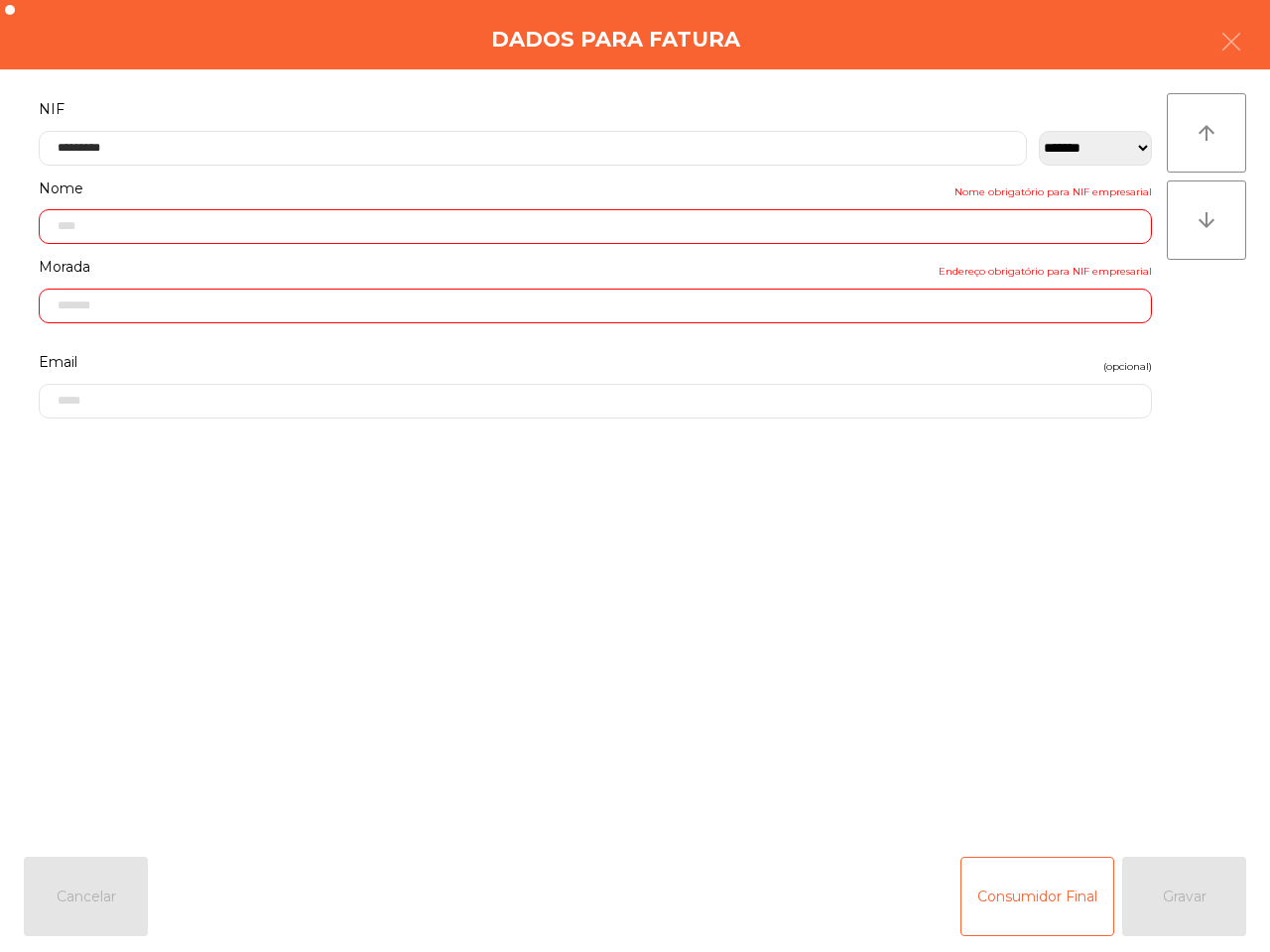 type on "**********" 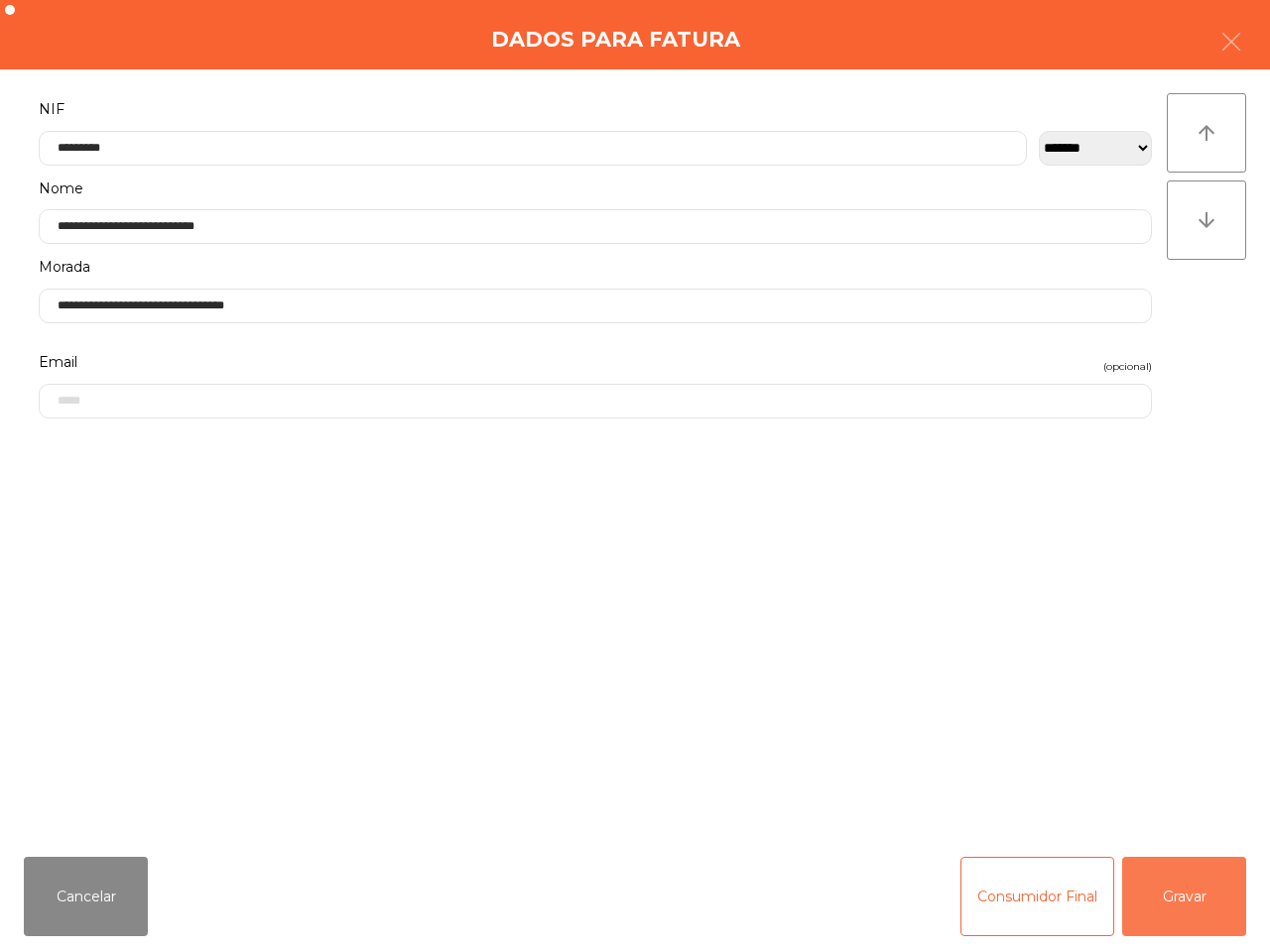 click on "Gravar" 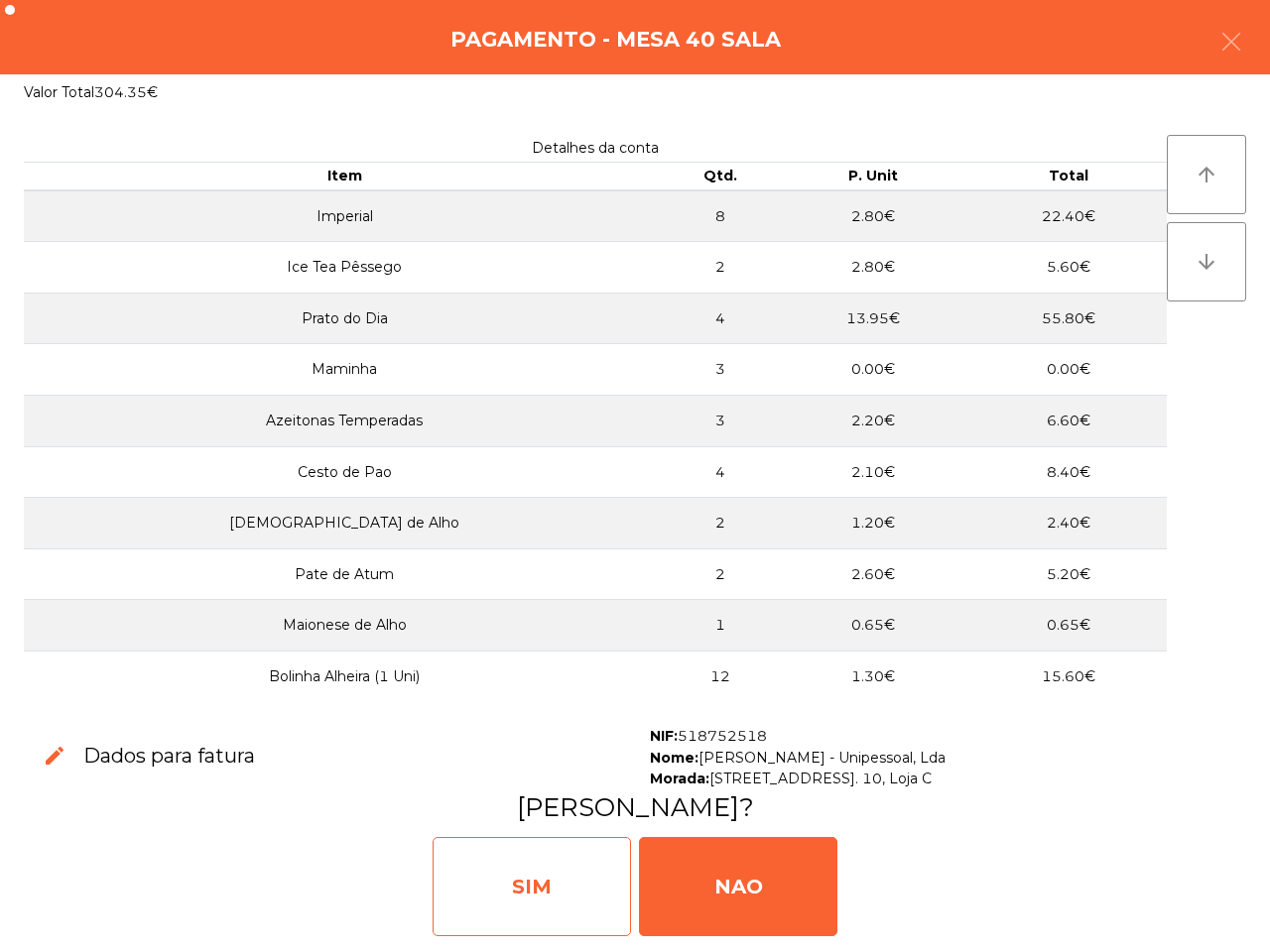 click on "SIM" 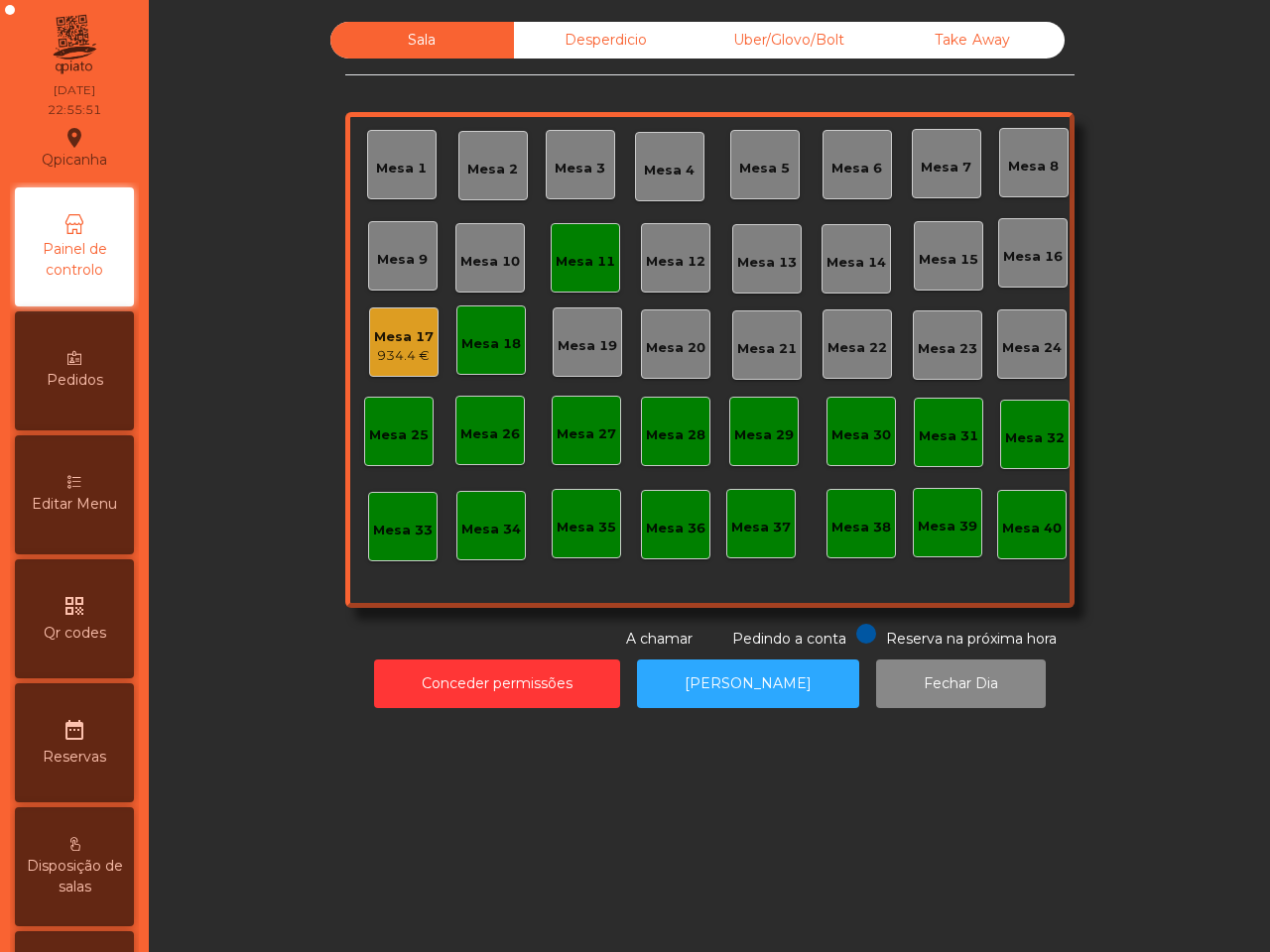 click on "Desperdicio" 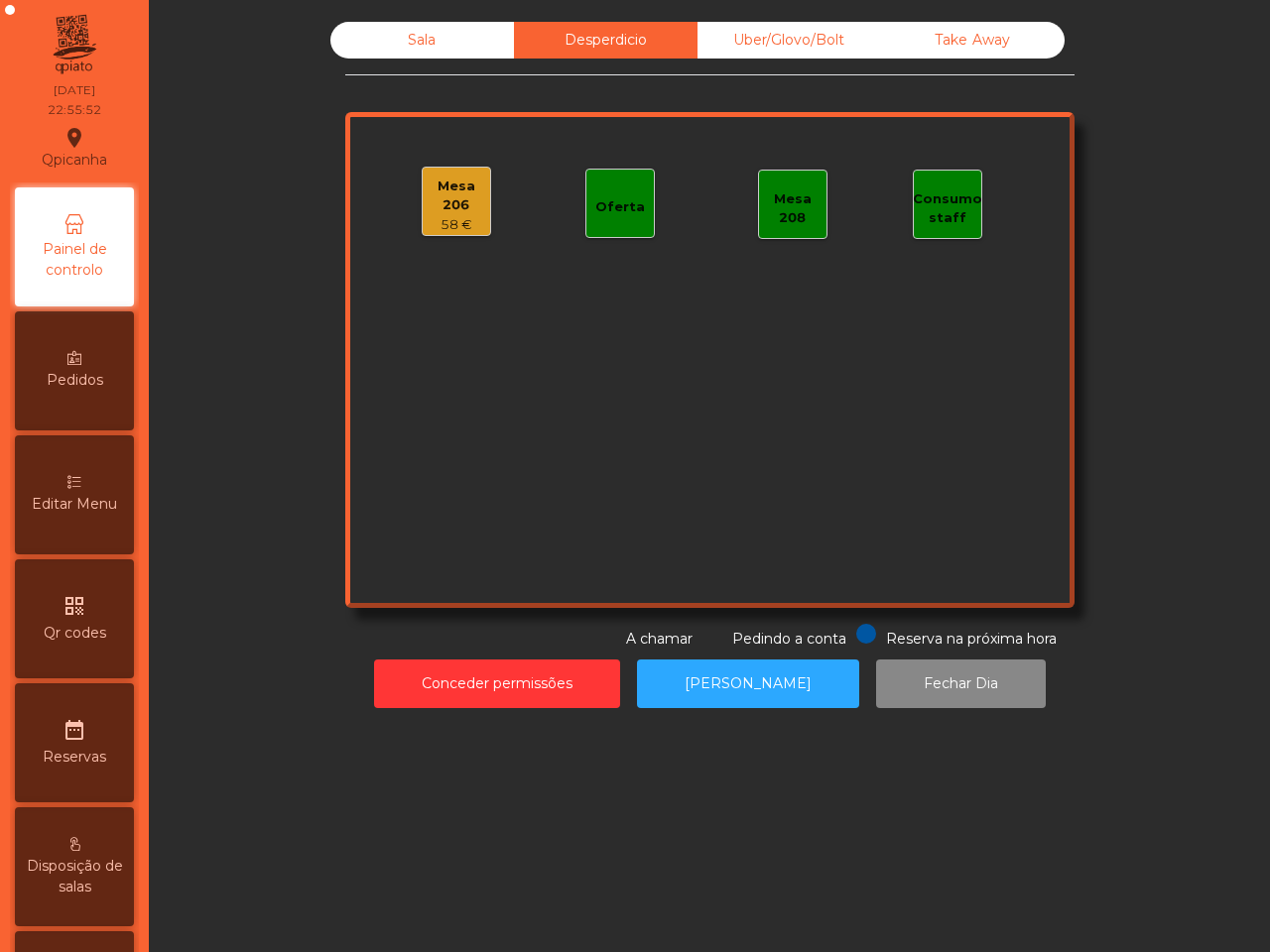 click on "Uber/Glovo/Bolt" 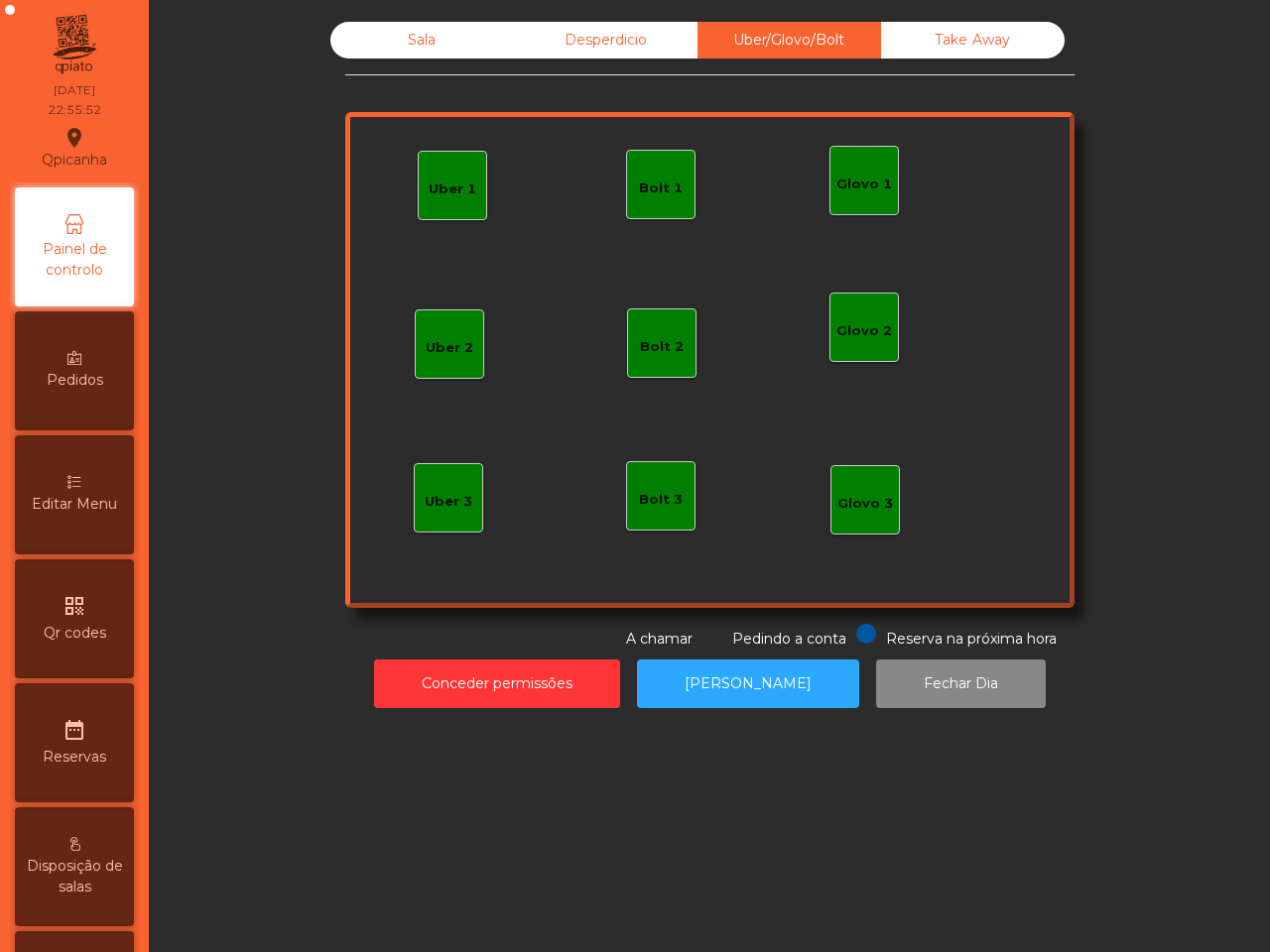 drag, startPoint x: 930, startPoint y: 40, endPoint x: 889, endPoint y: 37, distance: 41.10961 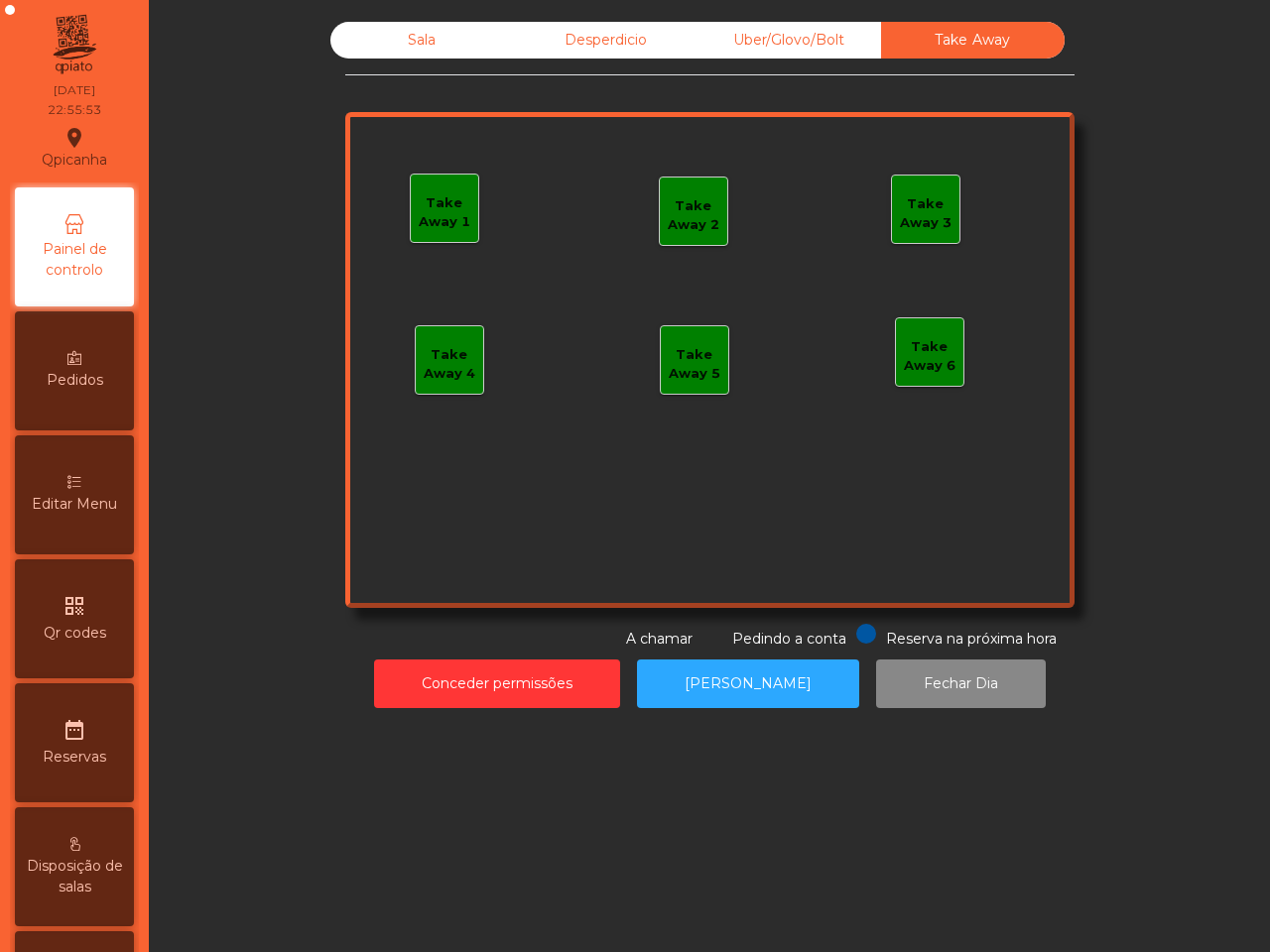 click on "Sala" 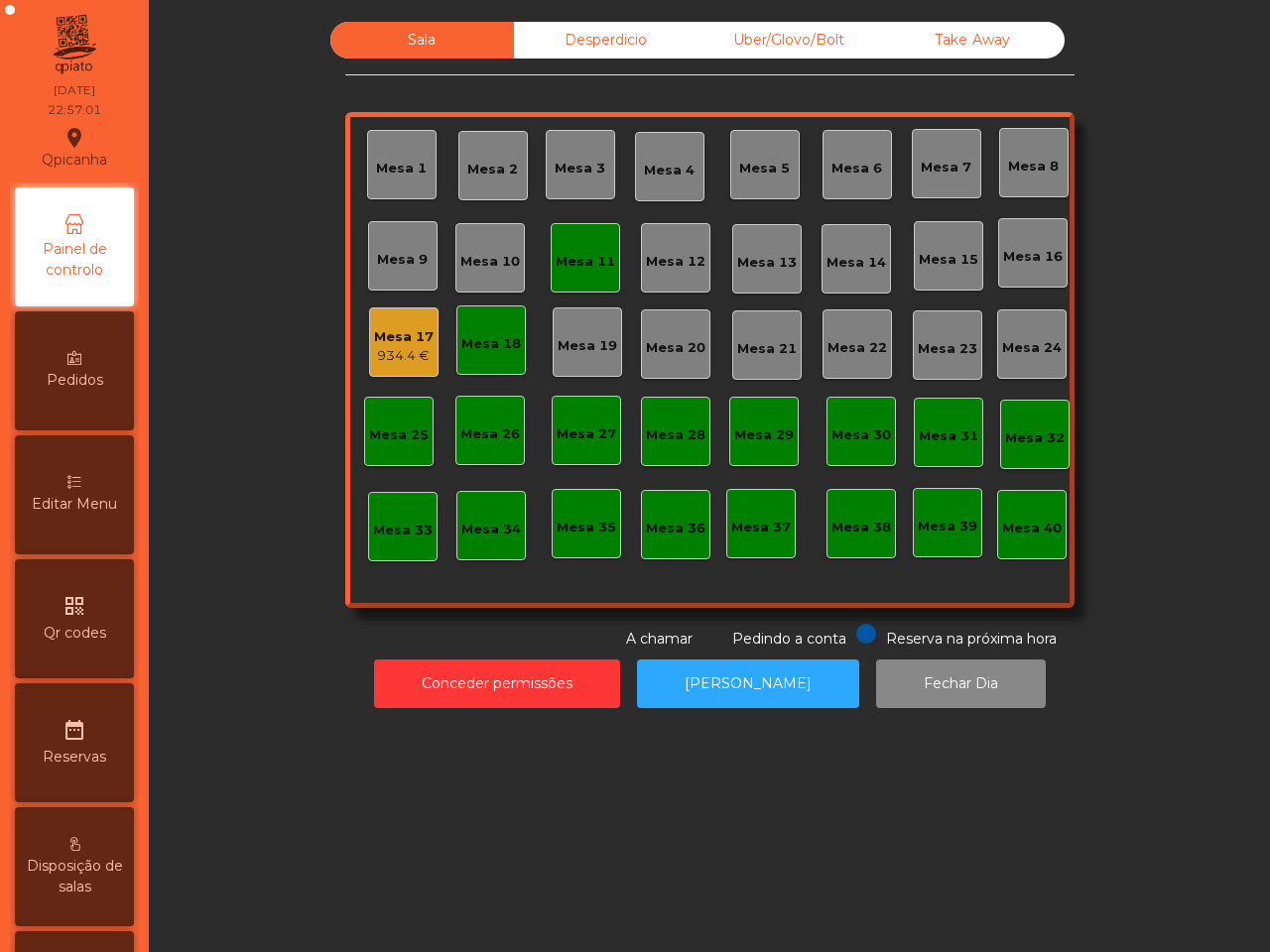 click on "934.4 €" 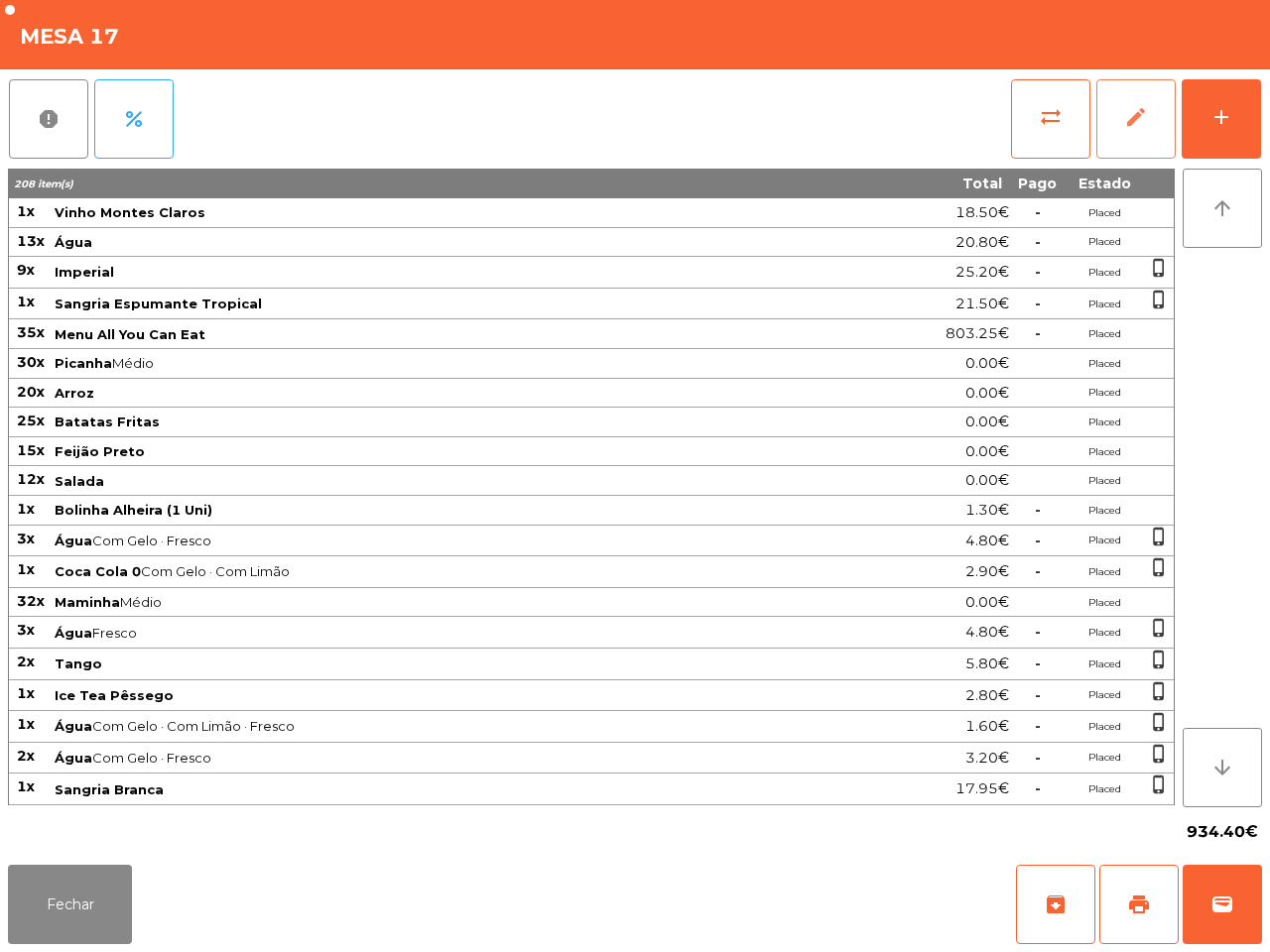 click on "edit" 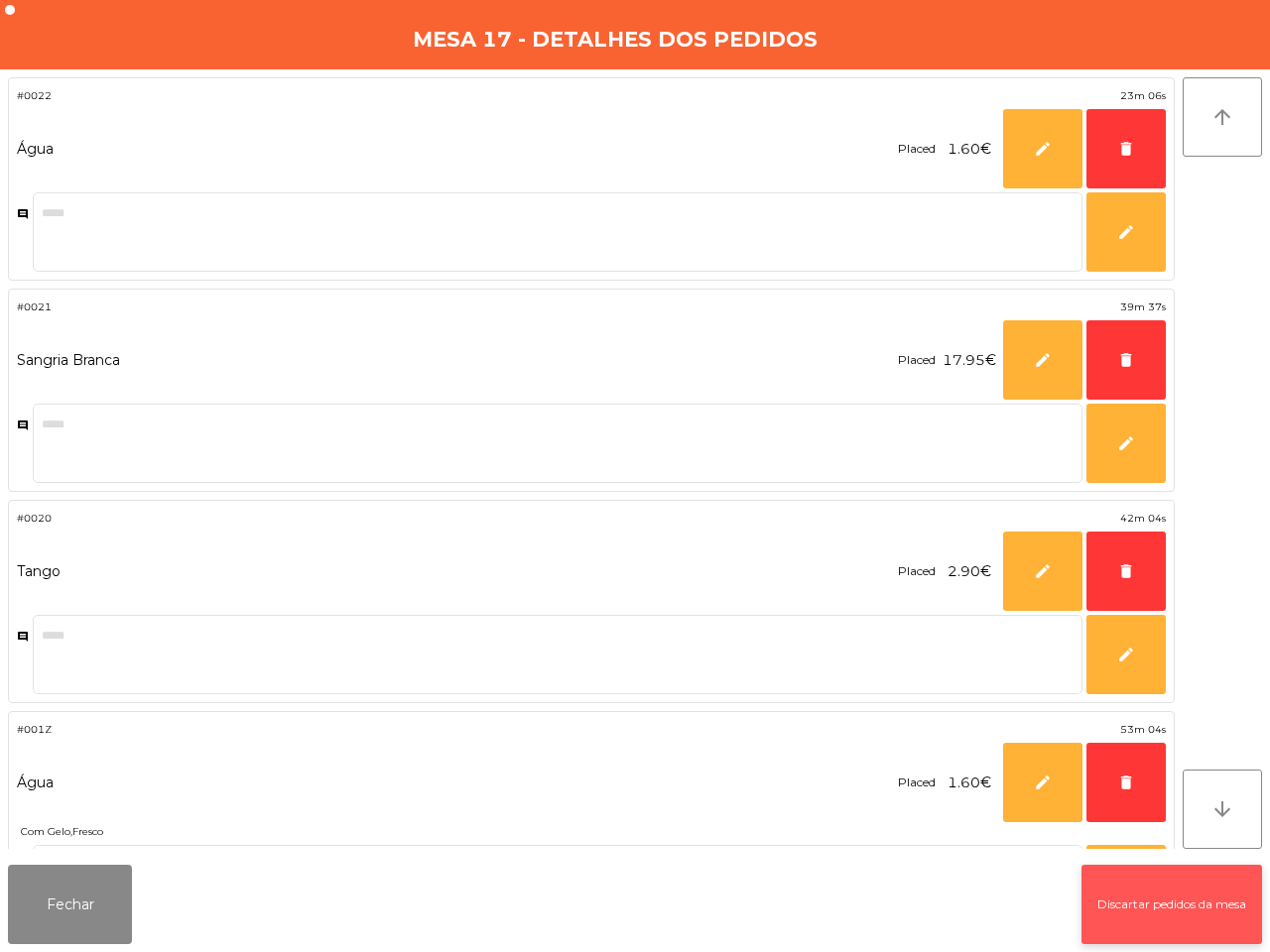 click on "Discartar pedidos da mesa" 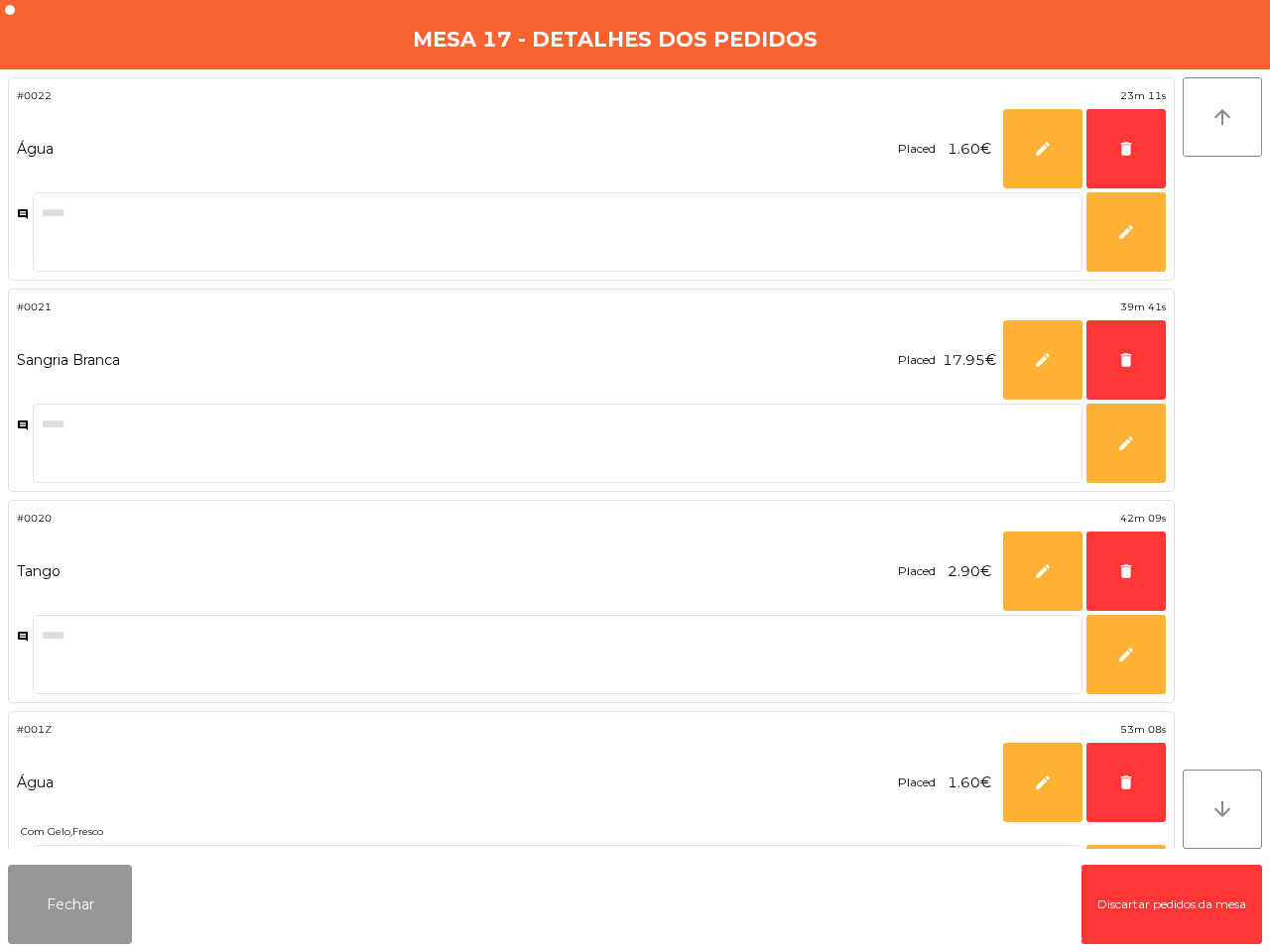 click on "Fechar" 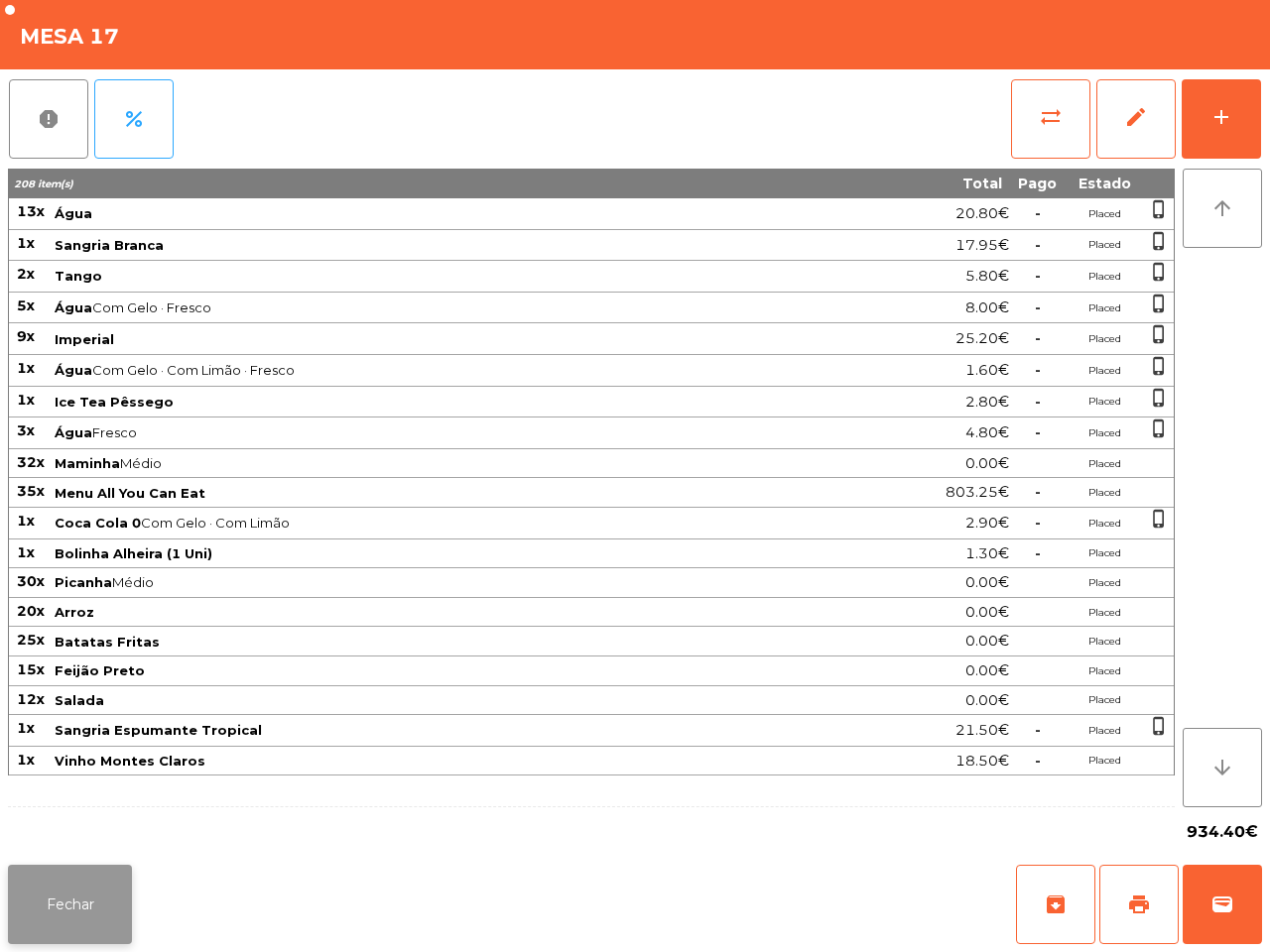 click on "Fechar" 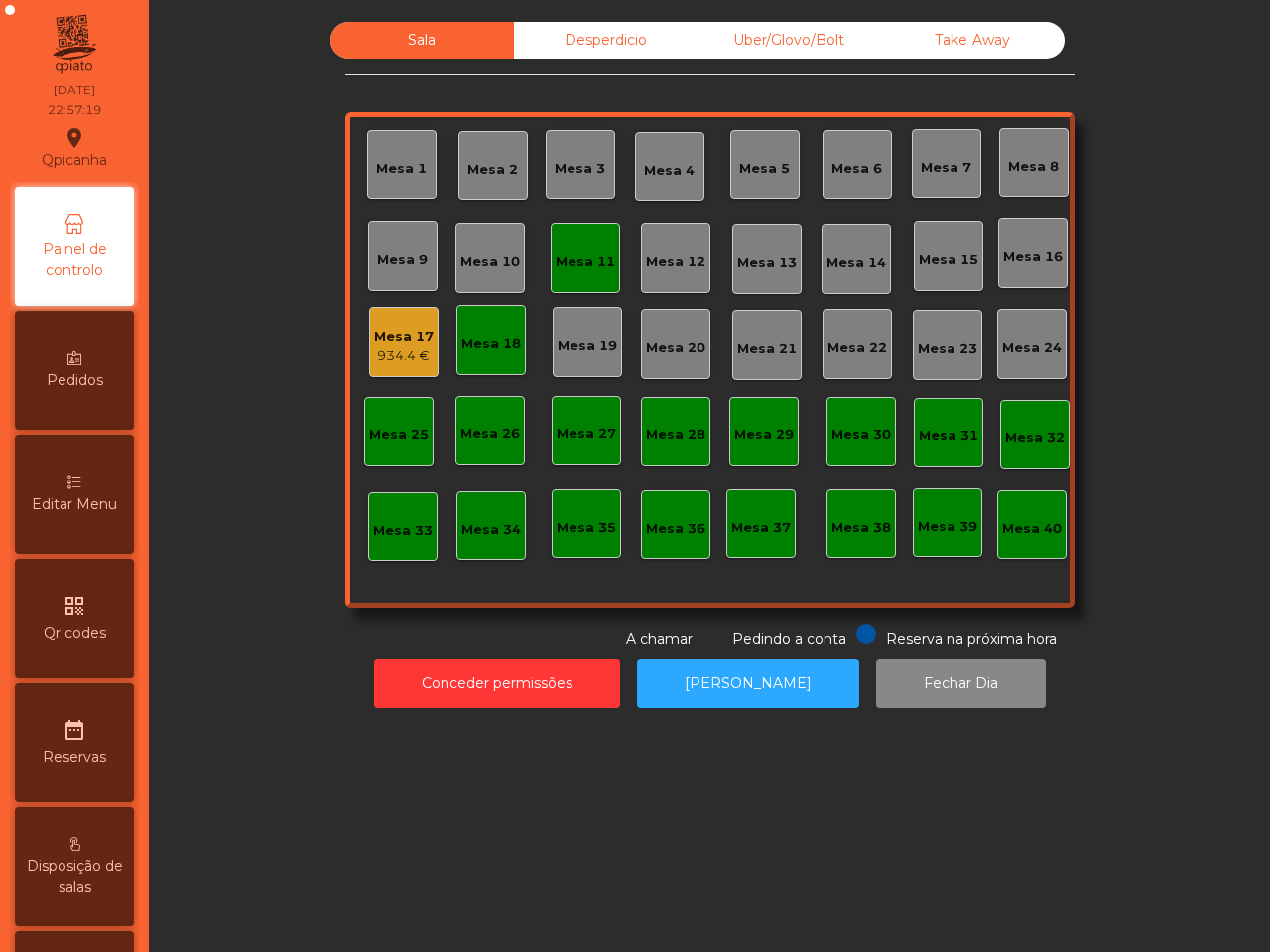 click on "Desperdicio" 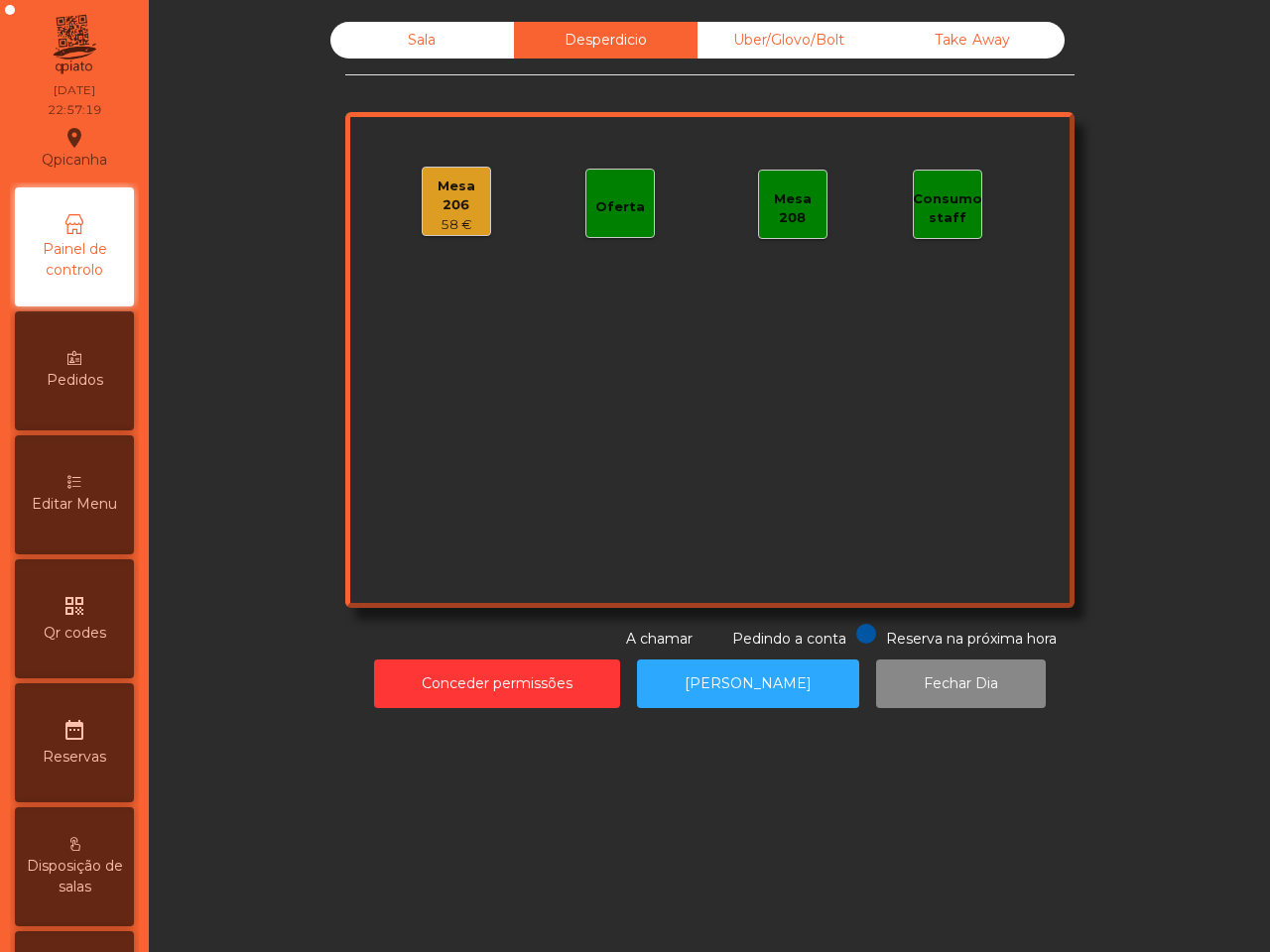 click on "Uber/Glovo/Bolt" 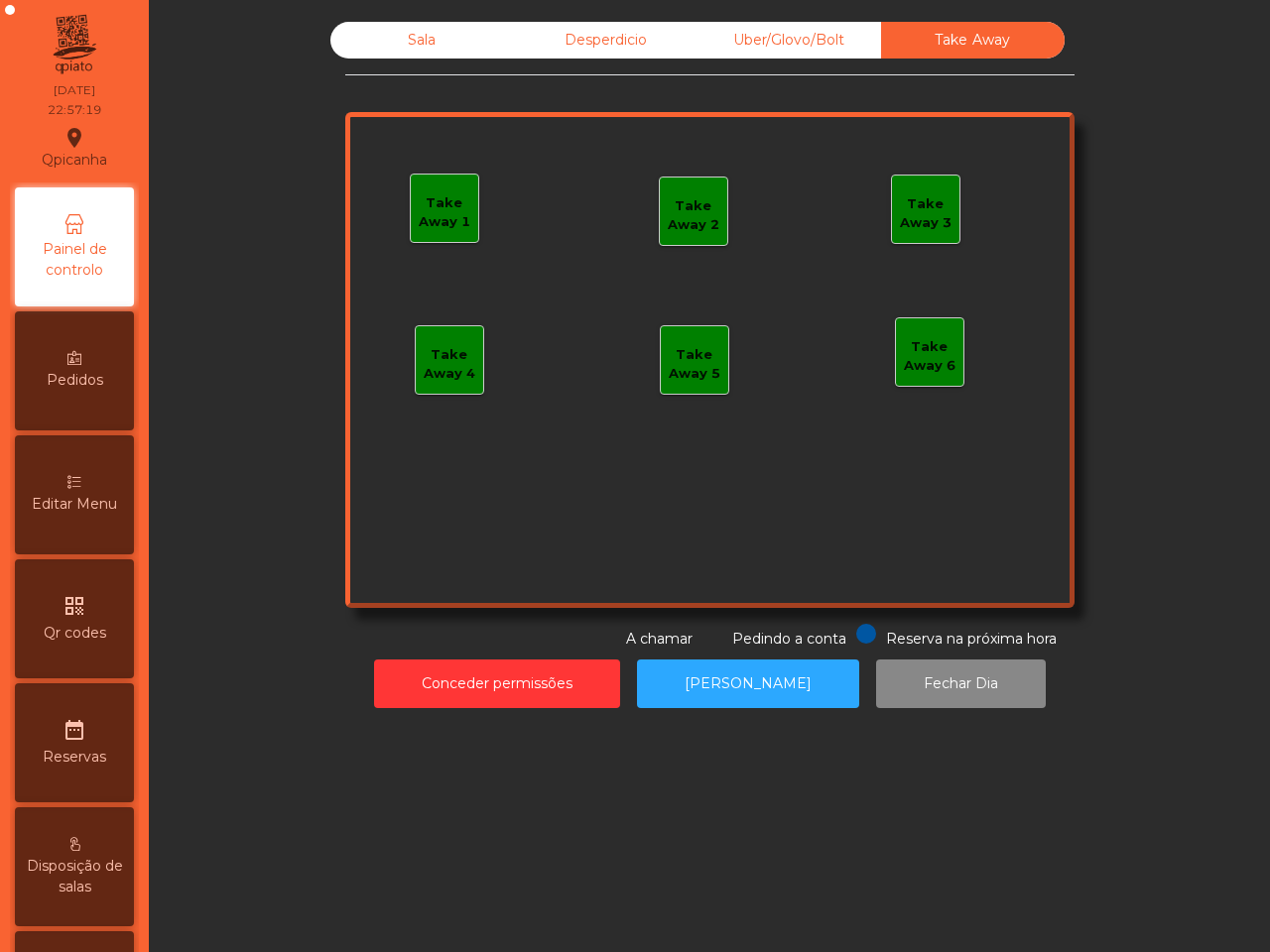 drag, startPoint x: 567, startPoint y: 45, endPoint x: 392, endPoint y: 206, distance: 237.79403 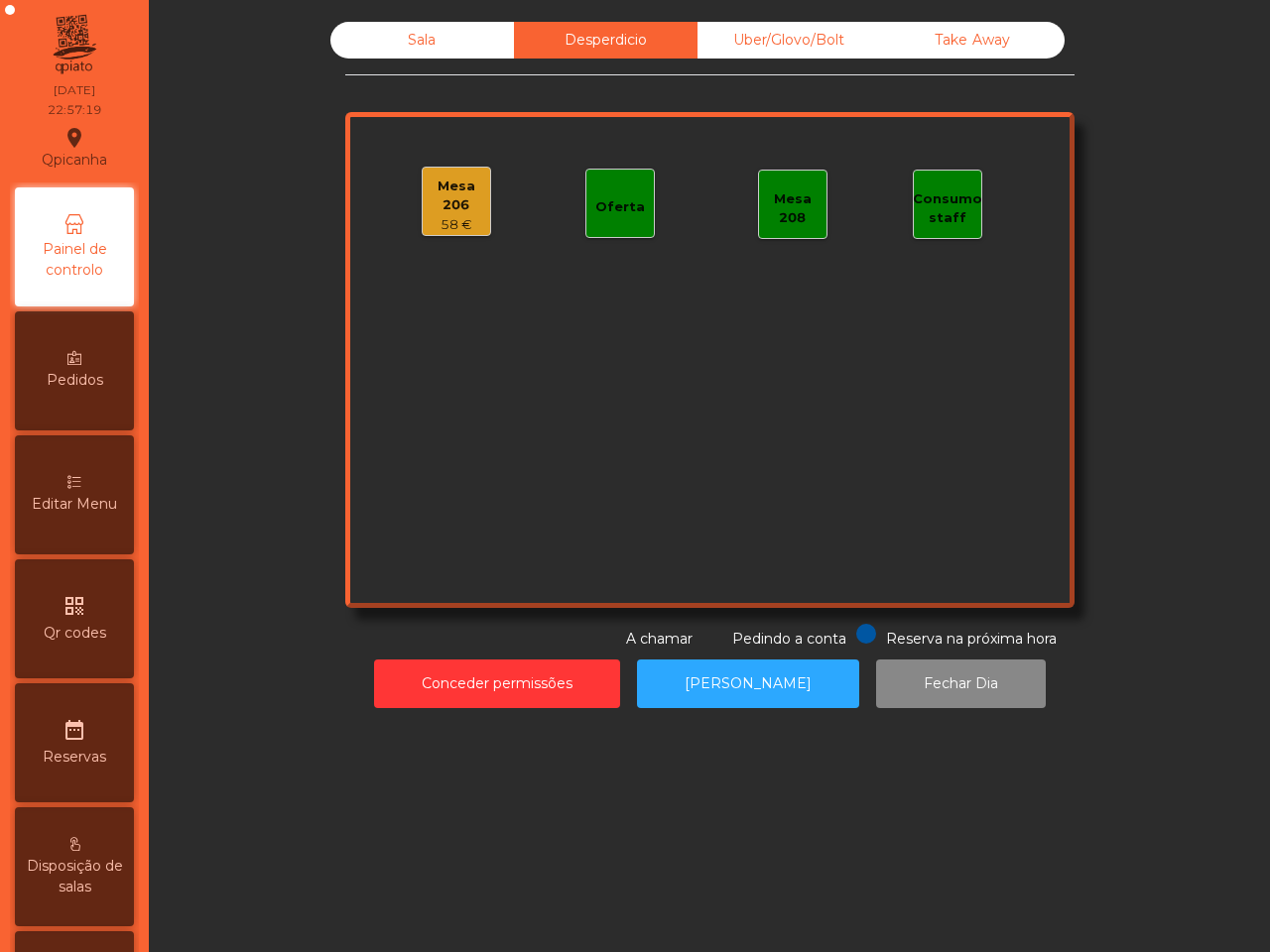 click on "Mesa 206" 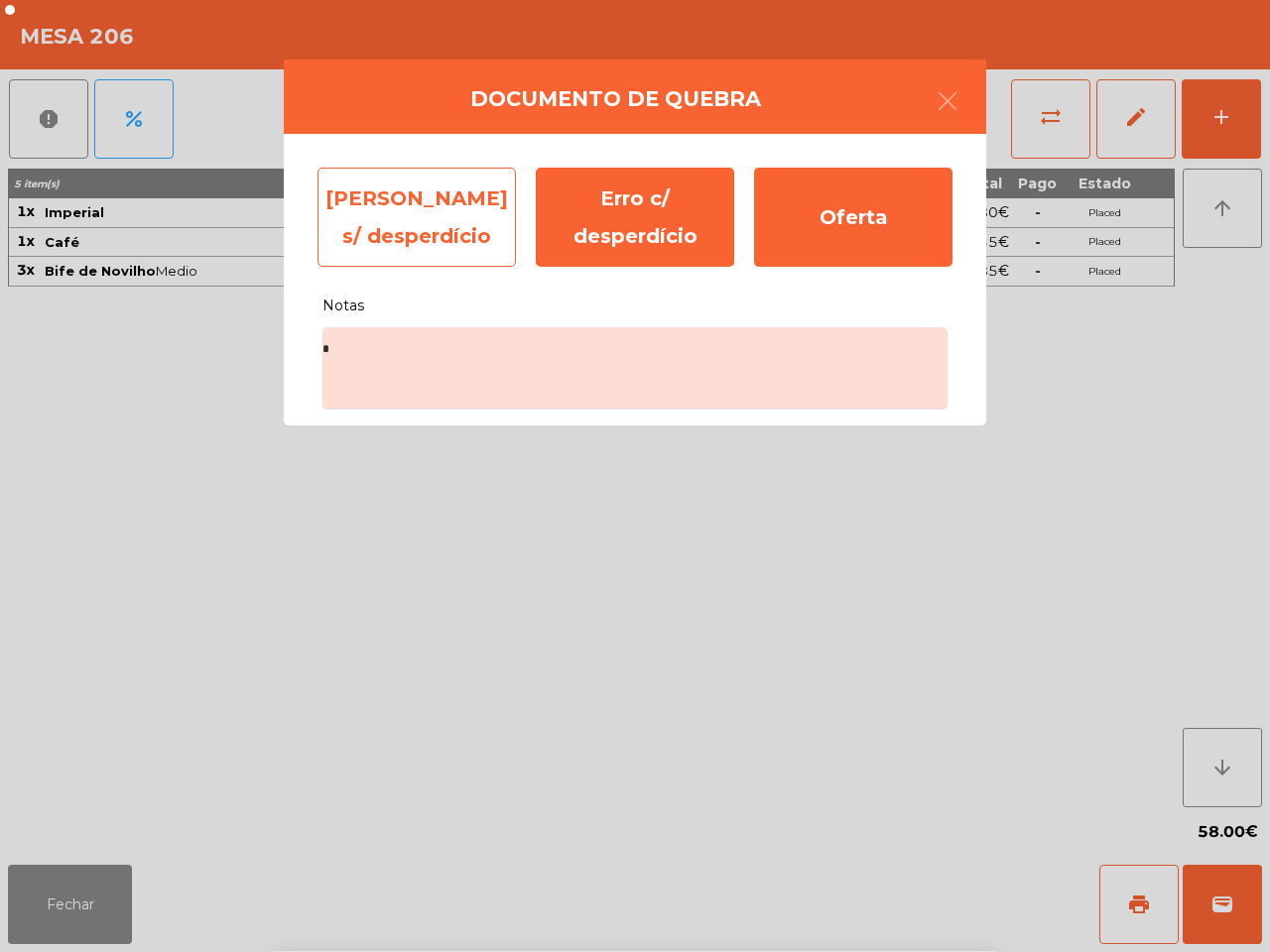 click on "[PERSON_NAME] s/ desperdício" 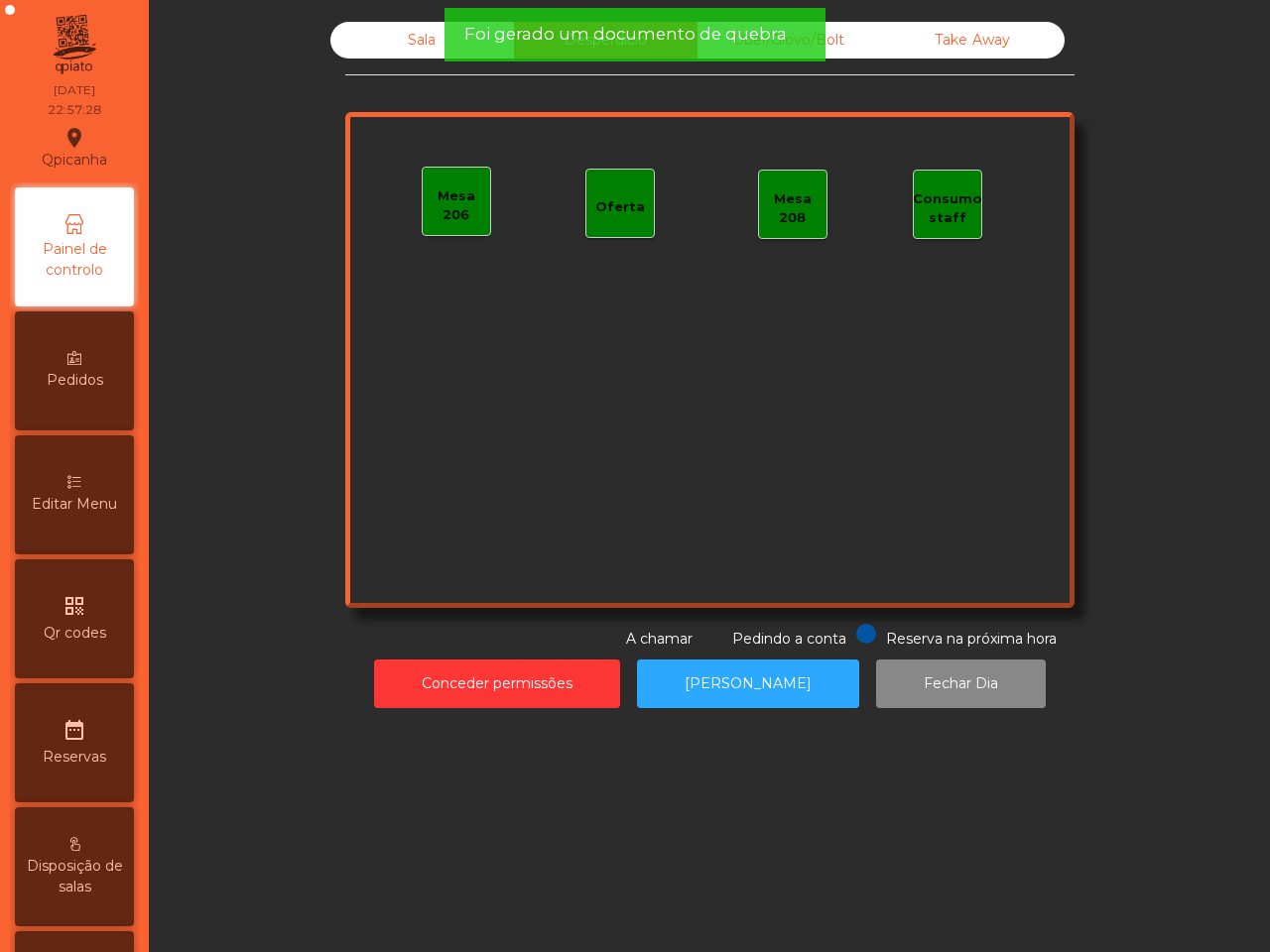 click on "Sala   Desperdicio   Uber/Glovo/Bolt   Take Away   Mesa 206   Oferta   Mesa 208   Consumo staff  Reserva na próxima hora Pedindo a conta A chamar  Conceder permissões   Abrir Gaveta   Fechar Dia" 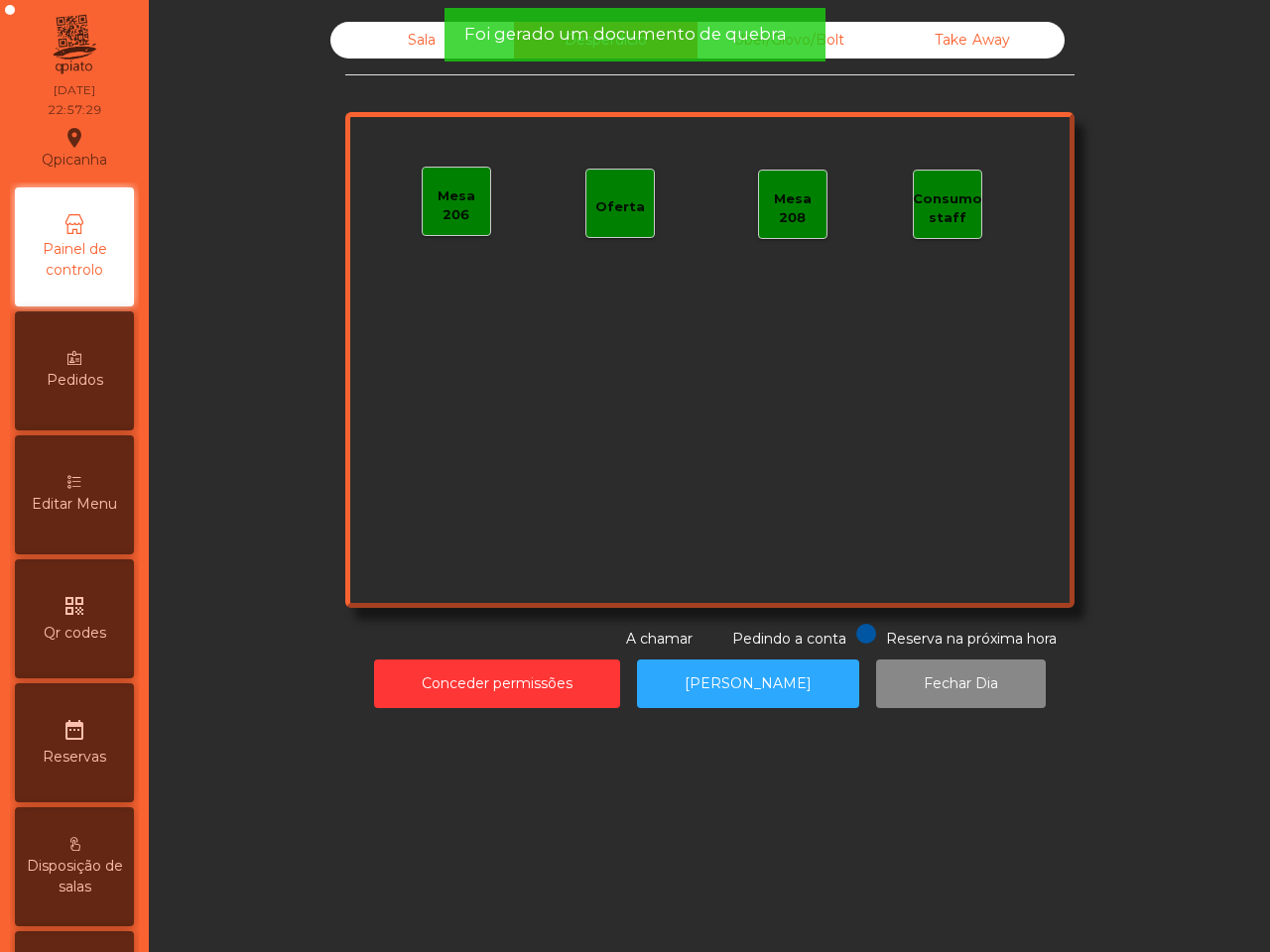 click on "Uber/Glovo/Bolt" 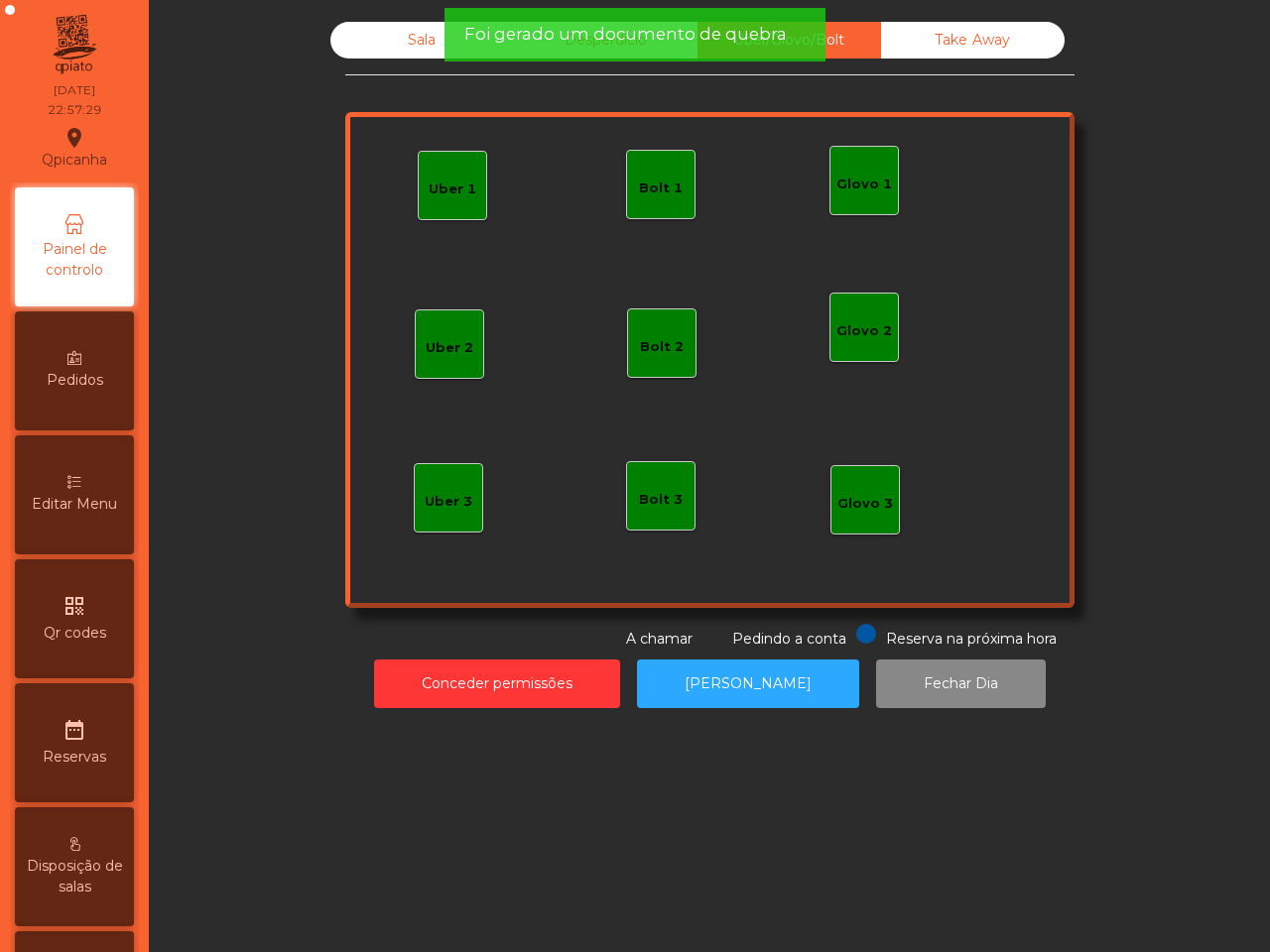 click on "Take Away" 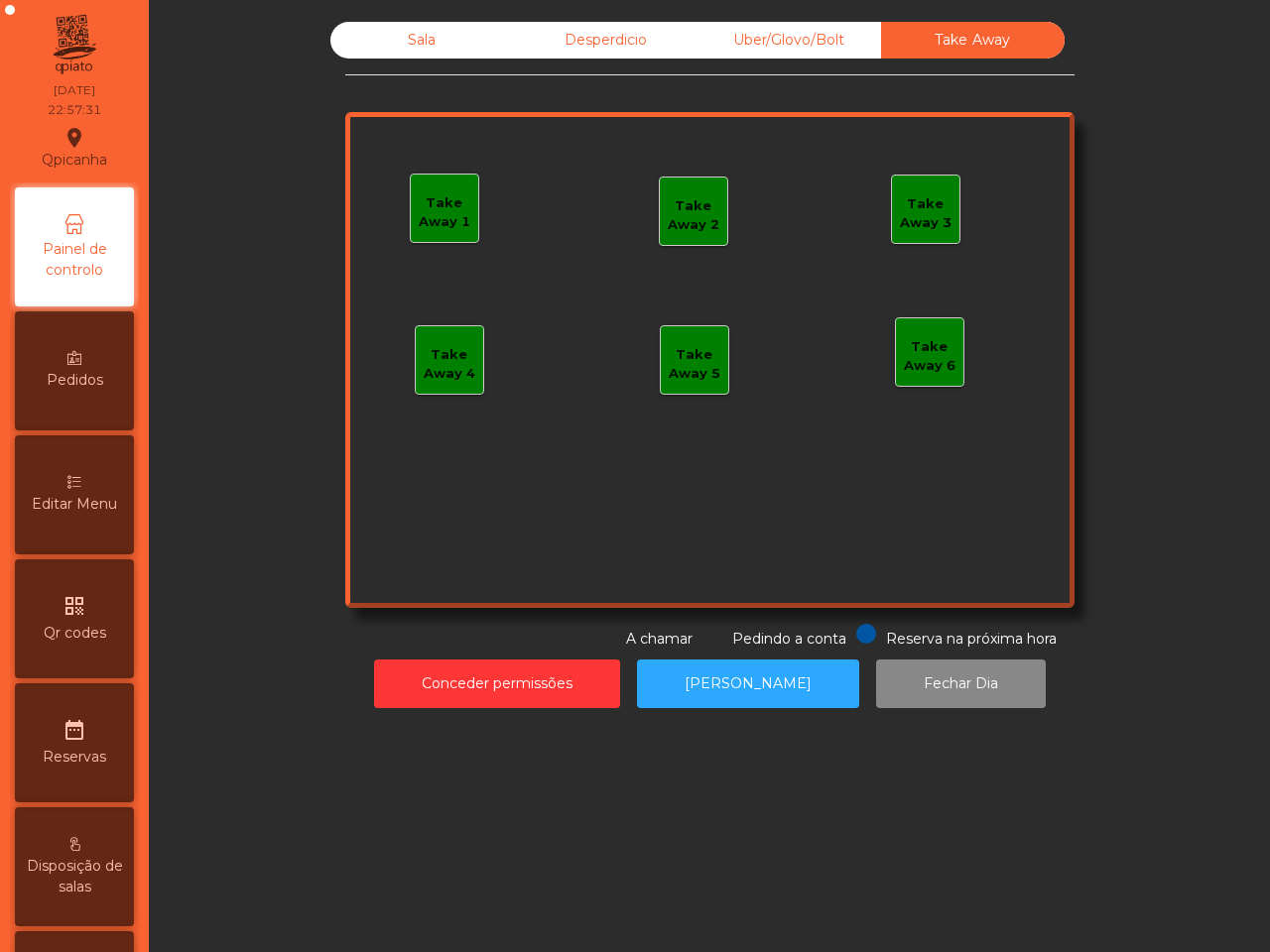 click on "Sala" 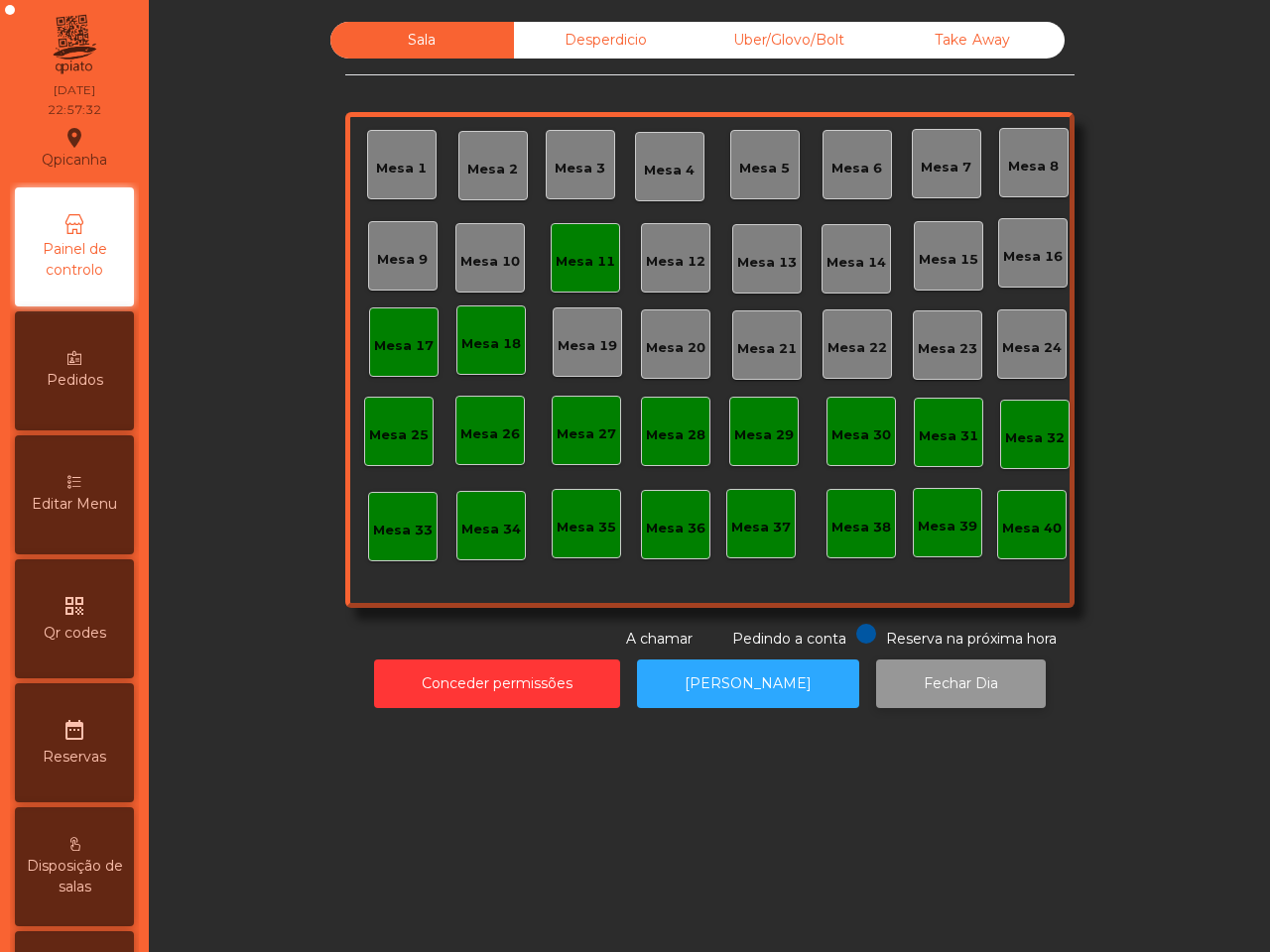 click on "Fechar Dia" 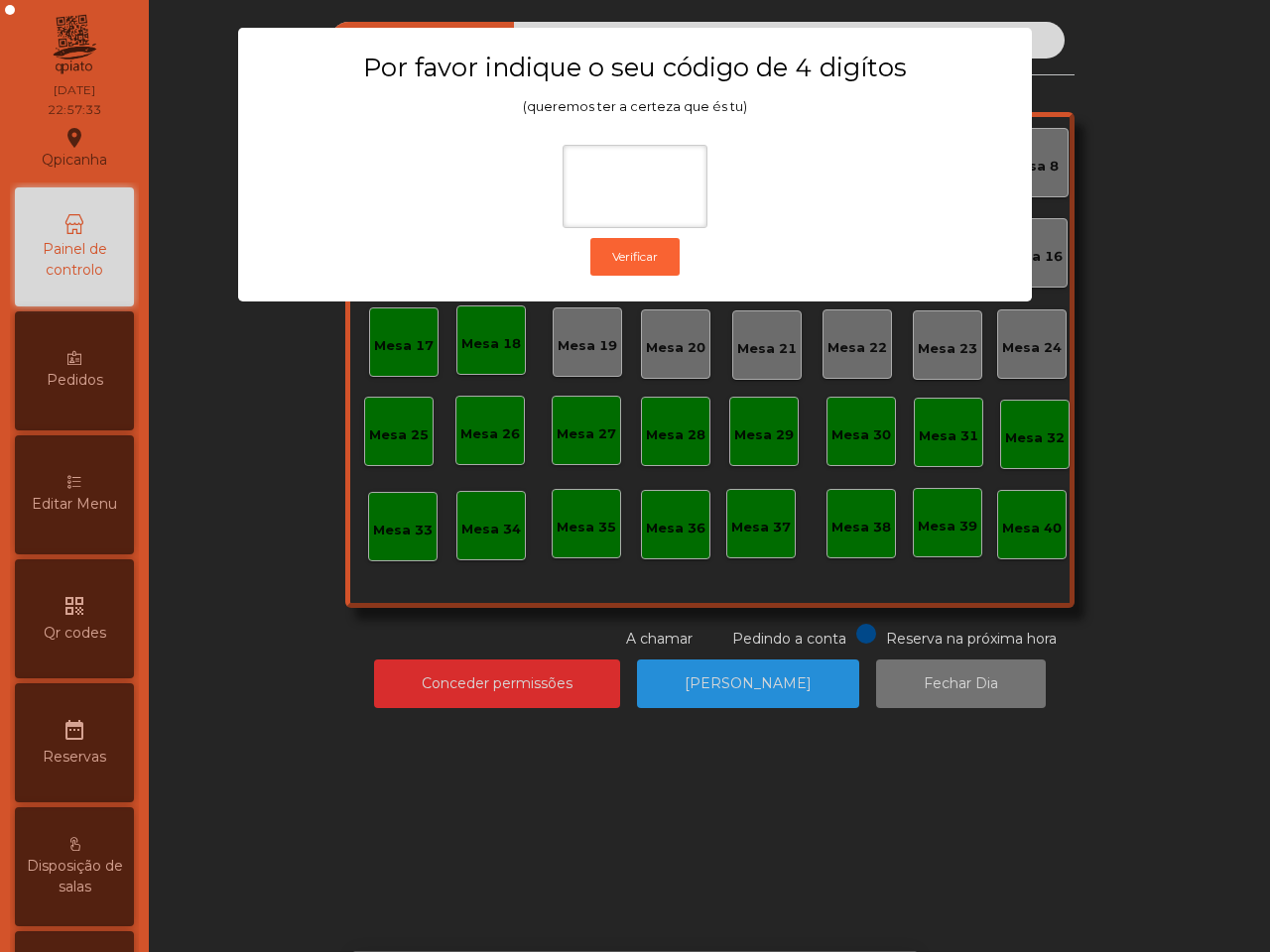click on "Por favor indique o seu código de 4 digítos (queremos ter a certeza que és tu)  Verificar" 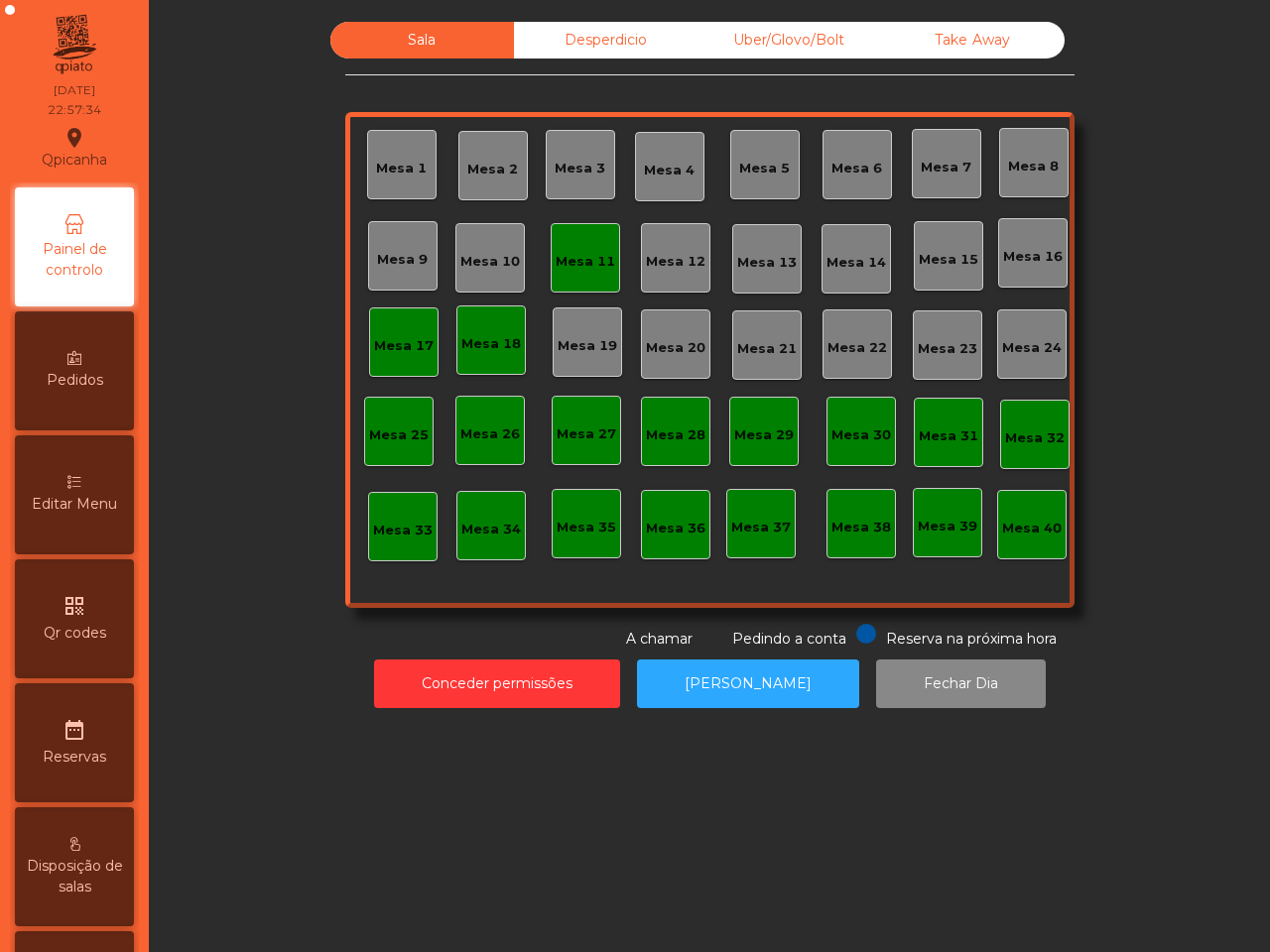 click on "Mesa 17" 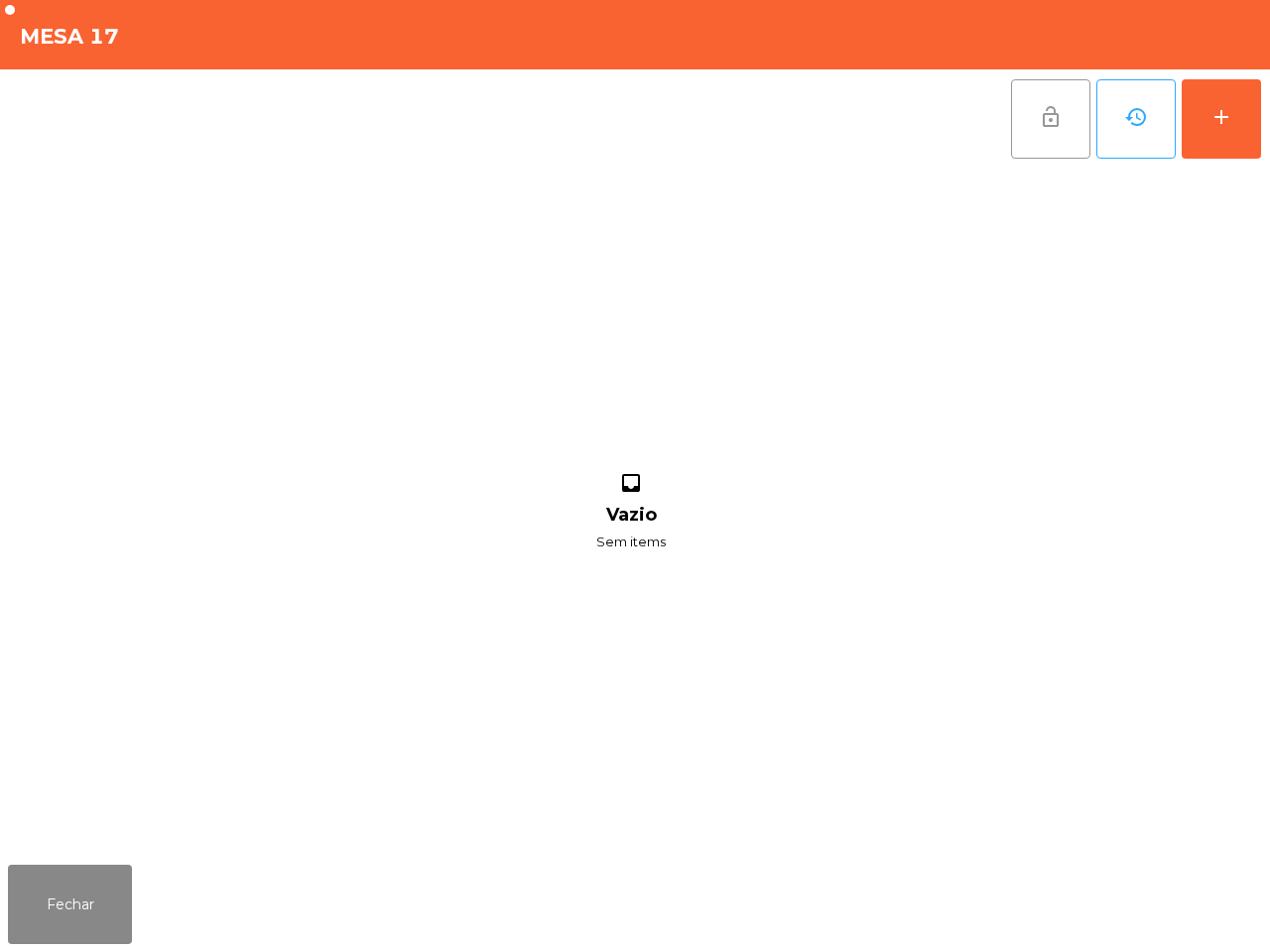 click on "lock_open" 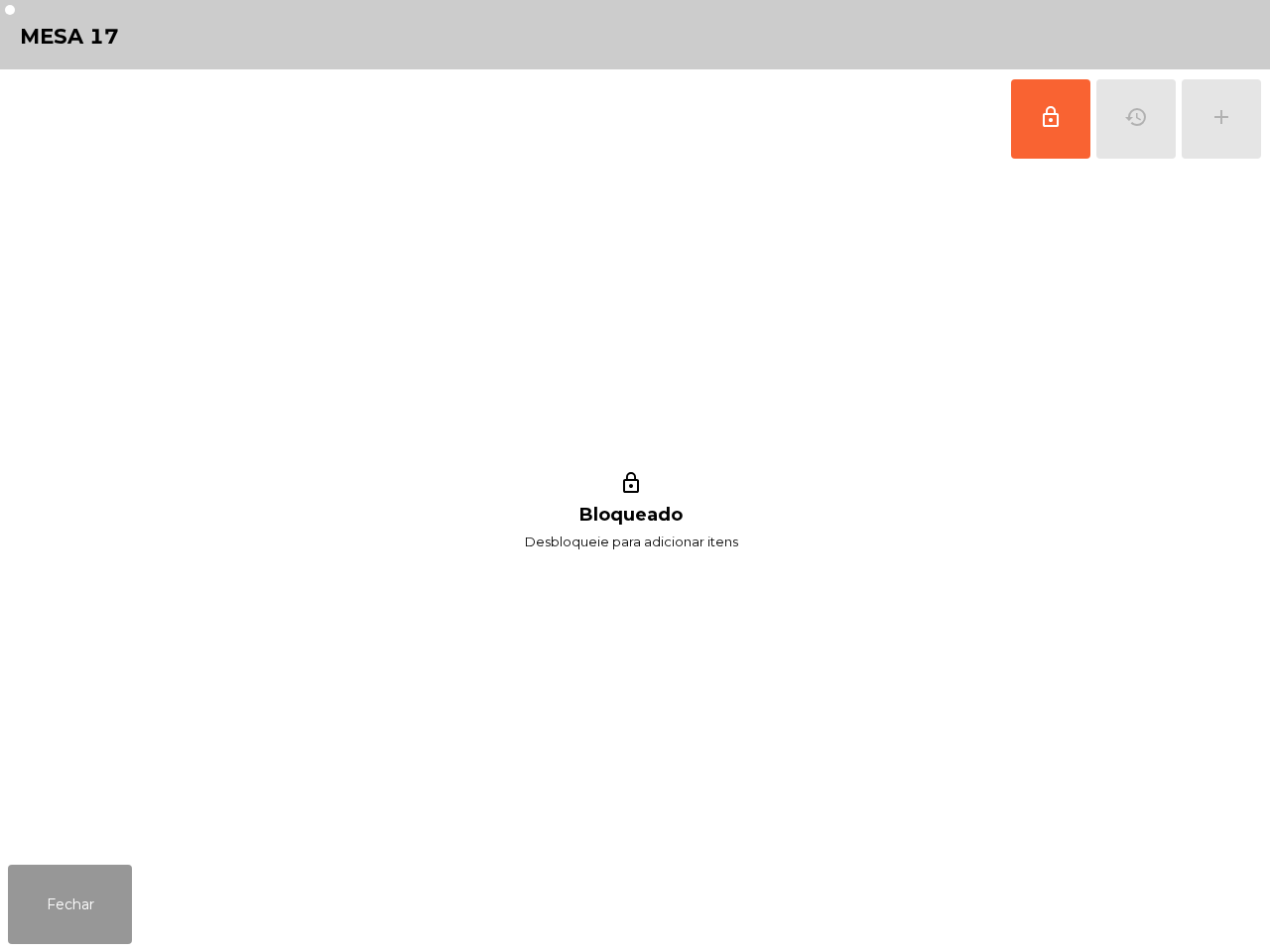 click on "Fechar" 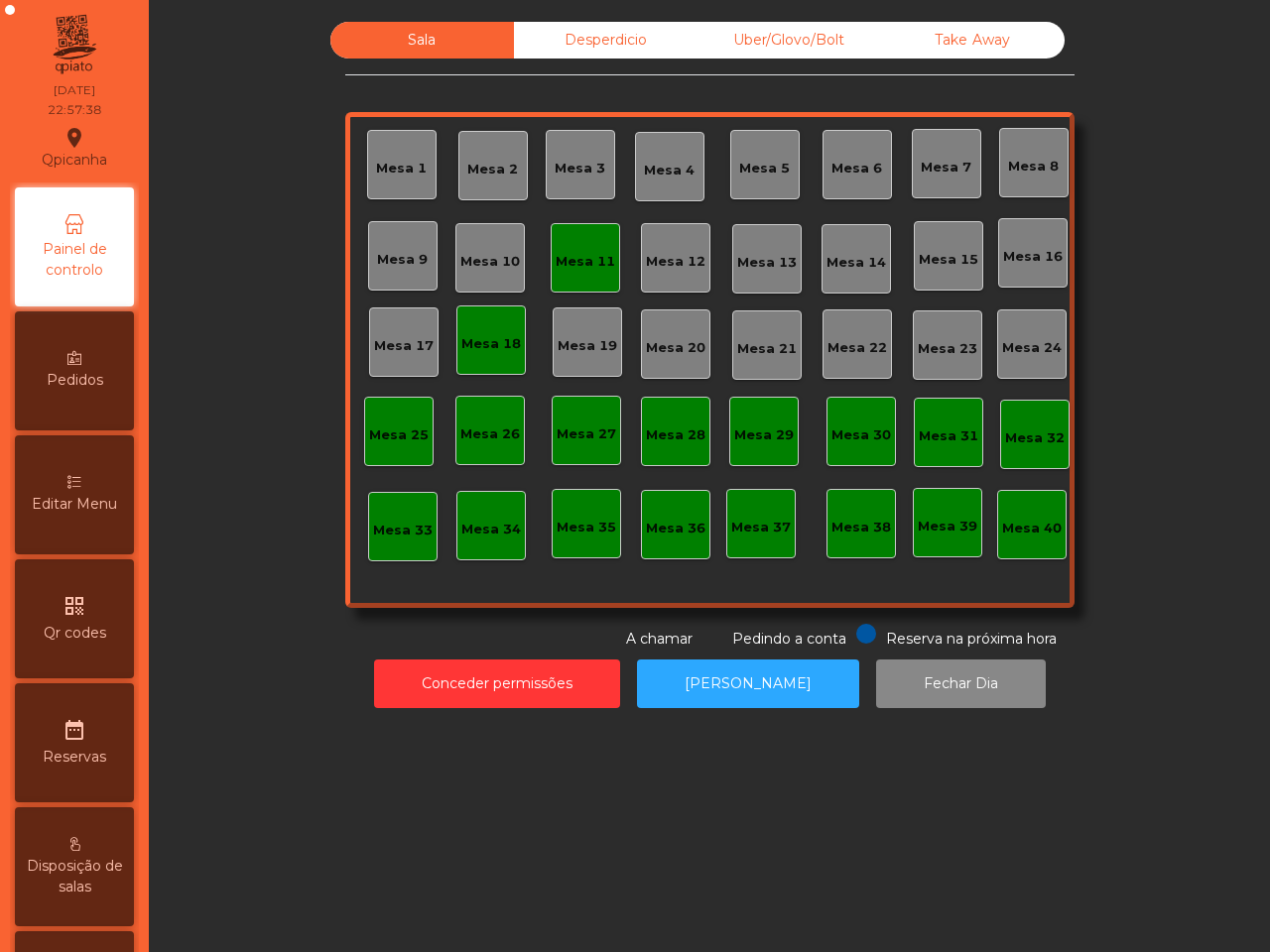 click on "Mesa 18" 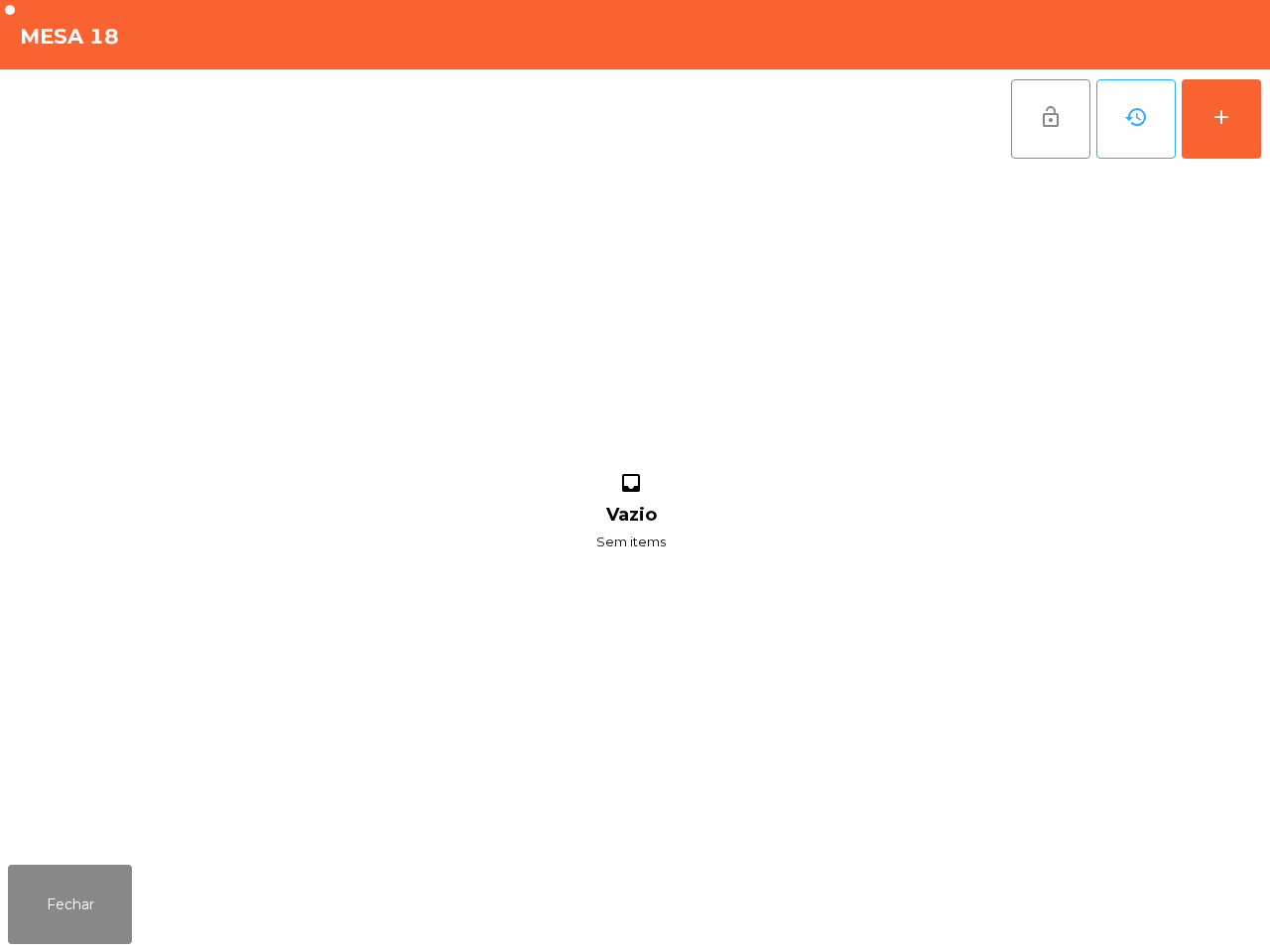 click on "lock_open   history   add" 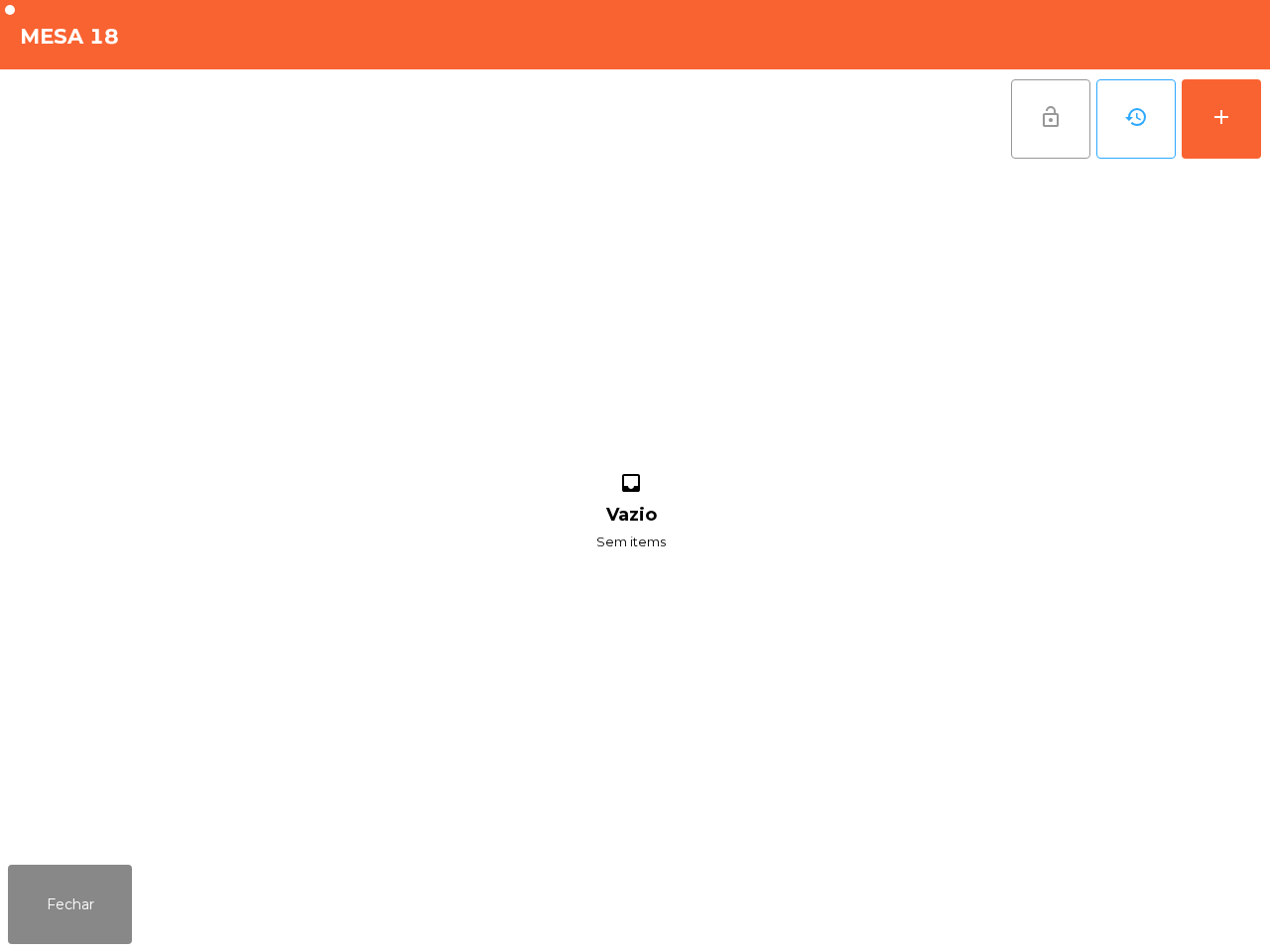 click on "lock_open" 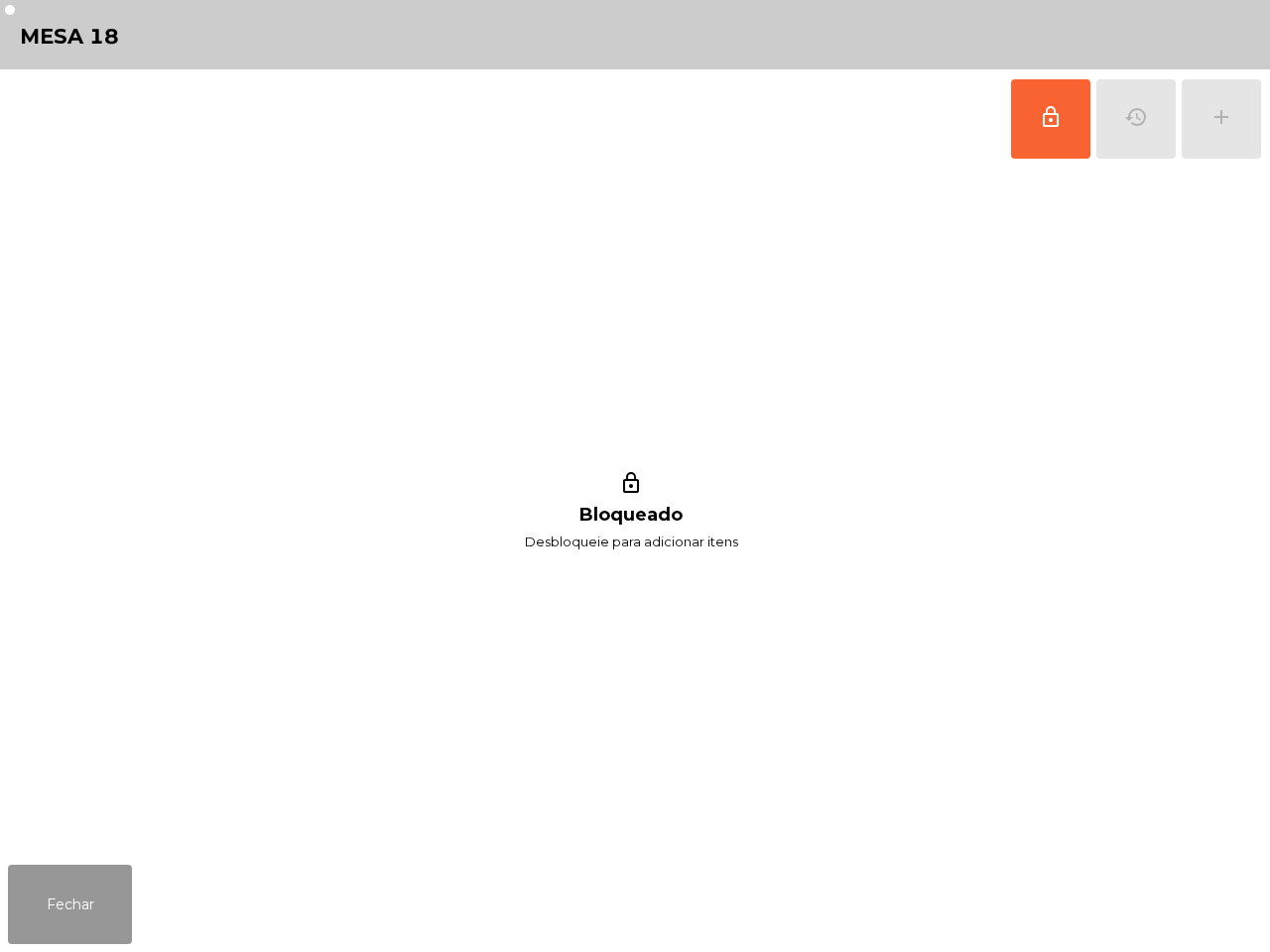click on "Fechar" 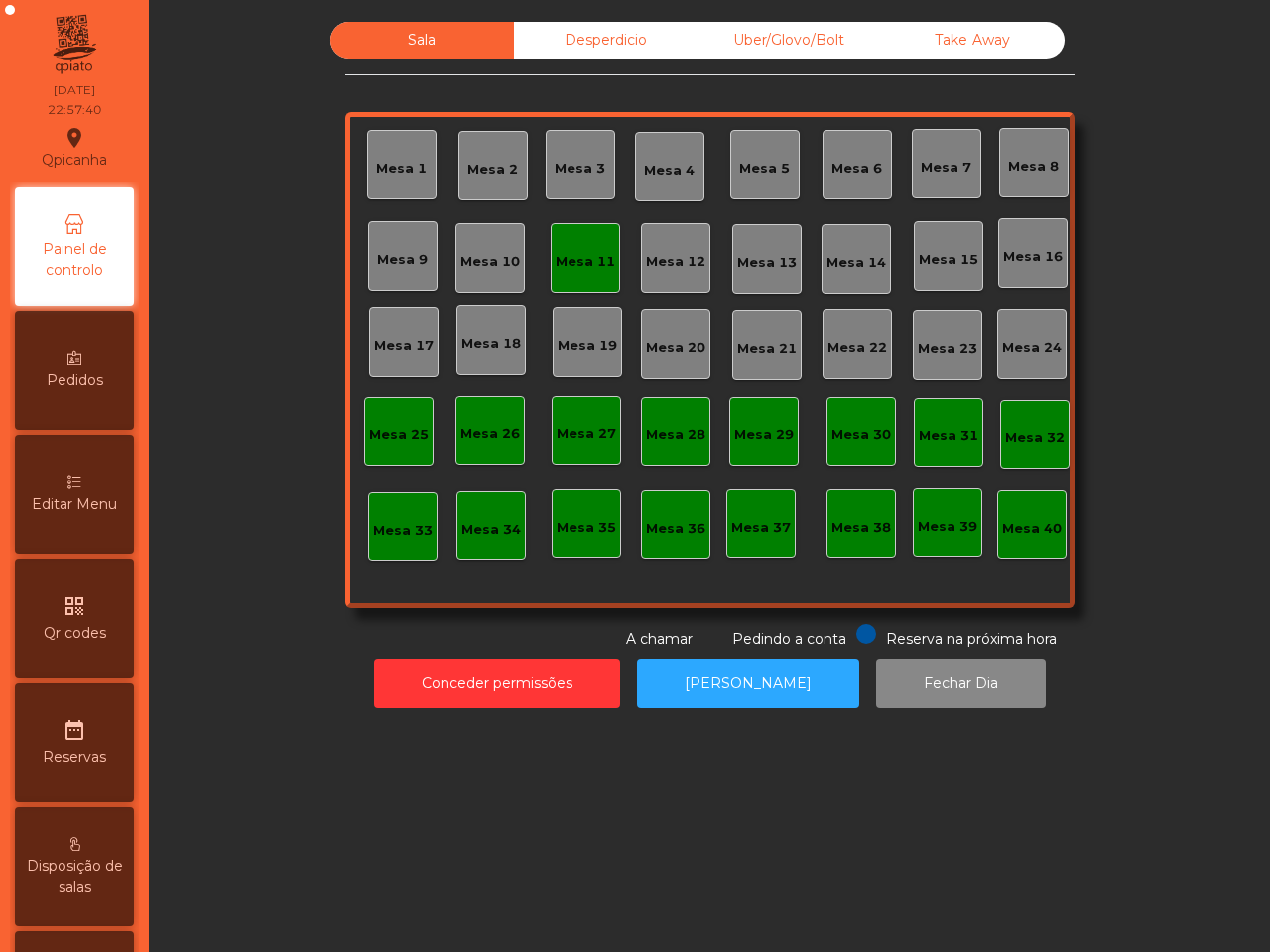 click on "Mesa 11" 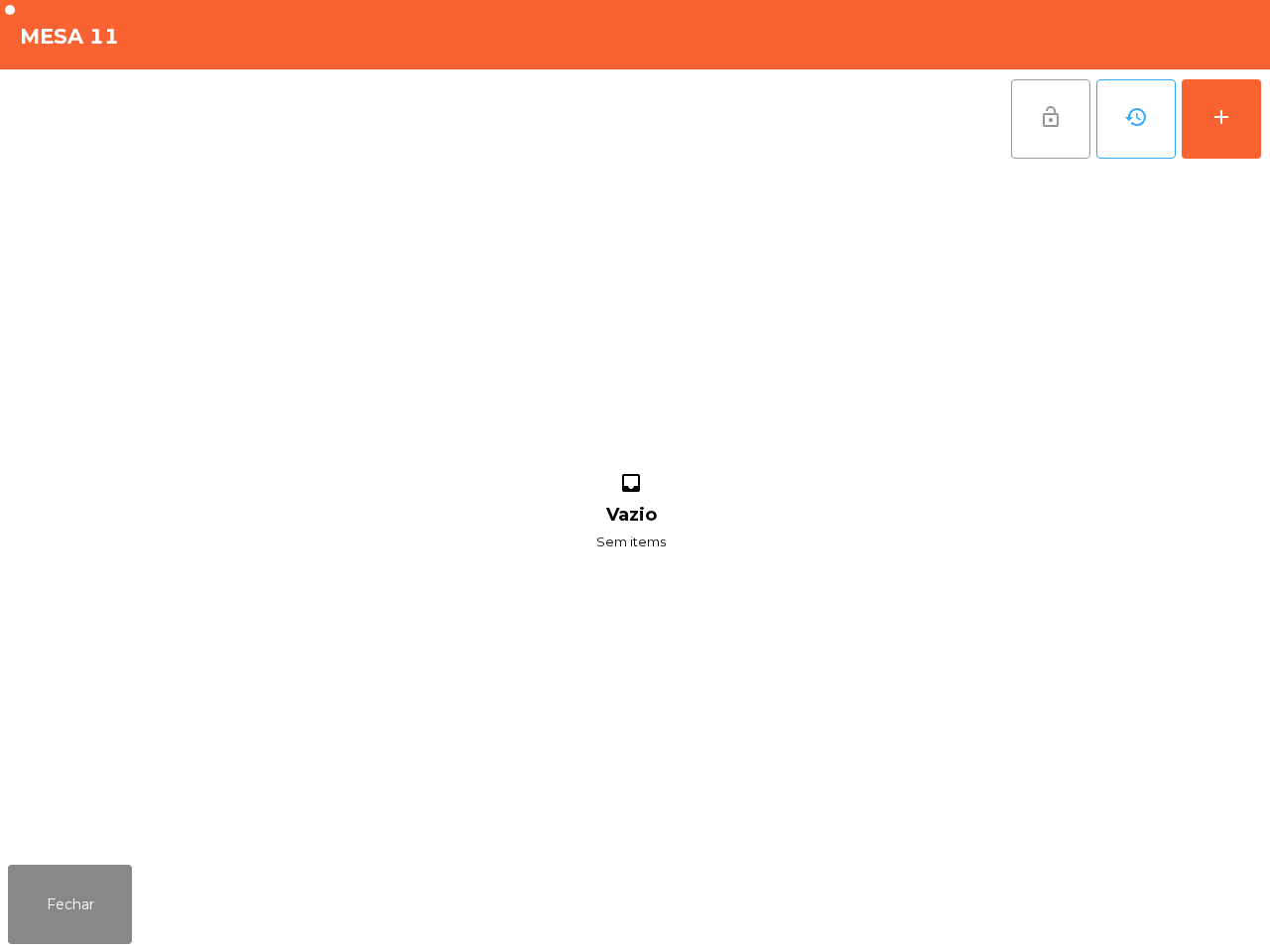click on "lock_open" 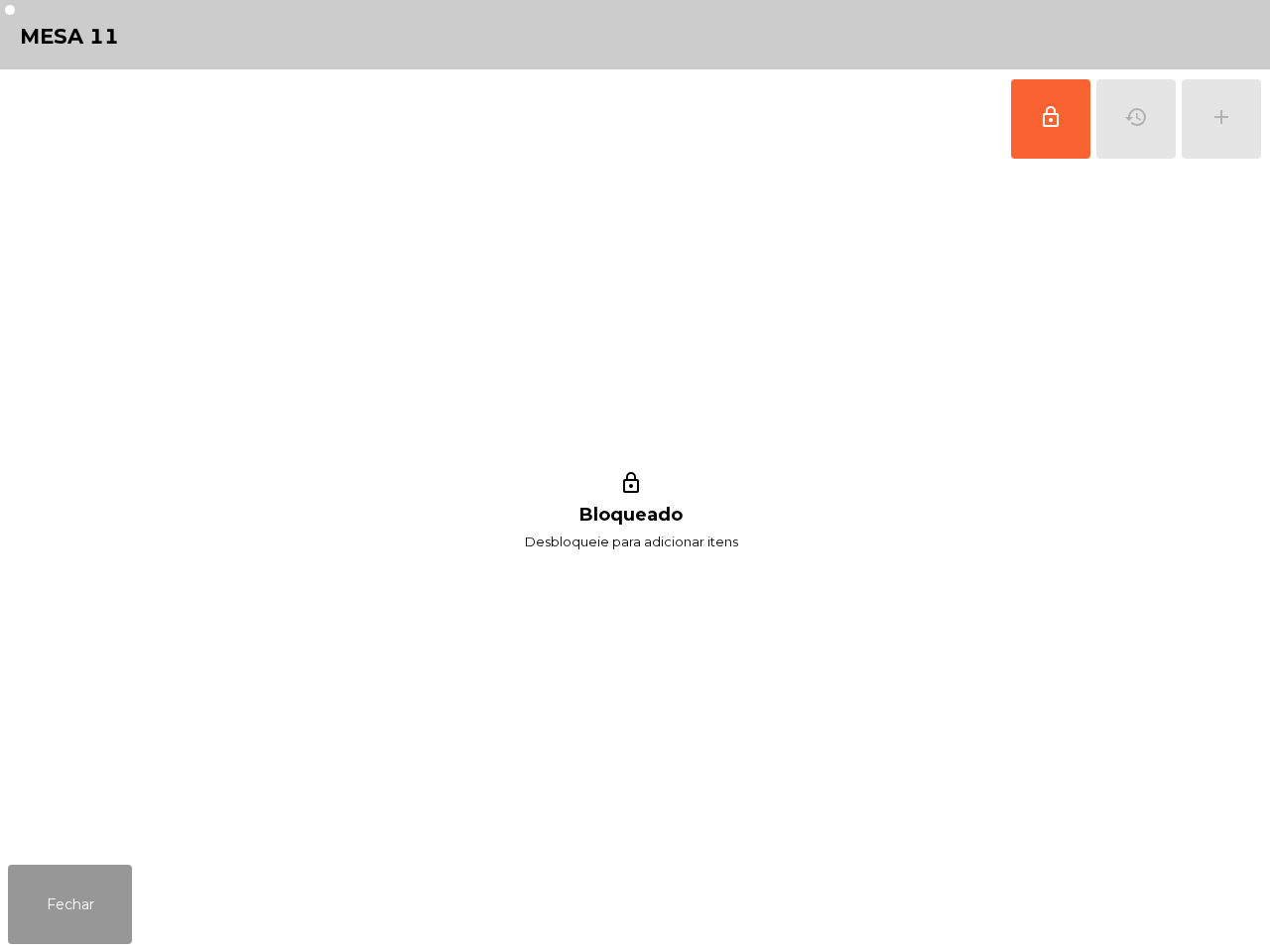 drag, startPoint x: 69, startPoint y: 909, endPoint x: 726, endPoint y: 735, distance: 679.65065 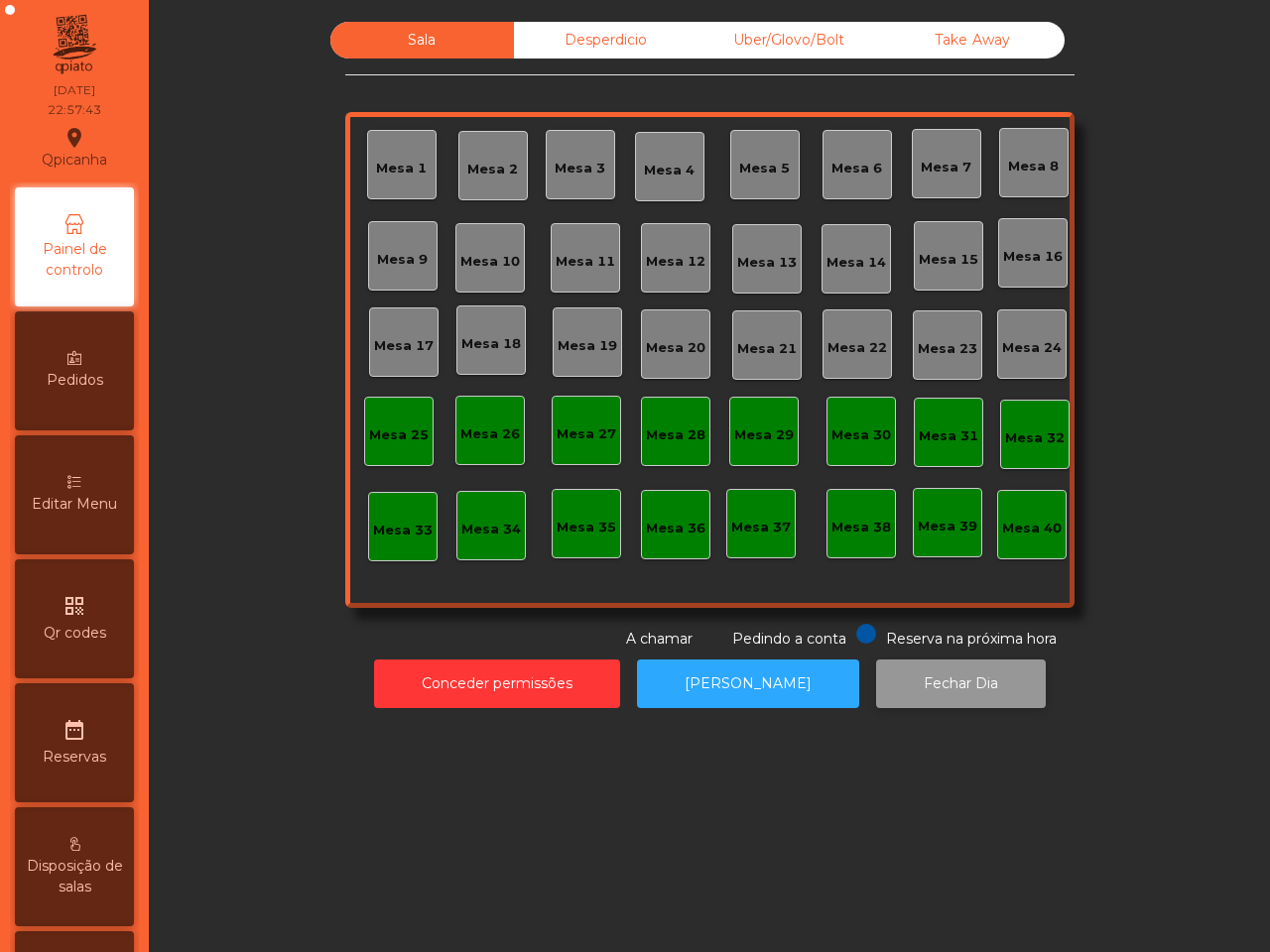 click on "Fechar Dia" 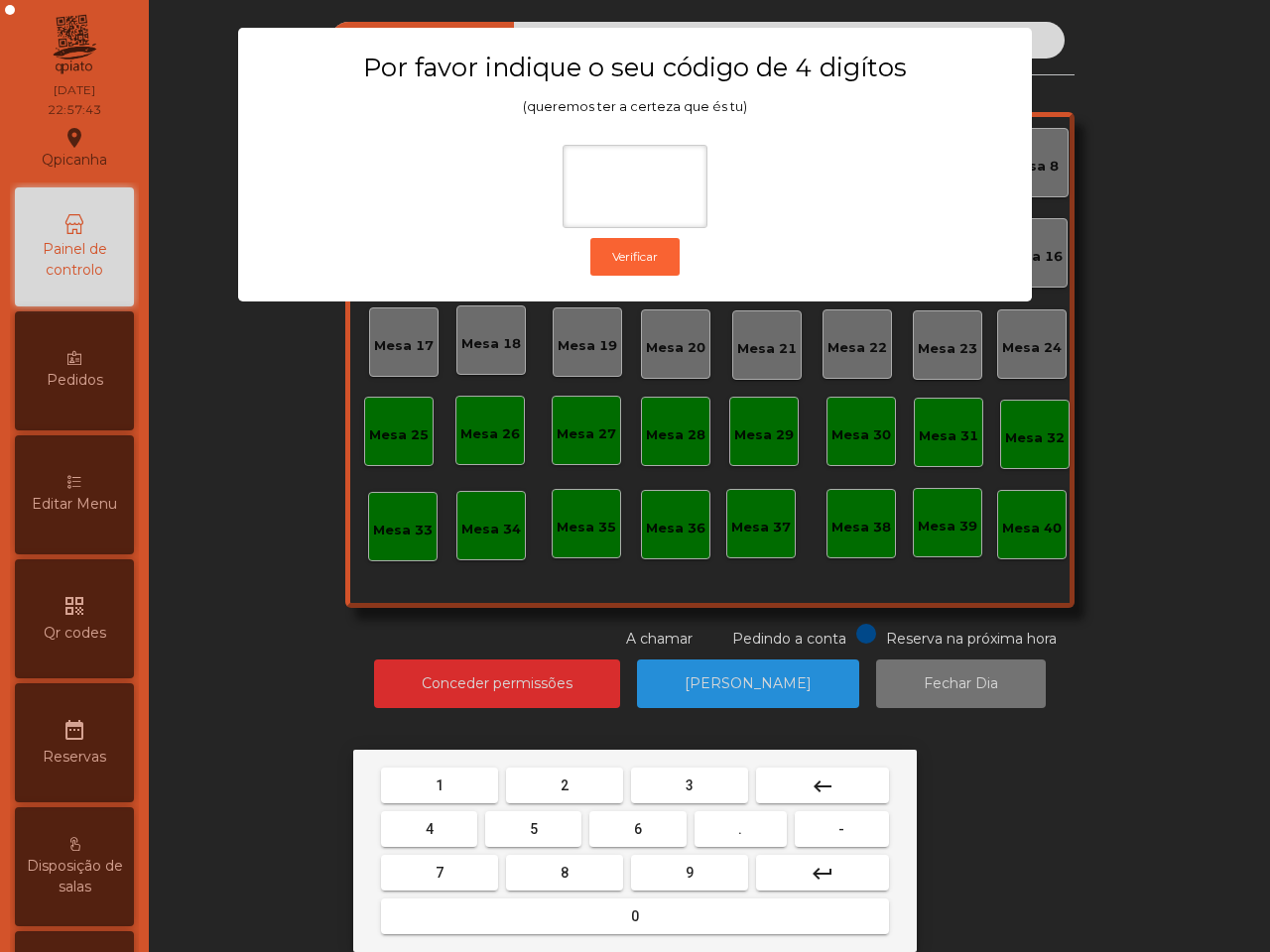 click on "8" at bounding box center (565, 873) 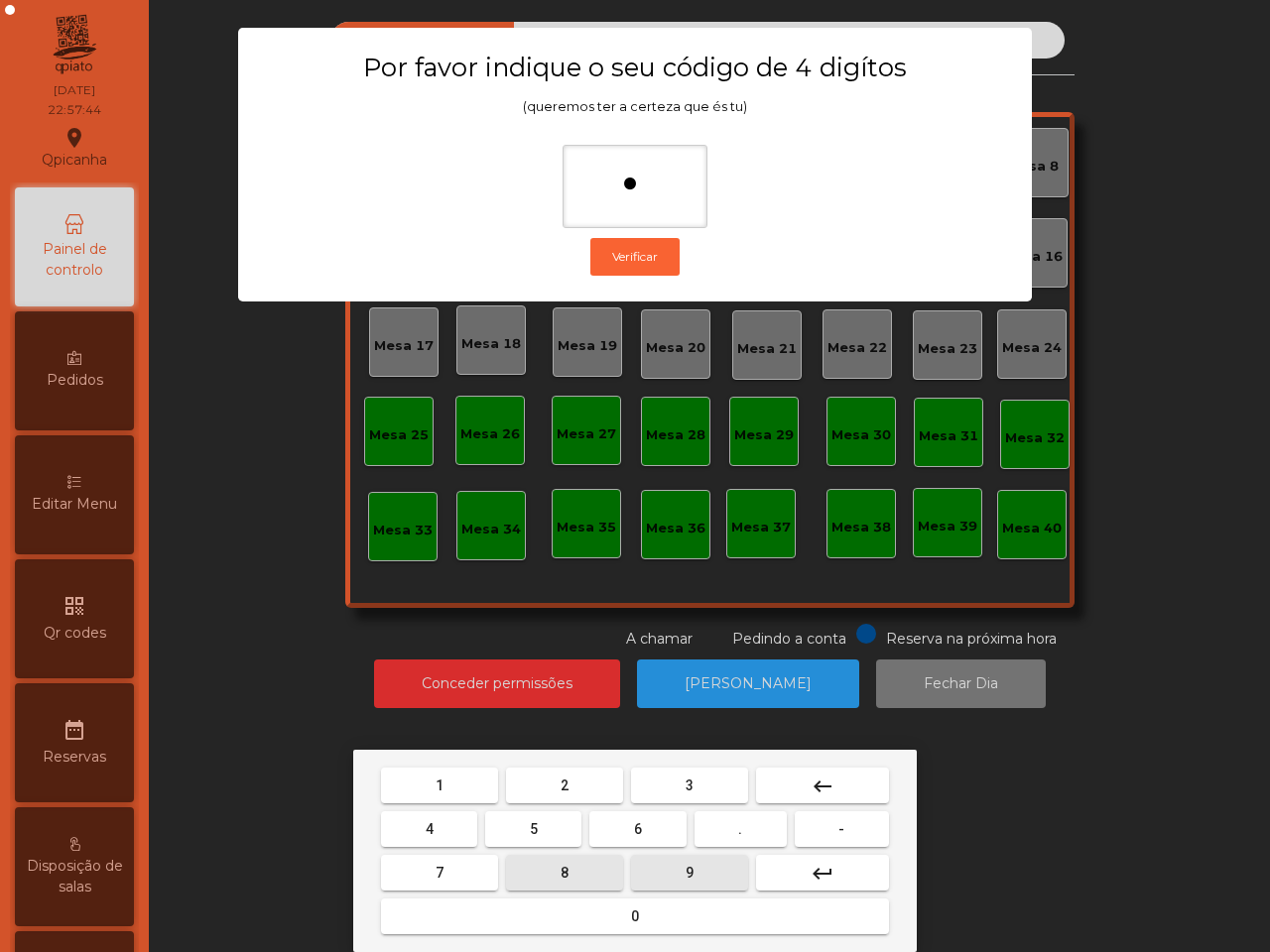 click on "9" at bounding box center (690, 873) 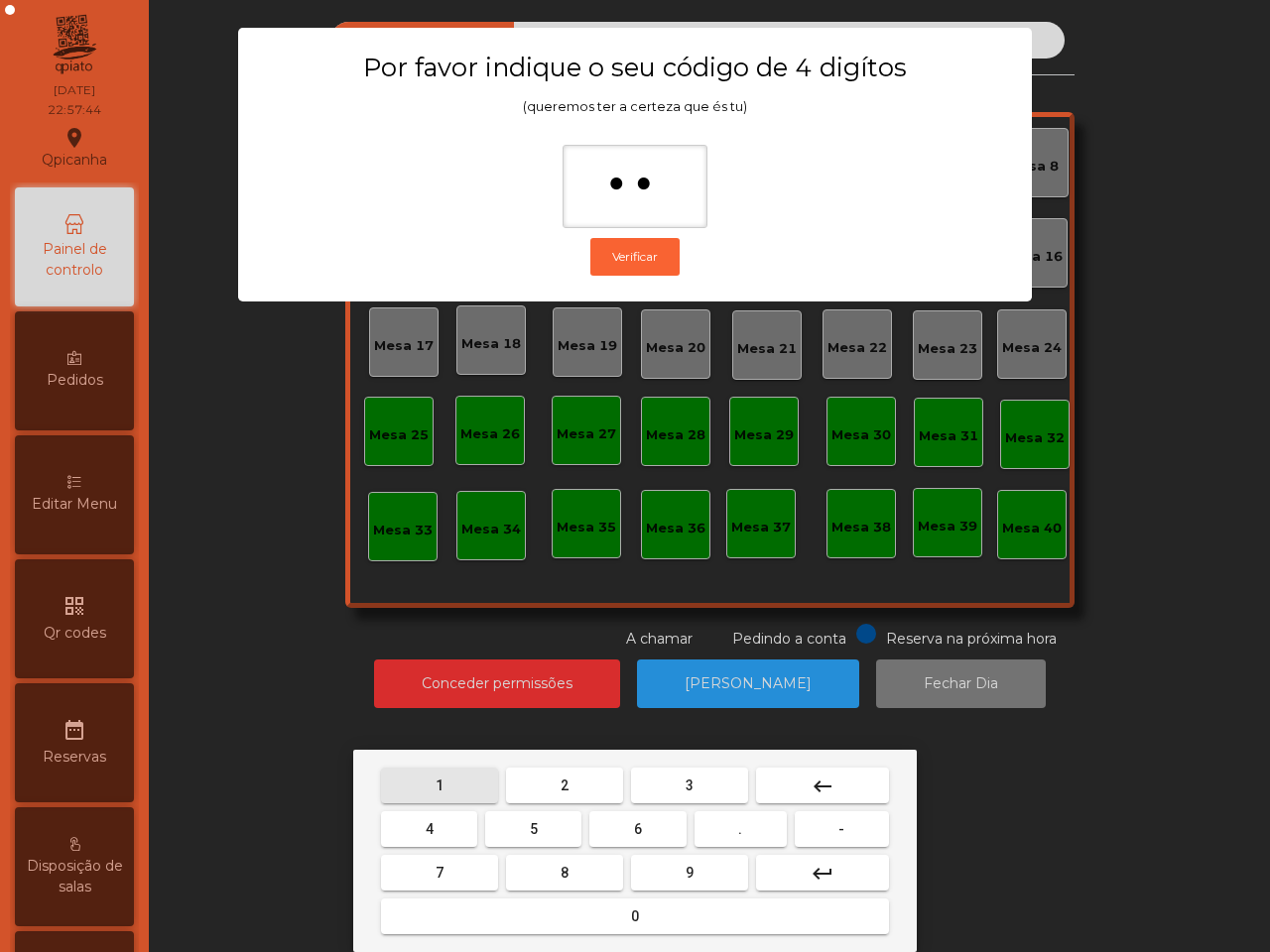 drag, startPoint x: 467, startPoint y: 788, endPoint x: 606, endPoint y: 774, distance: 139.70326 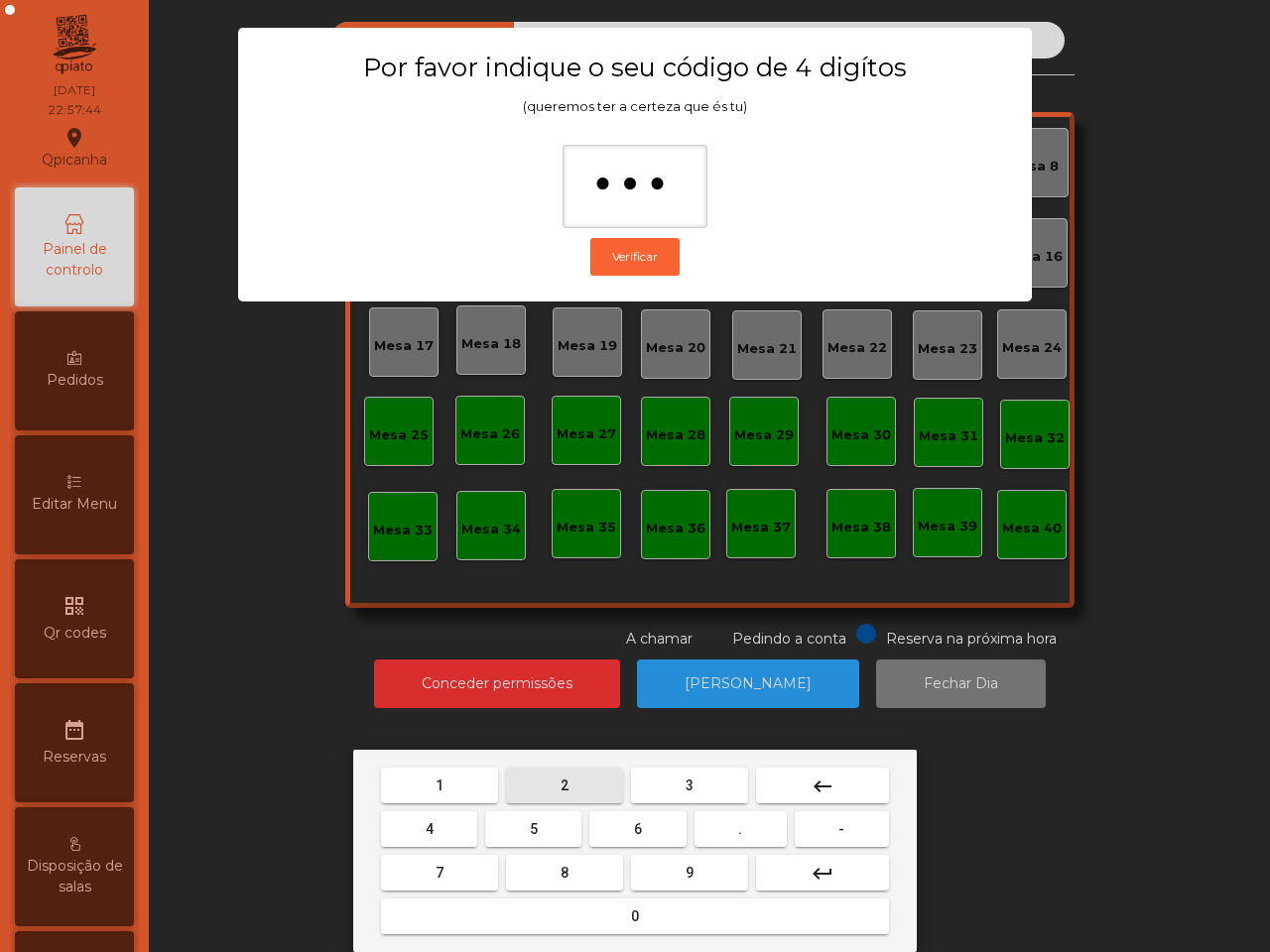 click on "2" at bounding box center (565, 785) 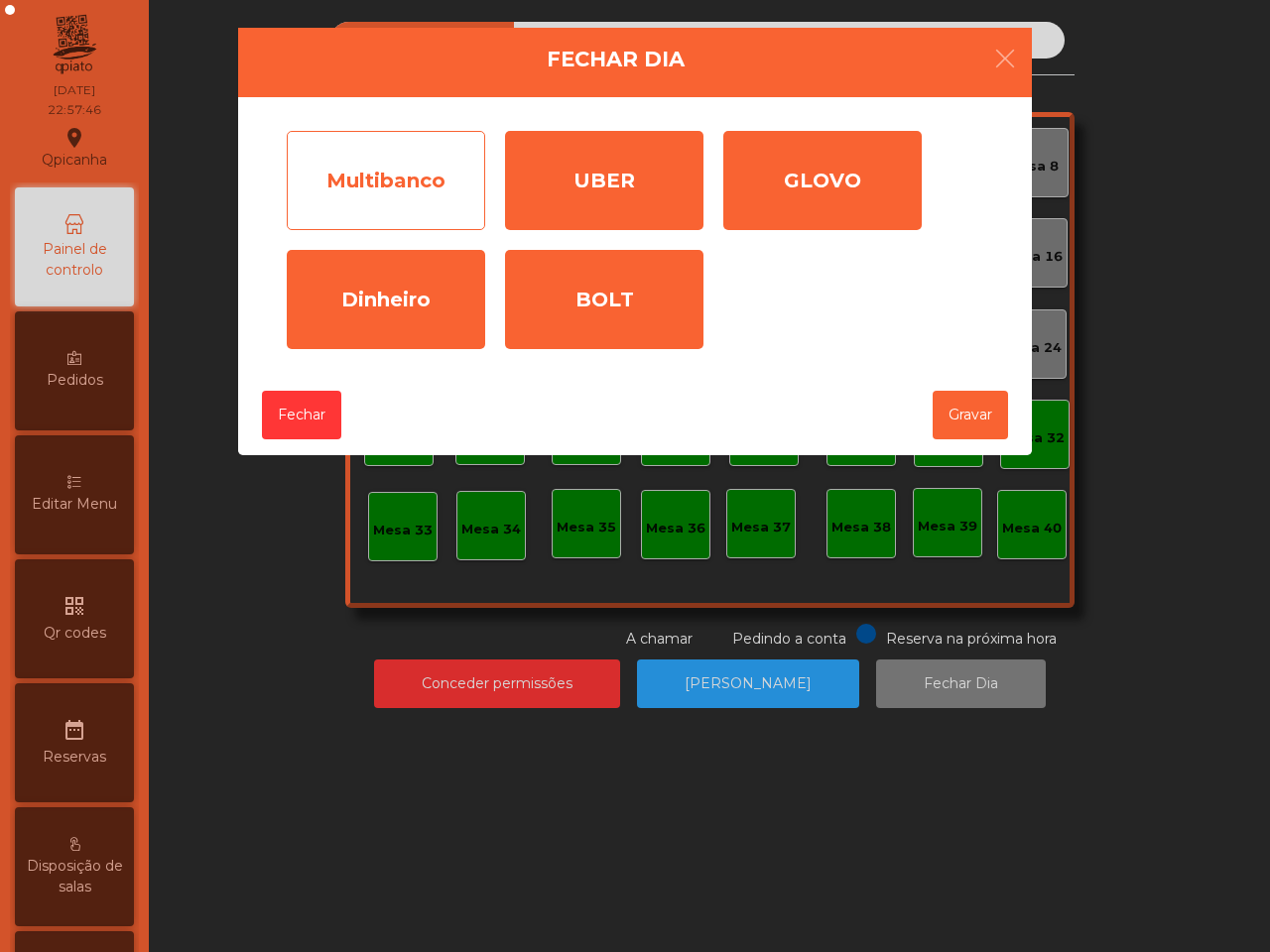 click on "Multibanco" 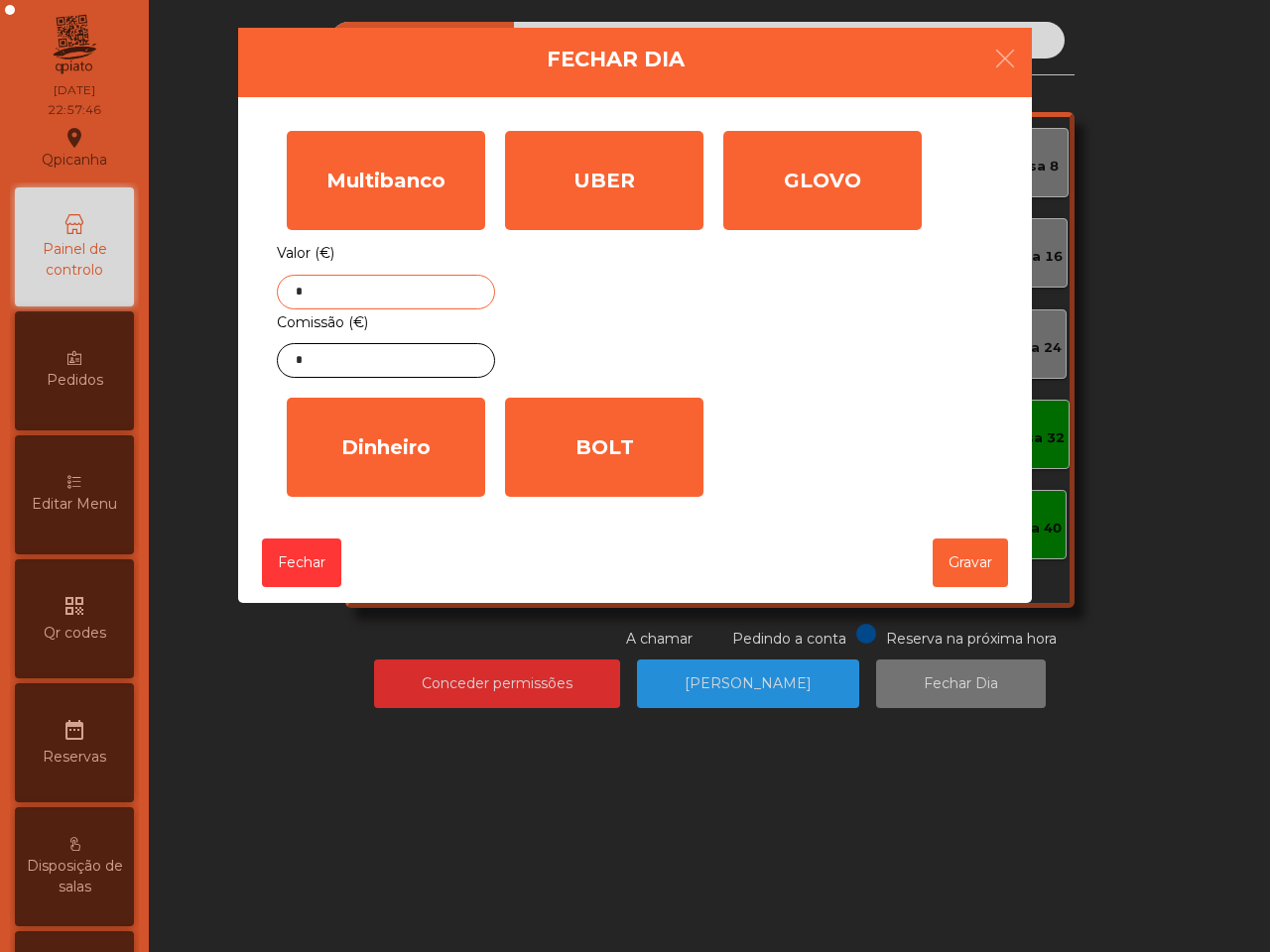 click on "*" 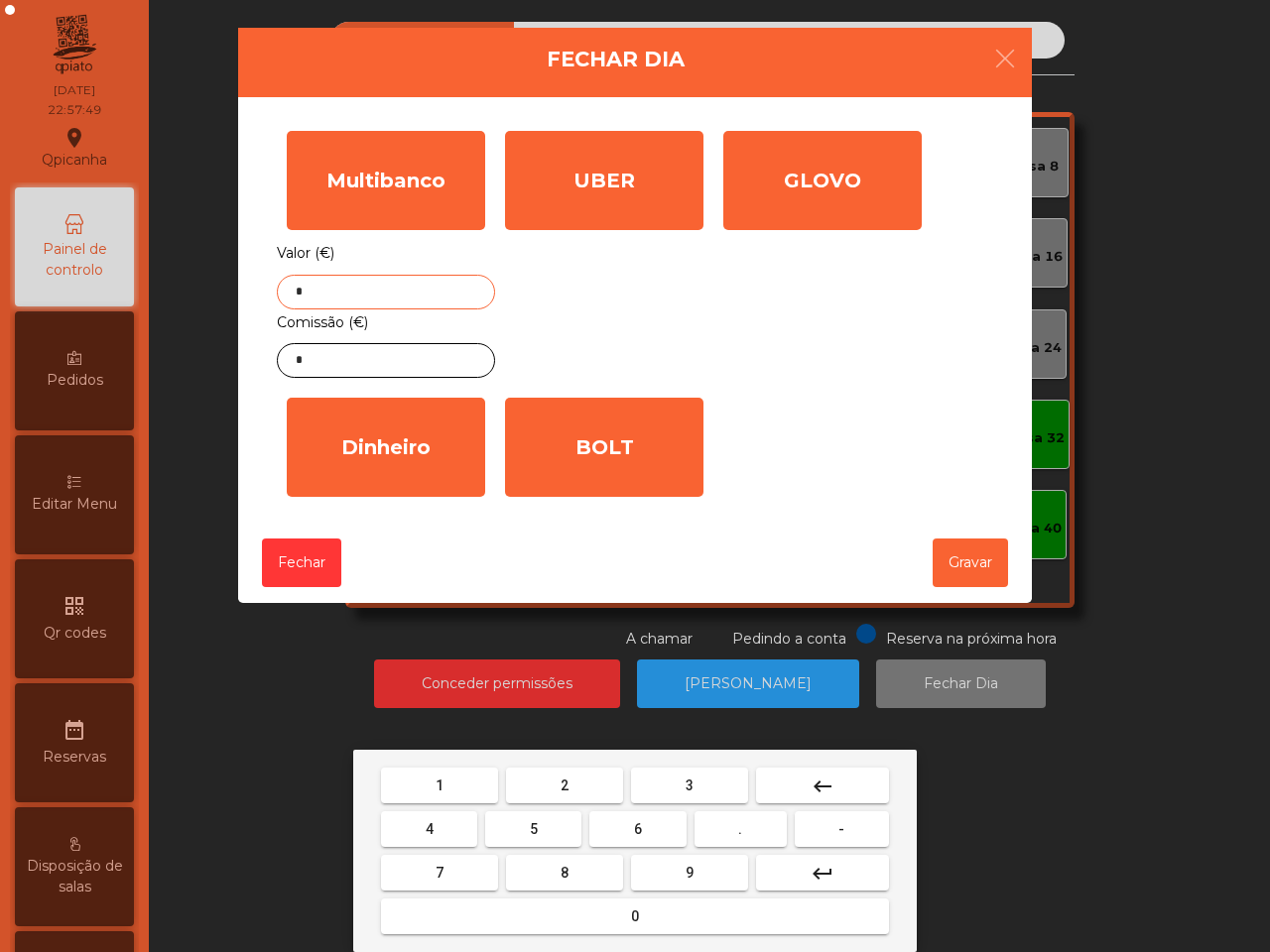 click on "5" at bounding box center [533, 829] 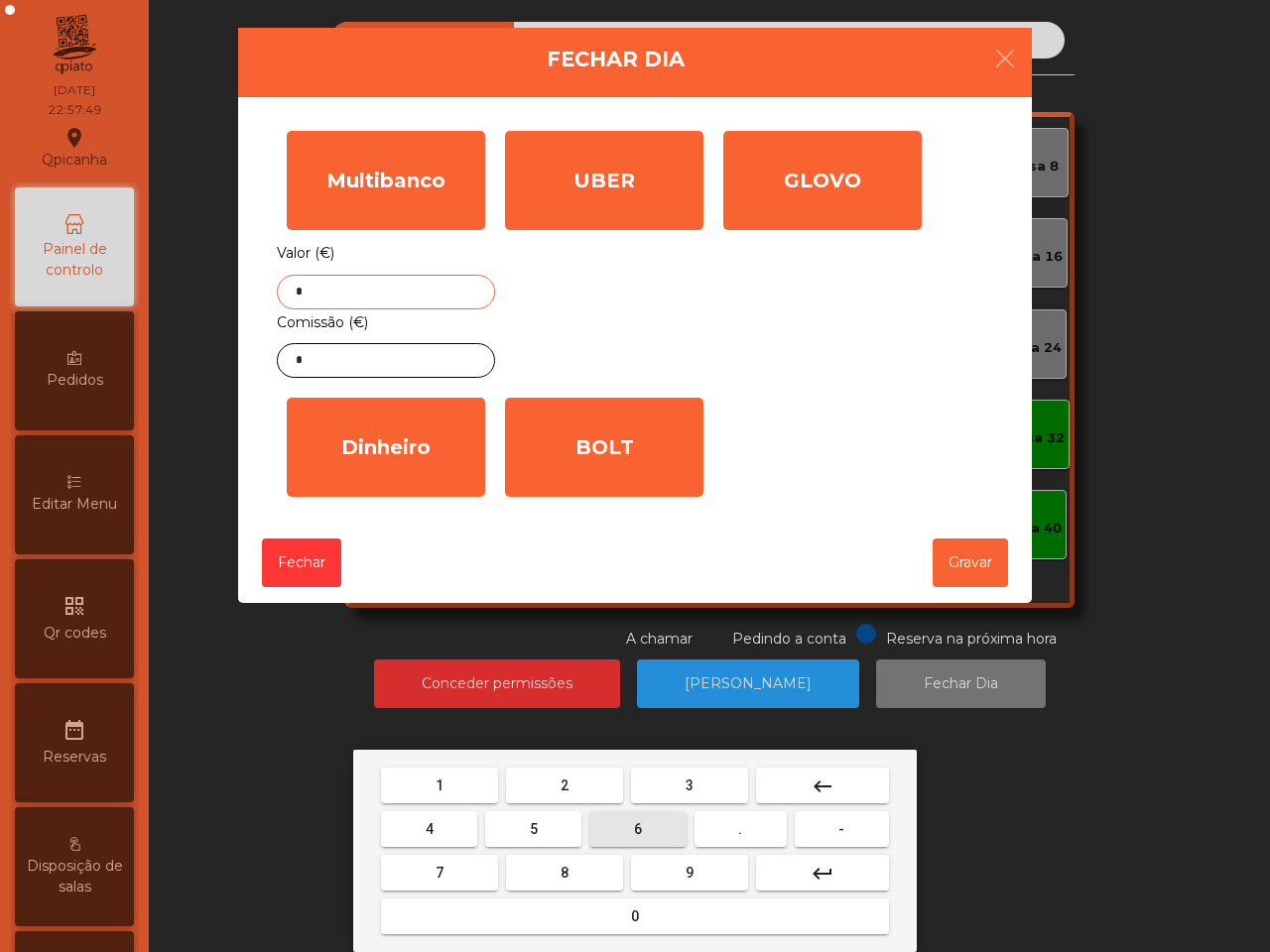 click on "6" at bounding box center [637, 829] 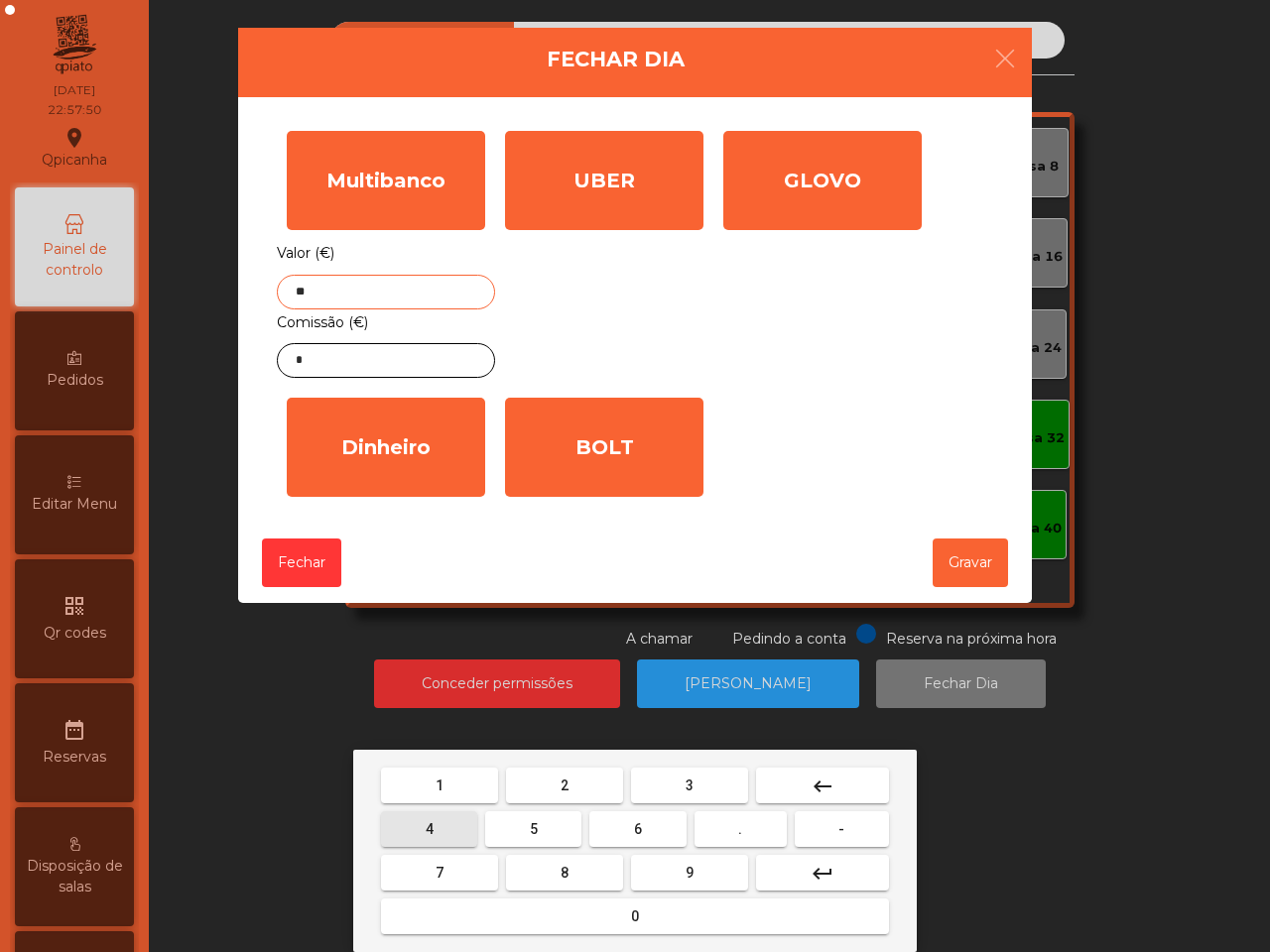 drag, startPoint x: 461, startPoint y: 816, endPoint x: 622, endPoint y: 823, distance: 161.1521 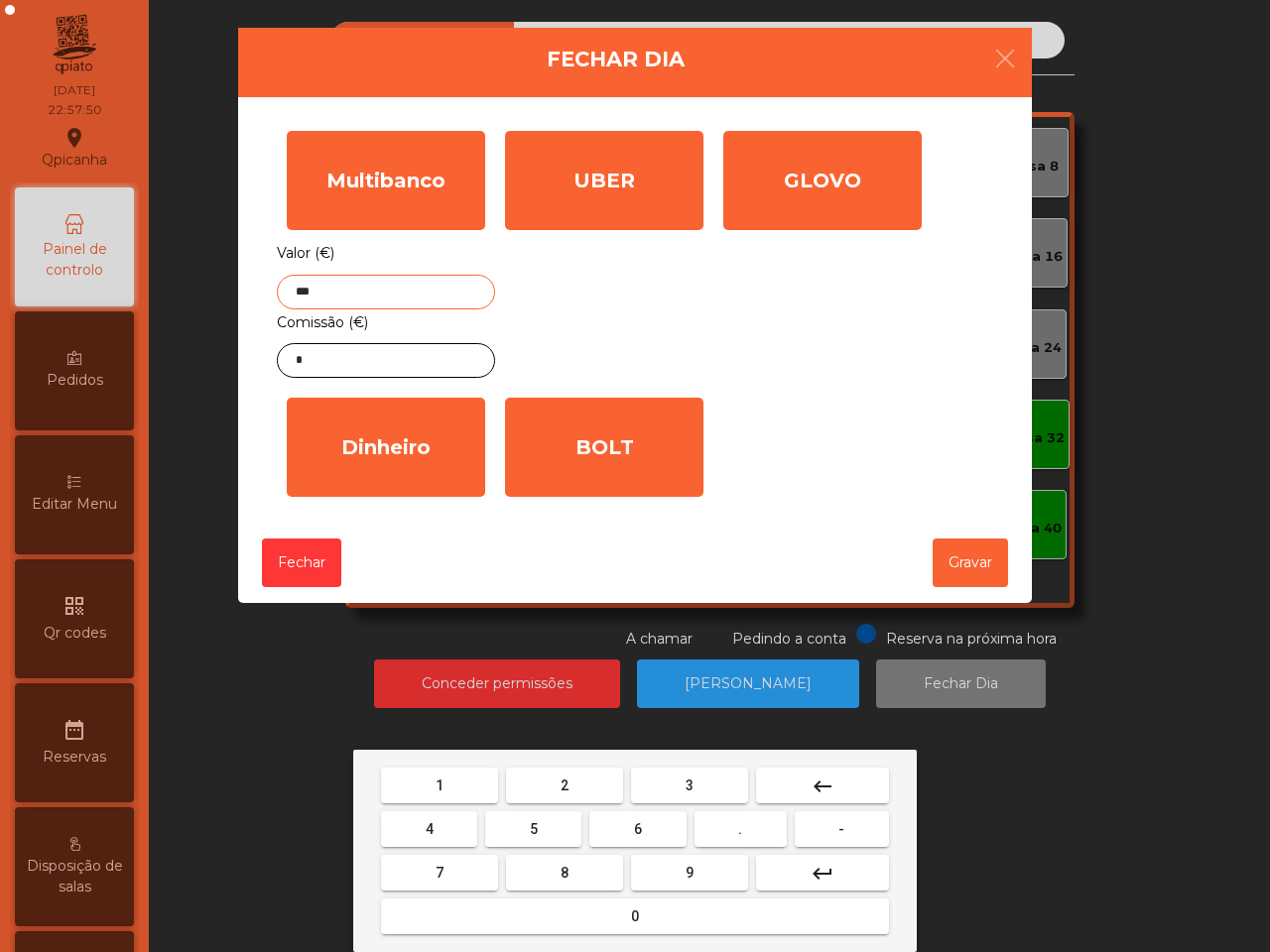 click on "." at bounding box center [740, 829] 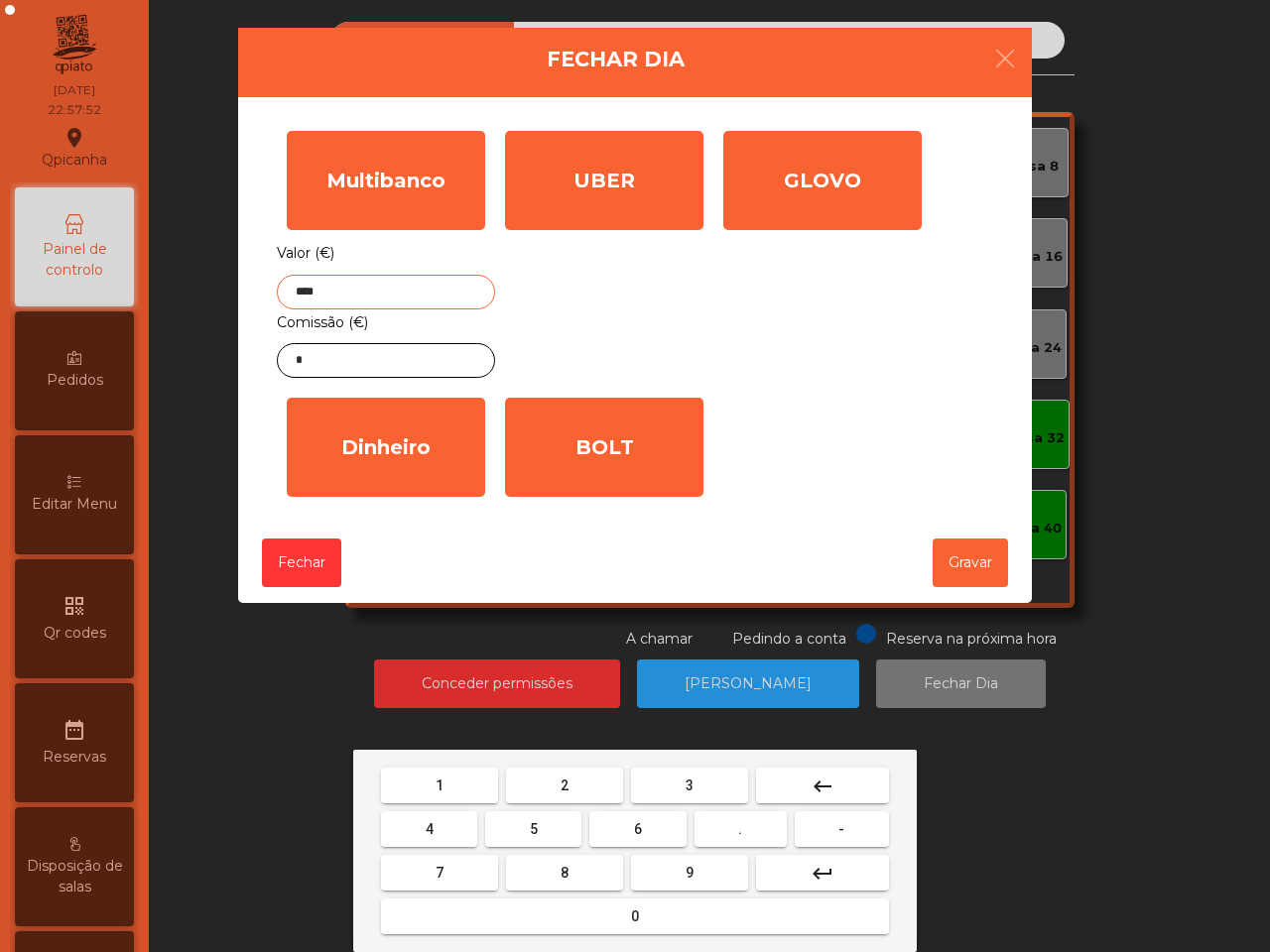 click on "3" at bounding box center [690, 785] 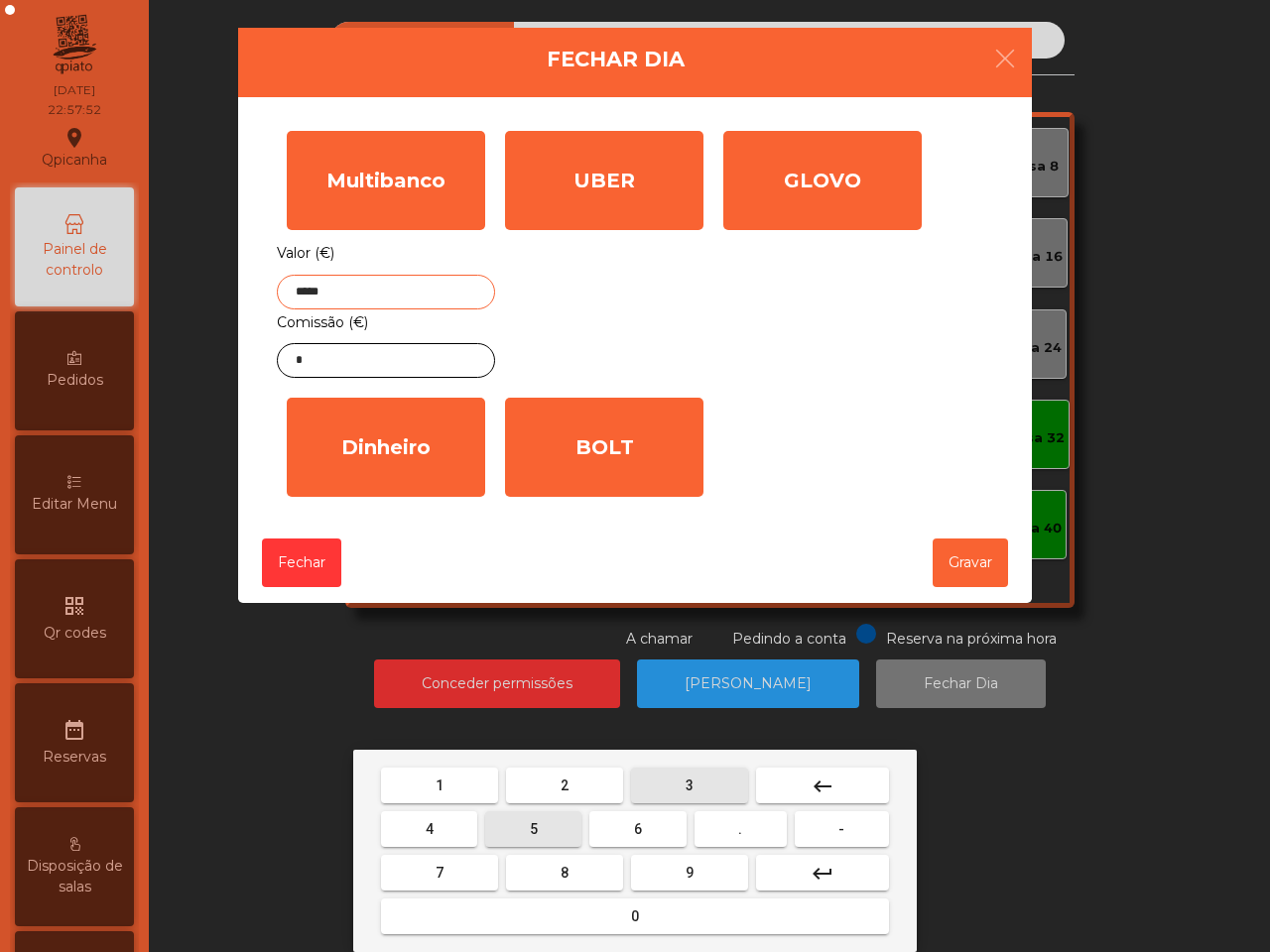 click on "5" at bounding box center (533, 829) 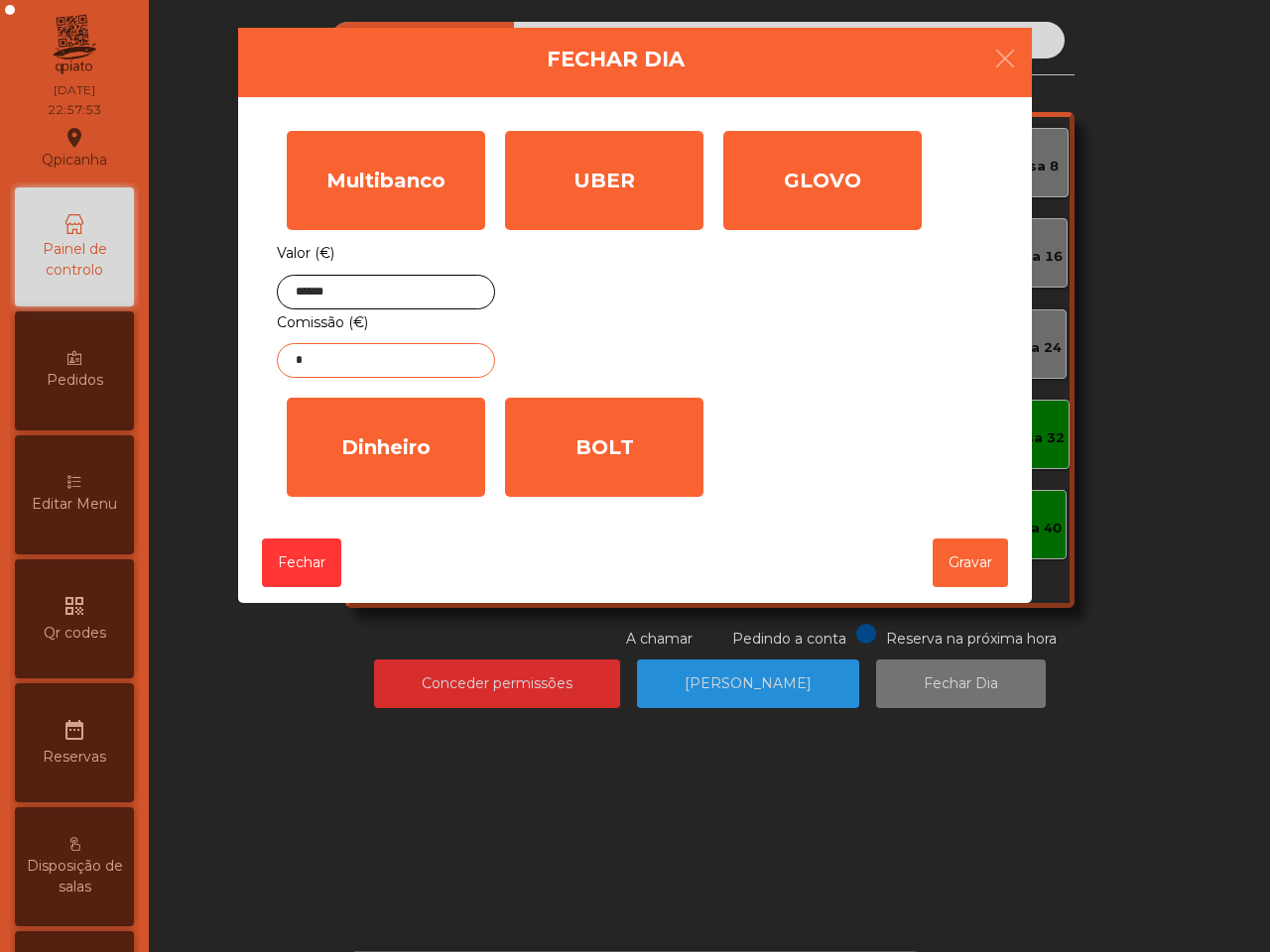 click on "*" 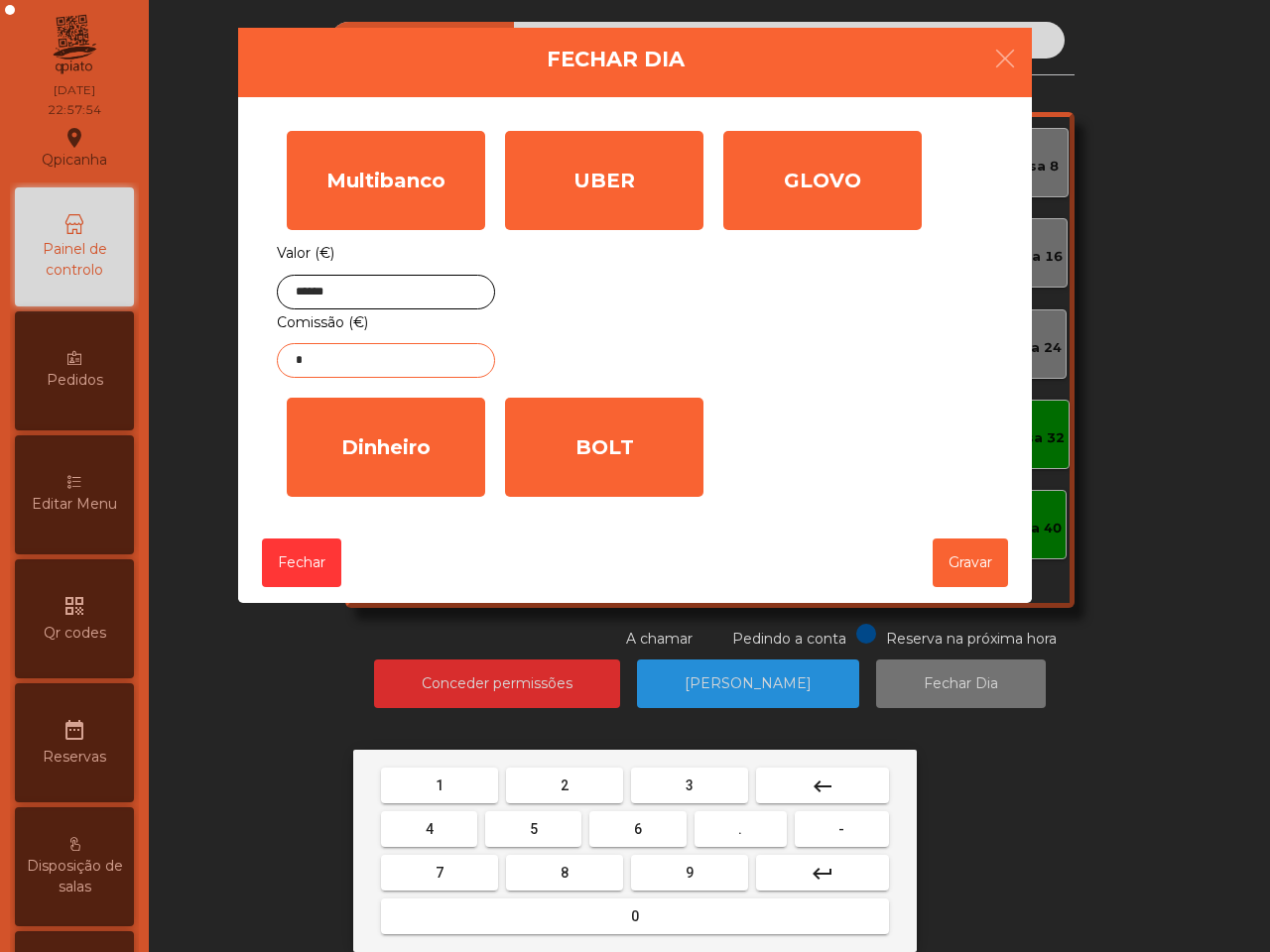 click on "1" at bounding box center (440, 785) 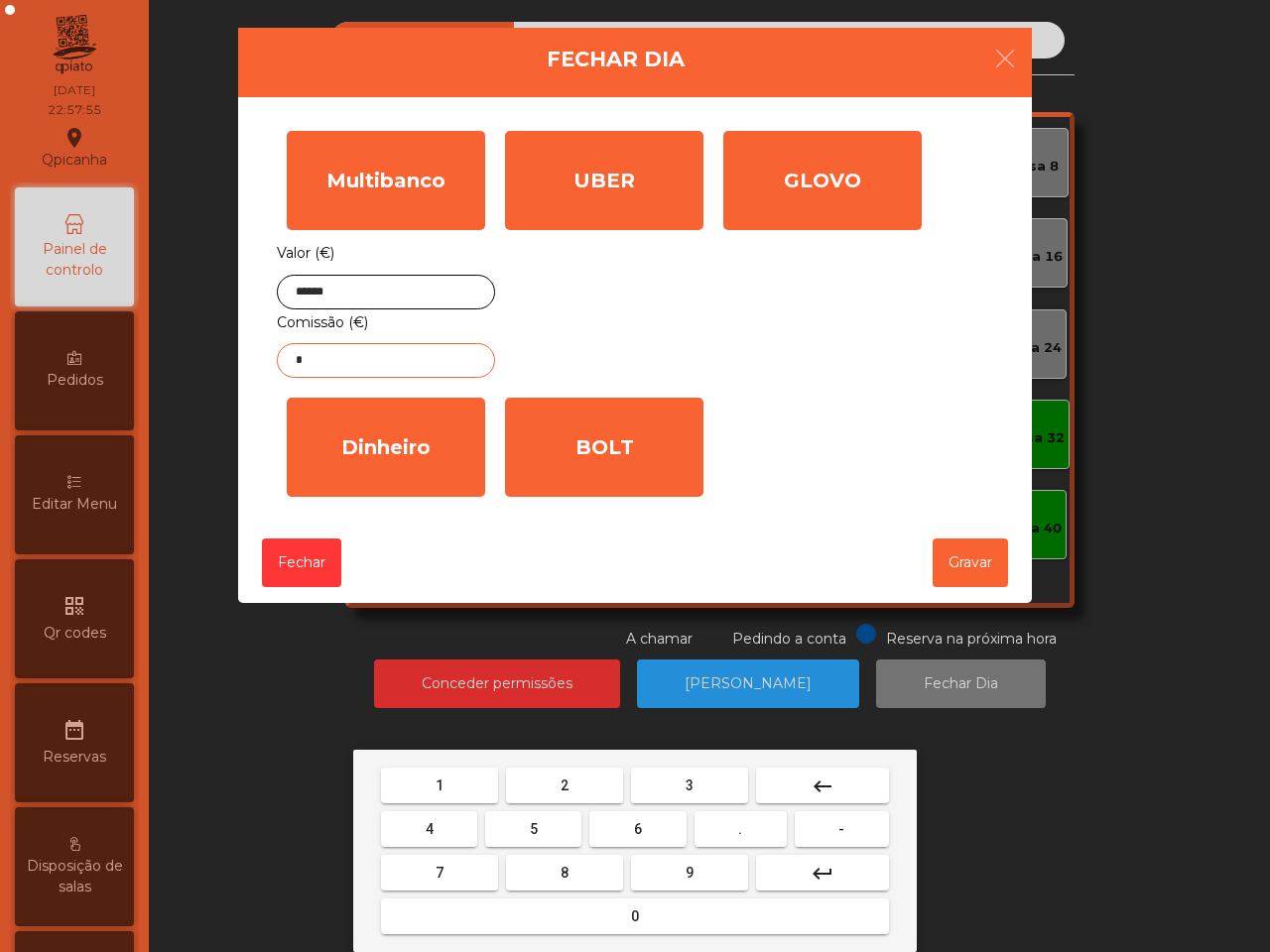 click on "." at bounding box center (740, 829) 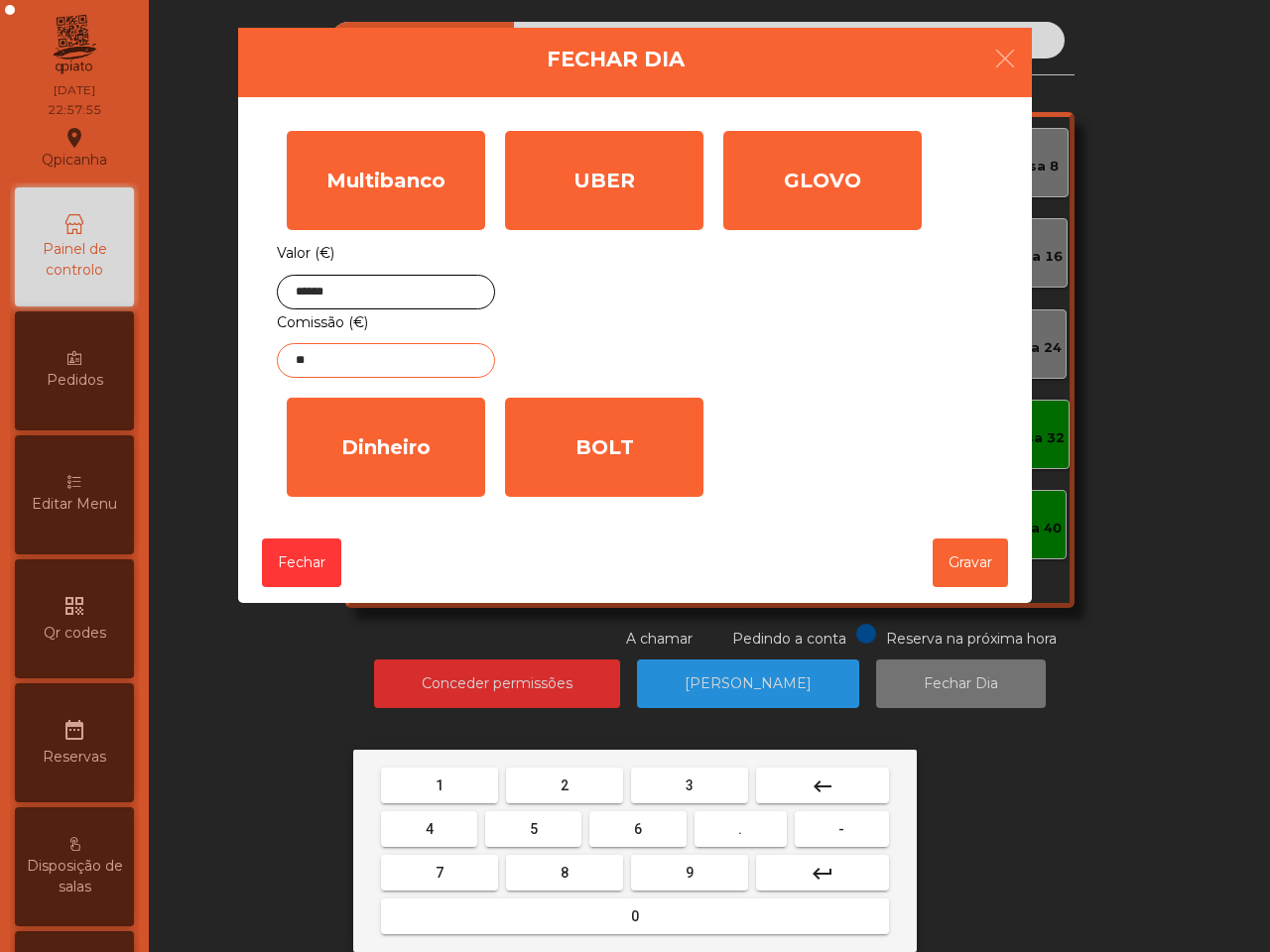 click on "2" at bounding box center (565, 785) 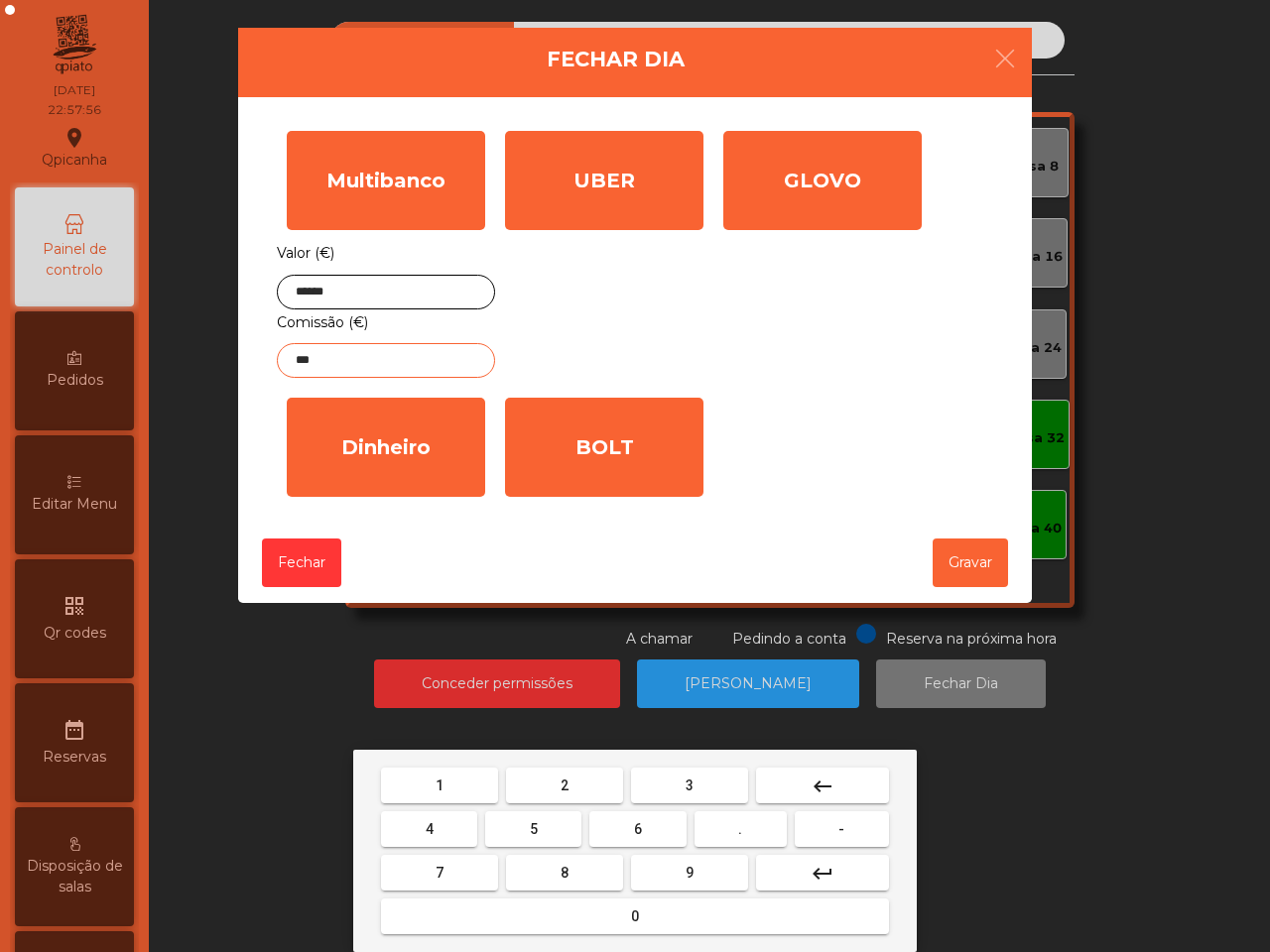 click on "3" at bounding box center (690, 785) 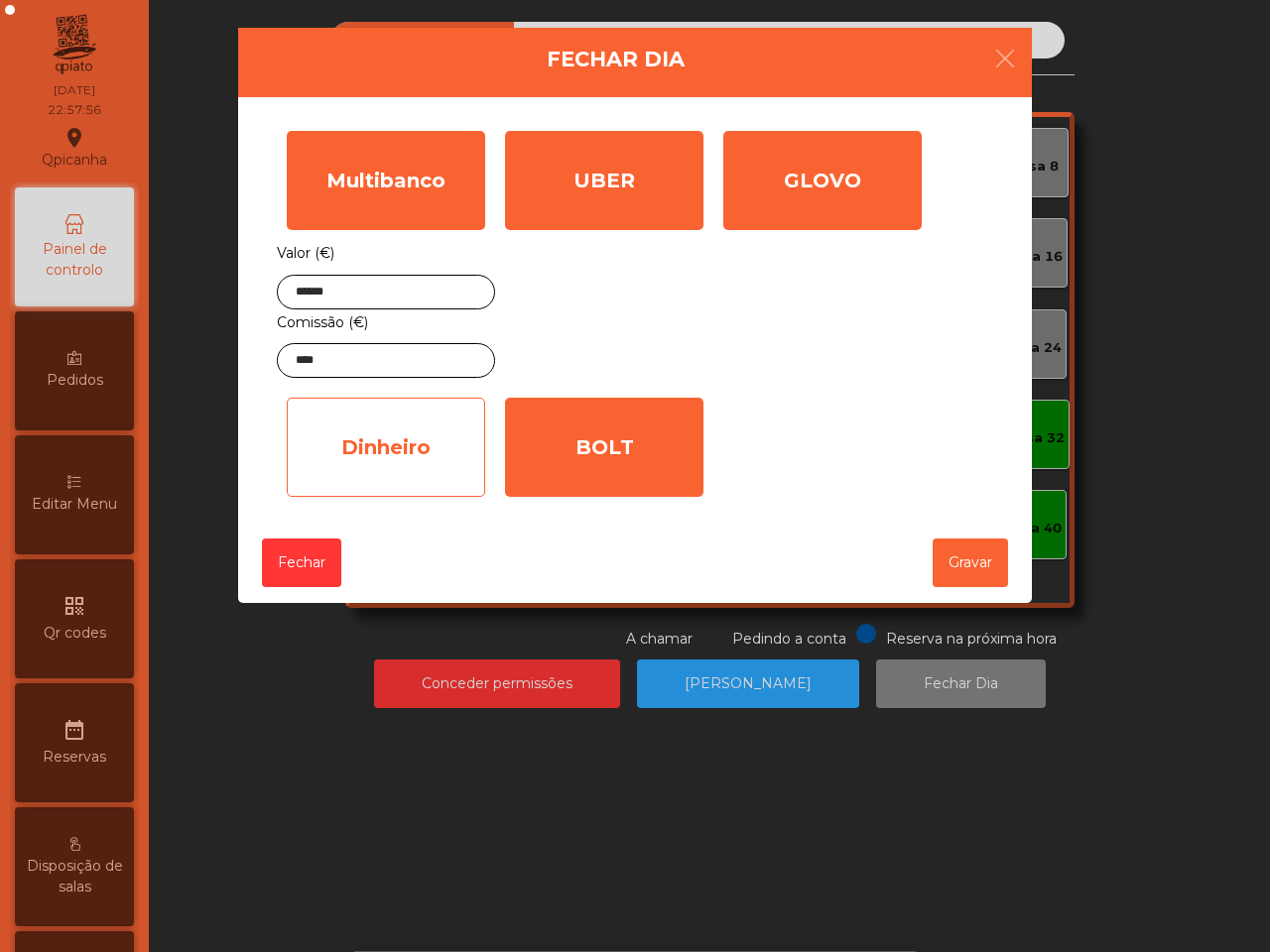 drag, startPoint x: 345, startPoint y: 432, endPoint x: 350, endPoint y: 481, distance: 49.25444 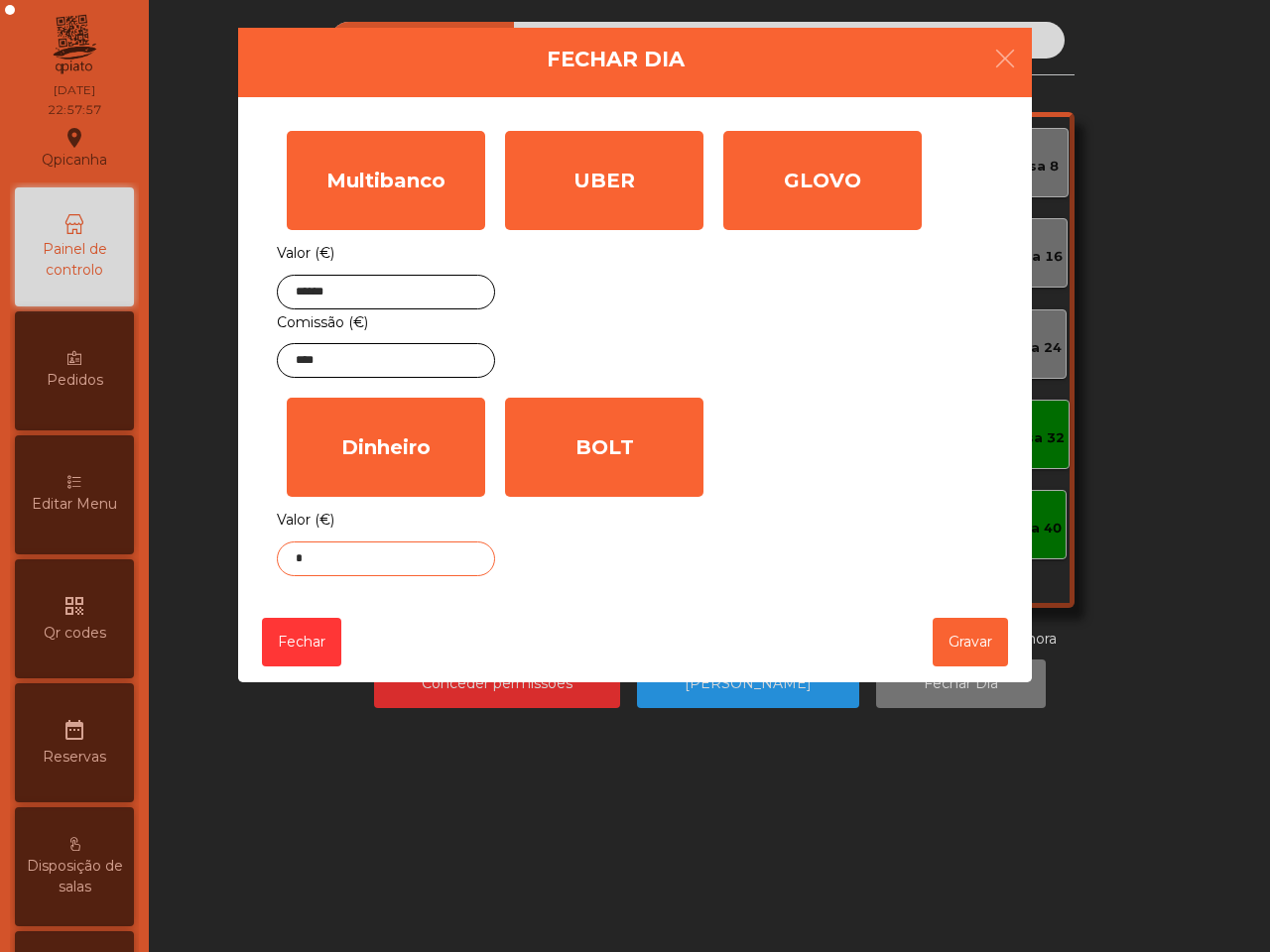 click on "*" 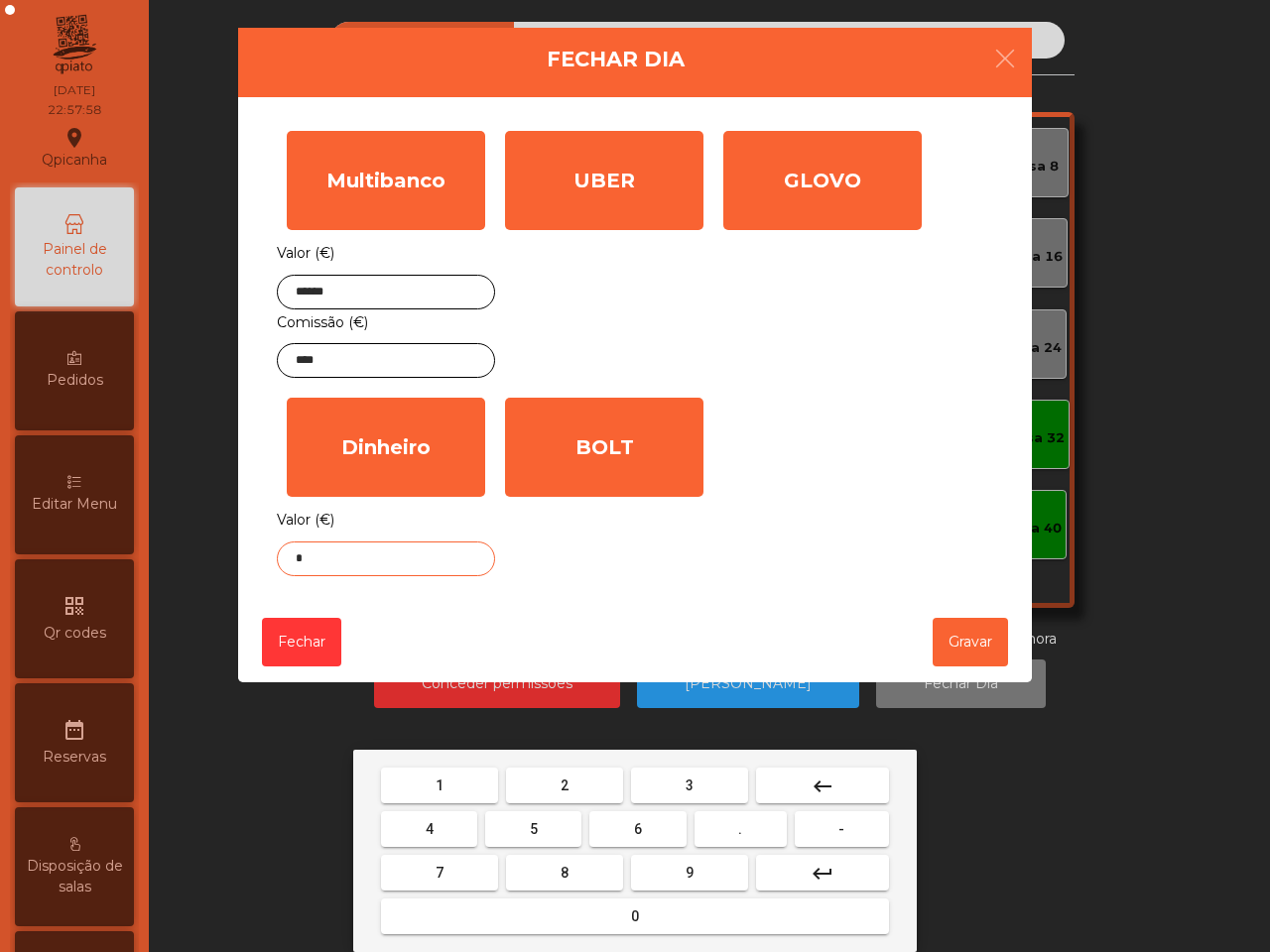 click on "." at bounding box center [740, 829] 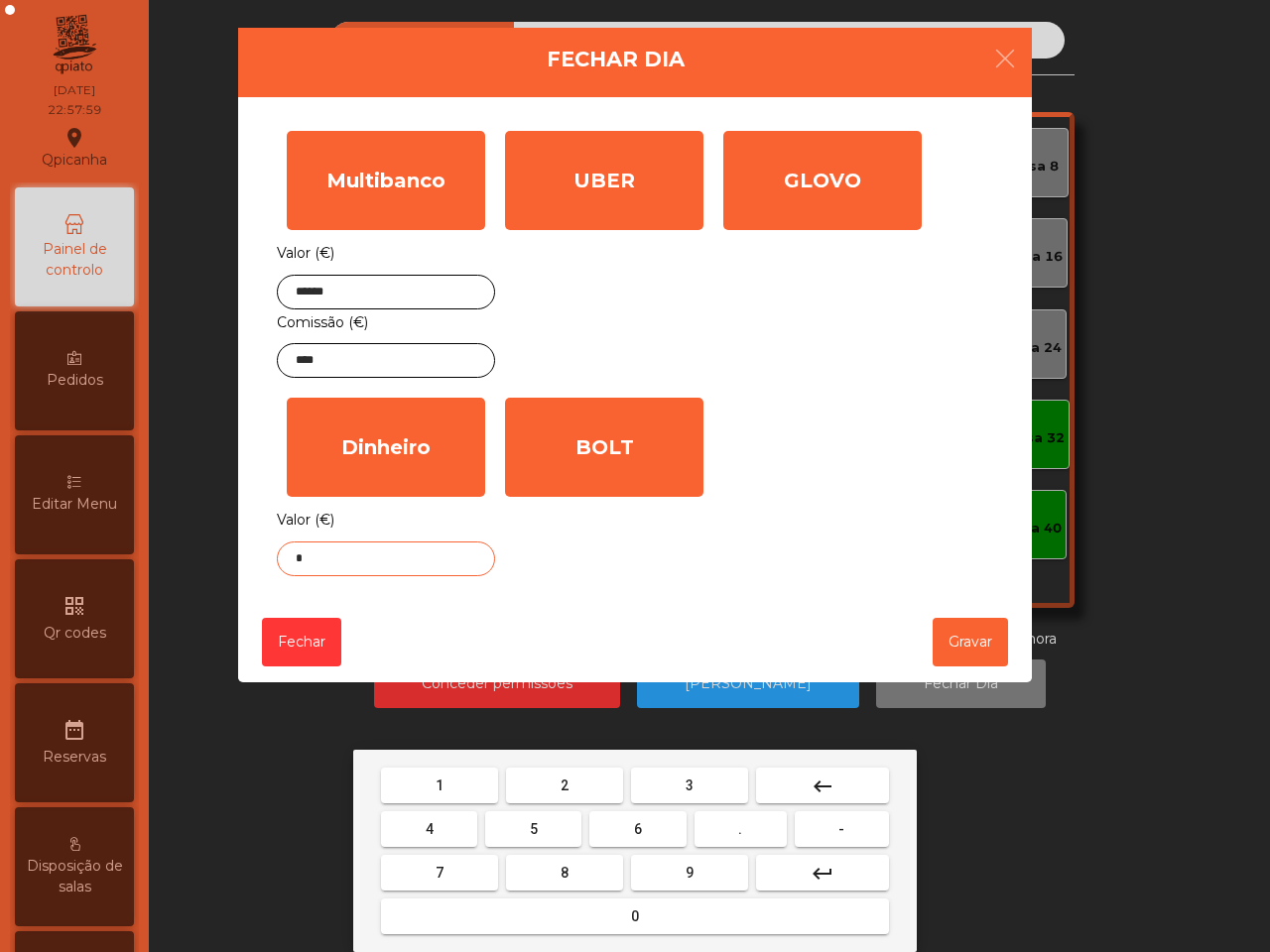 click on "6" at bounding box center [637, 829] 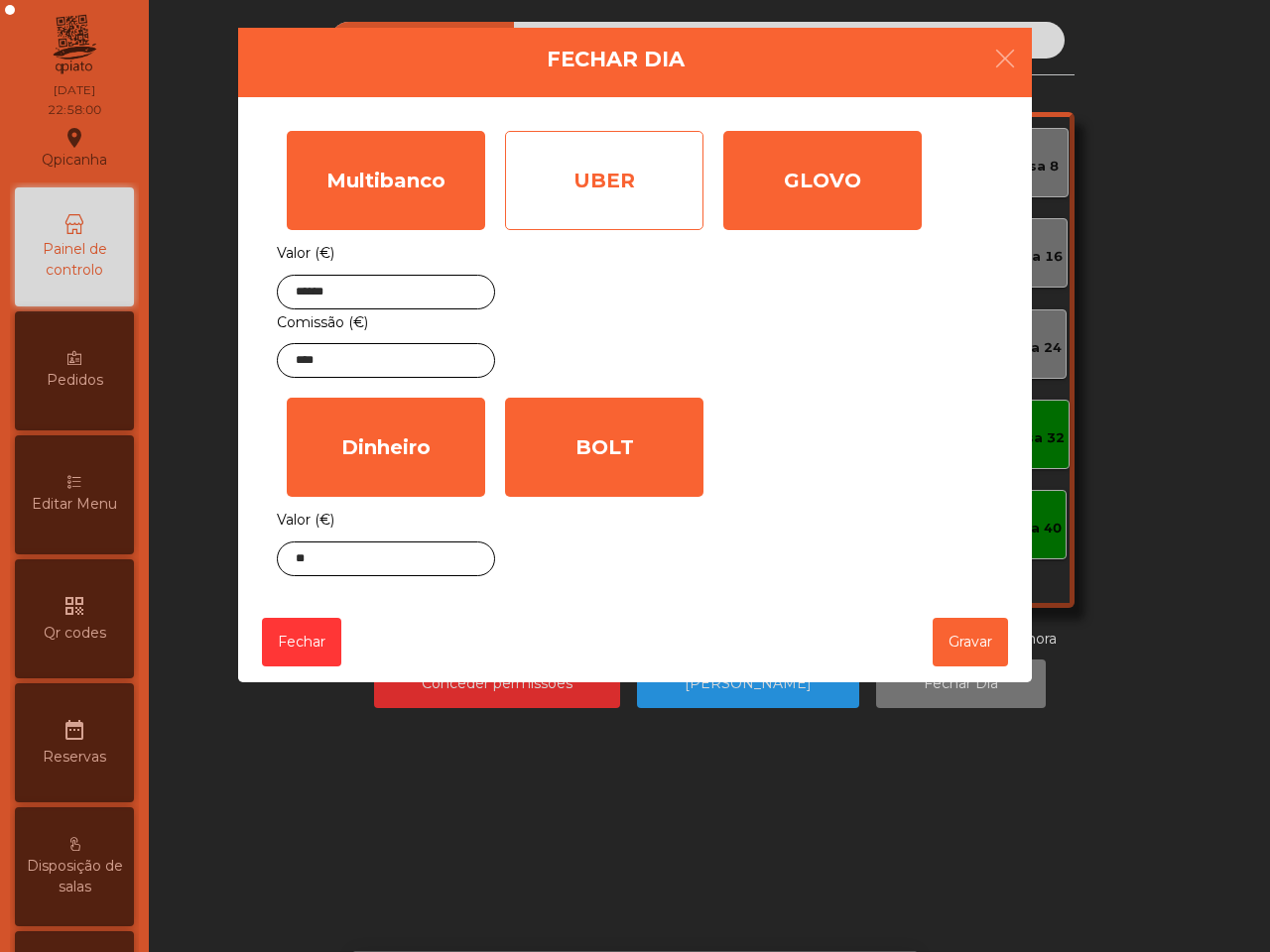 click on "UBER" 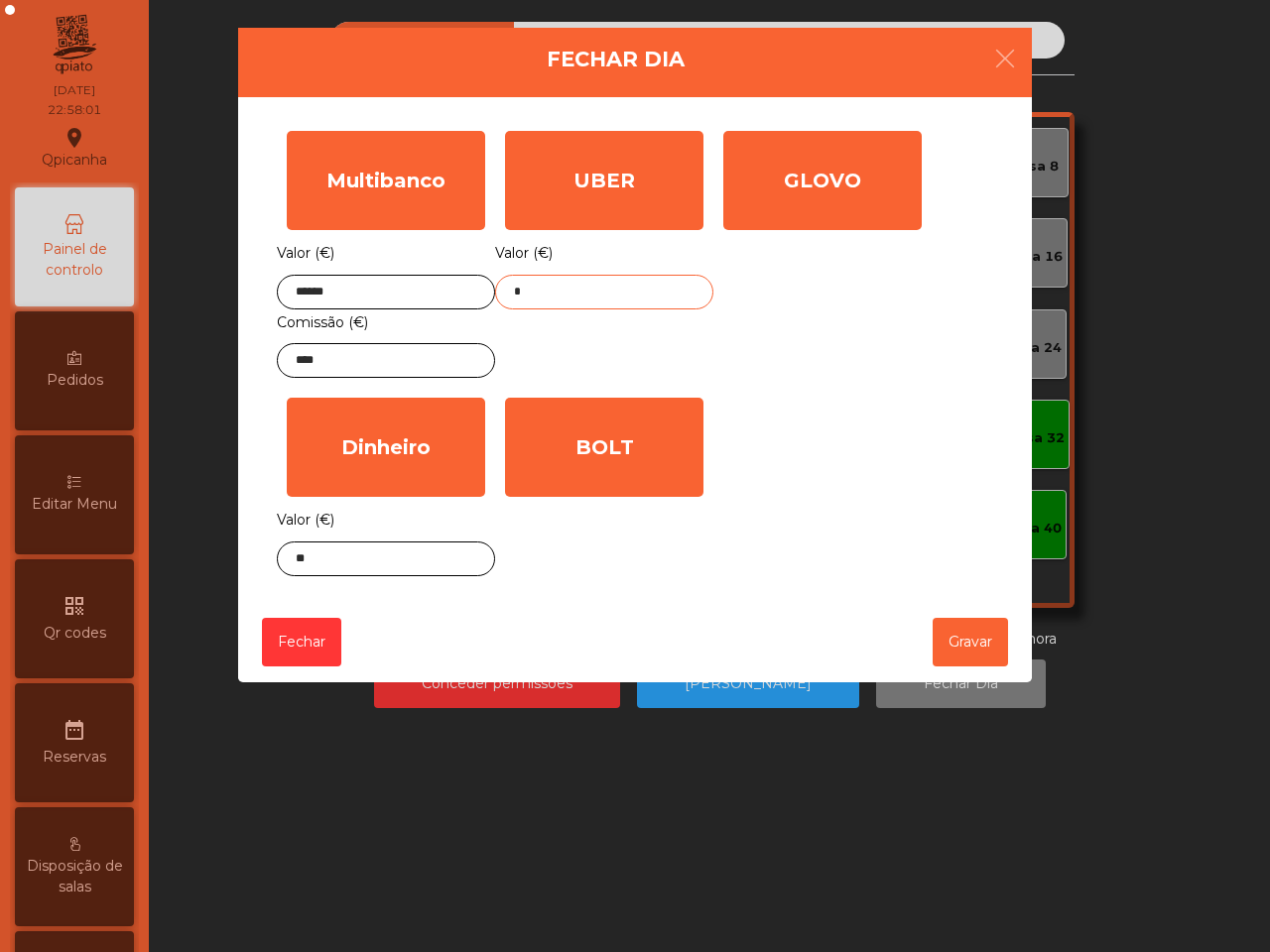 click on "*" 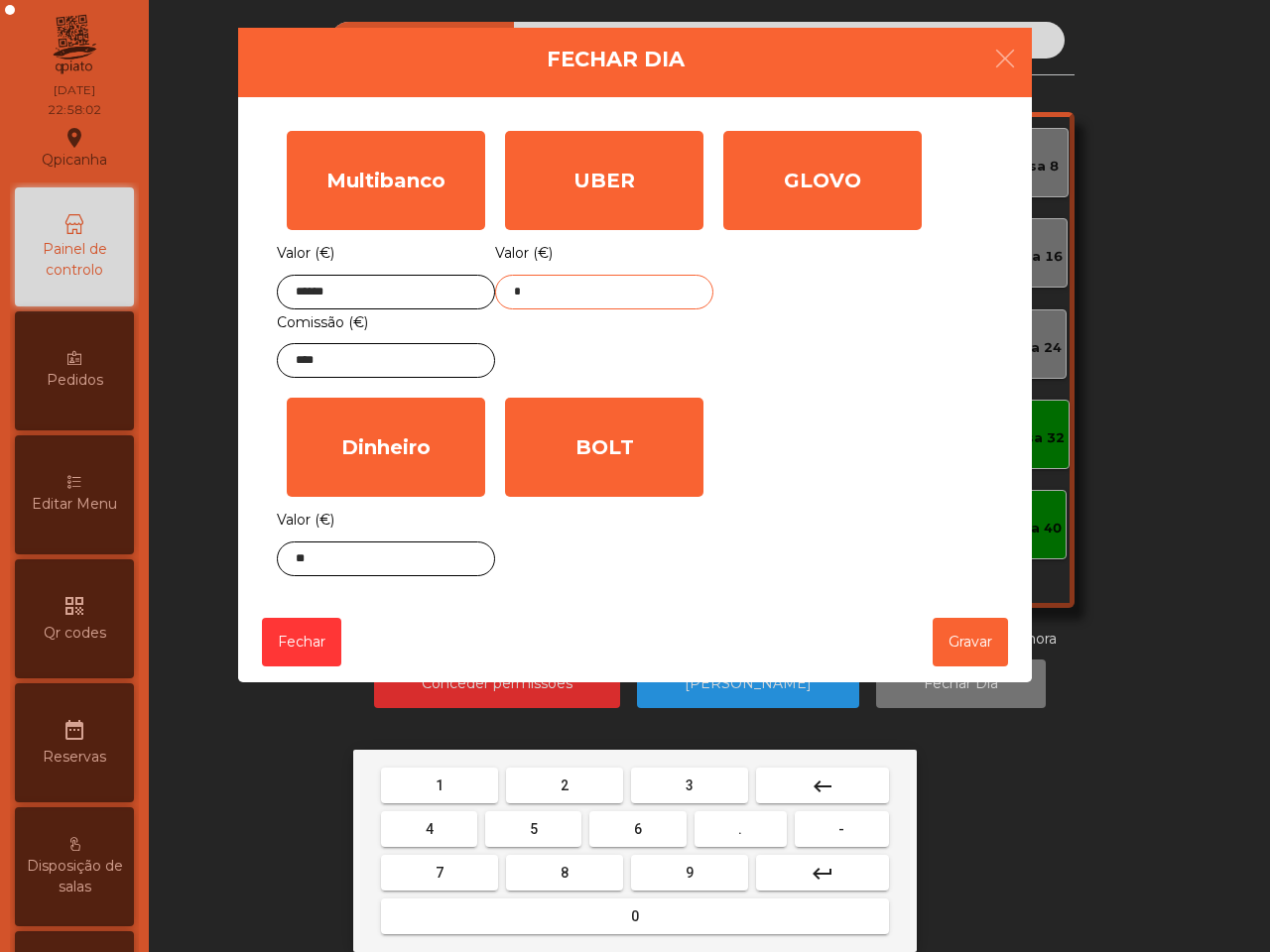 drag, startPoint x: 726, startPoint y: 788, endPoint x: 527, endPoint y: 779, distance: 199.20341 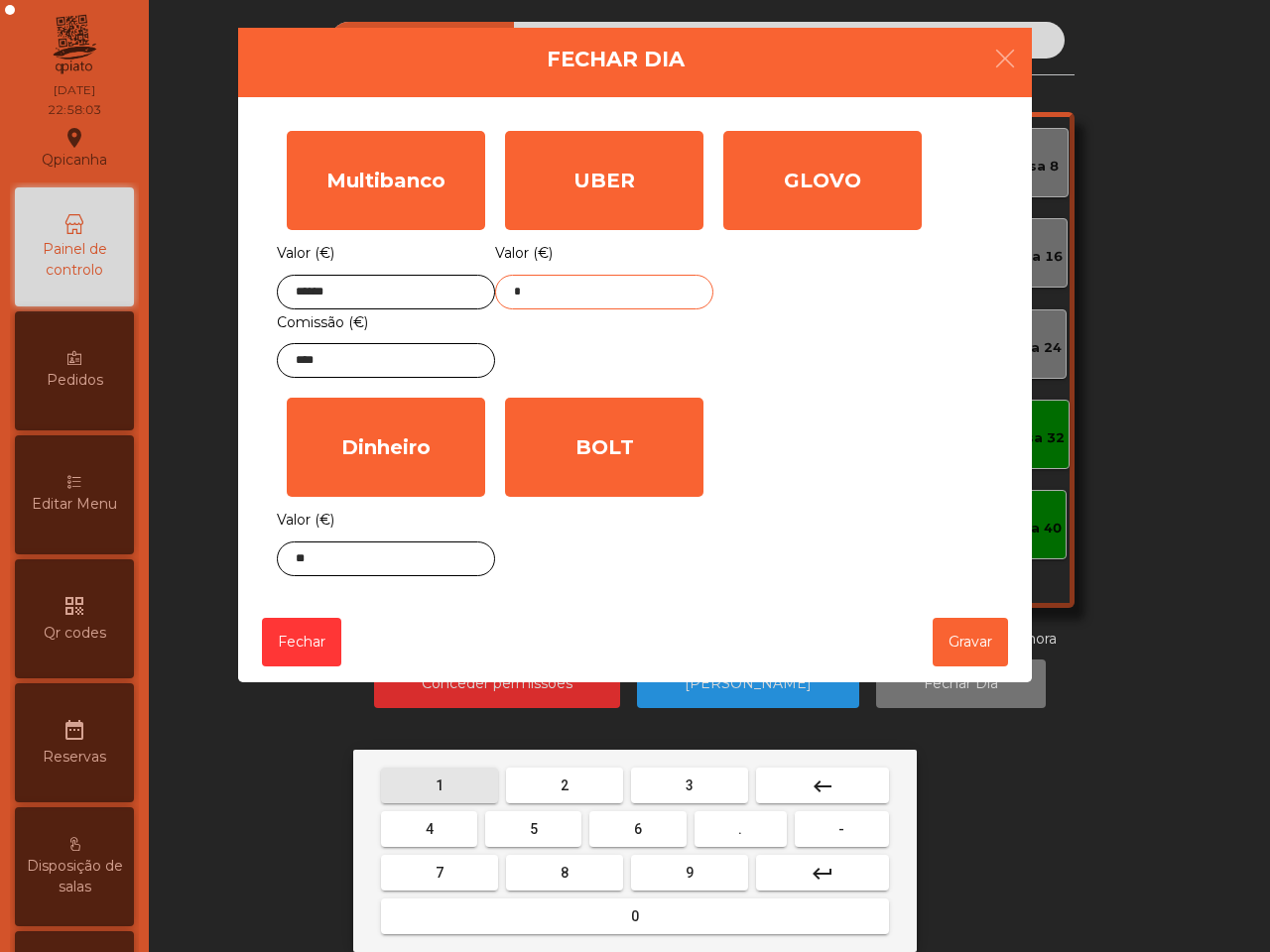 click on "1" at bounding box center (440, 785) 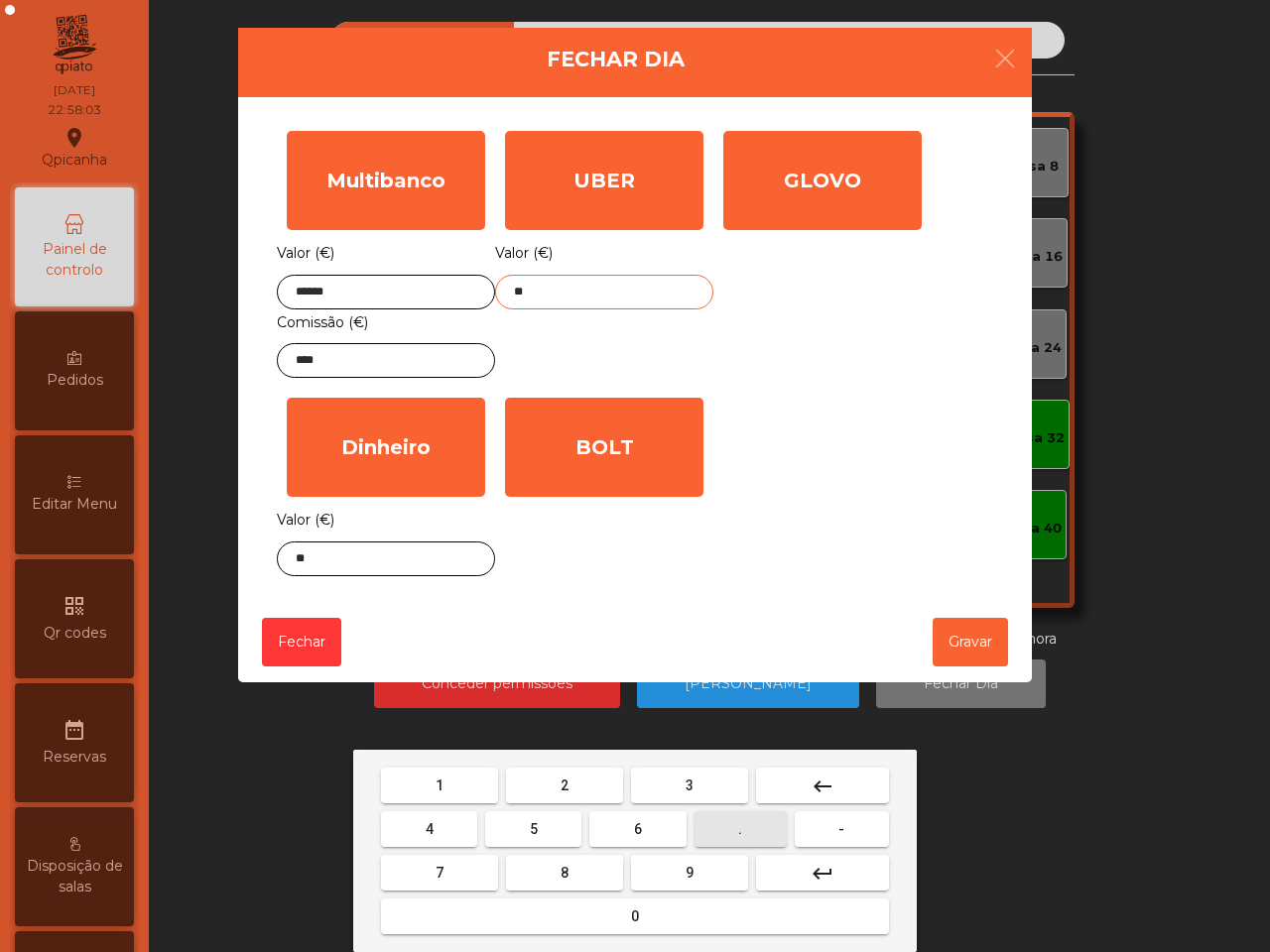 click on "." at bounding box center (740, 829) 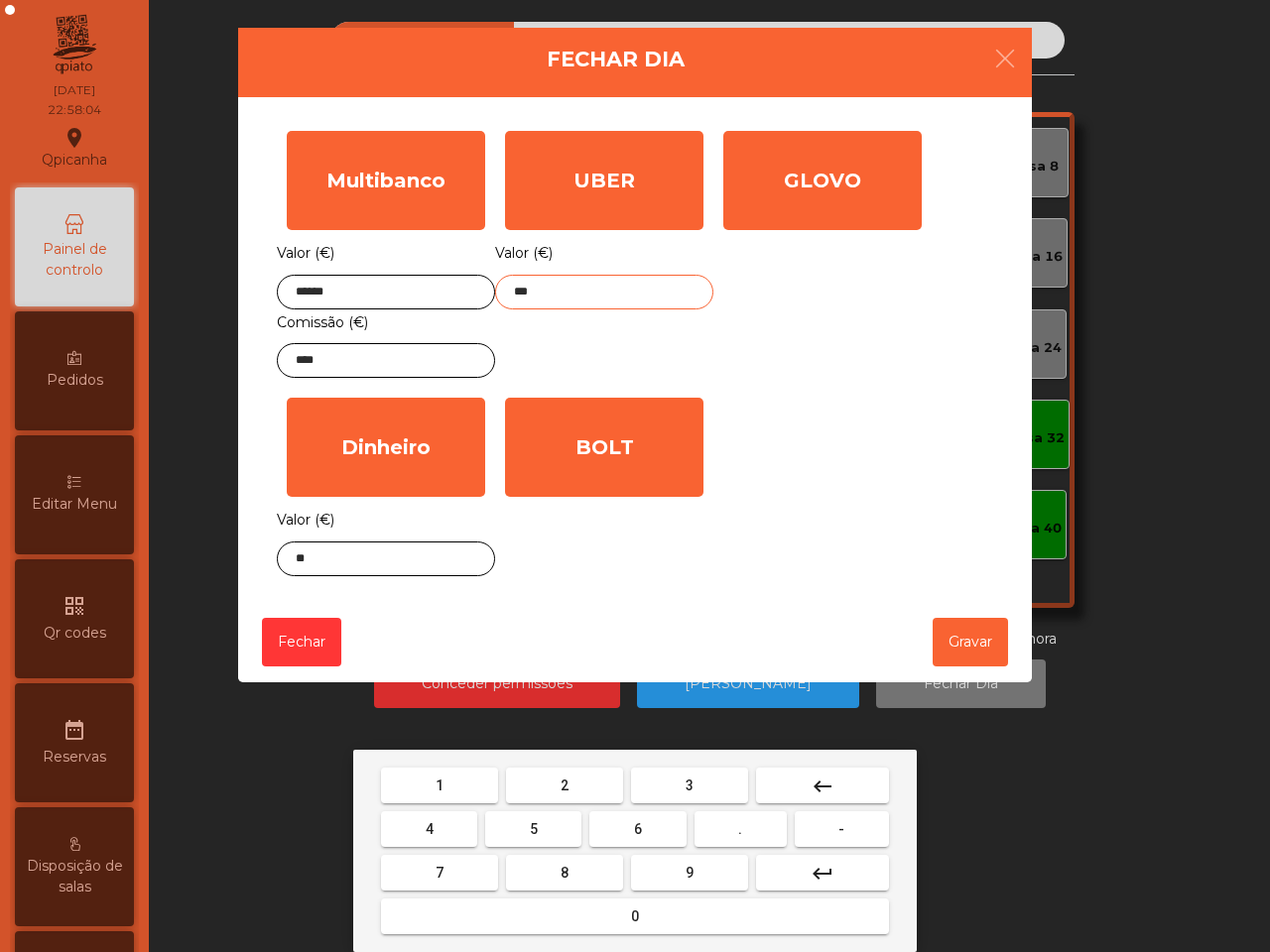 click on "0" at bounding box center (635, 916) 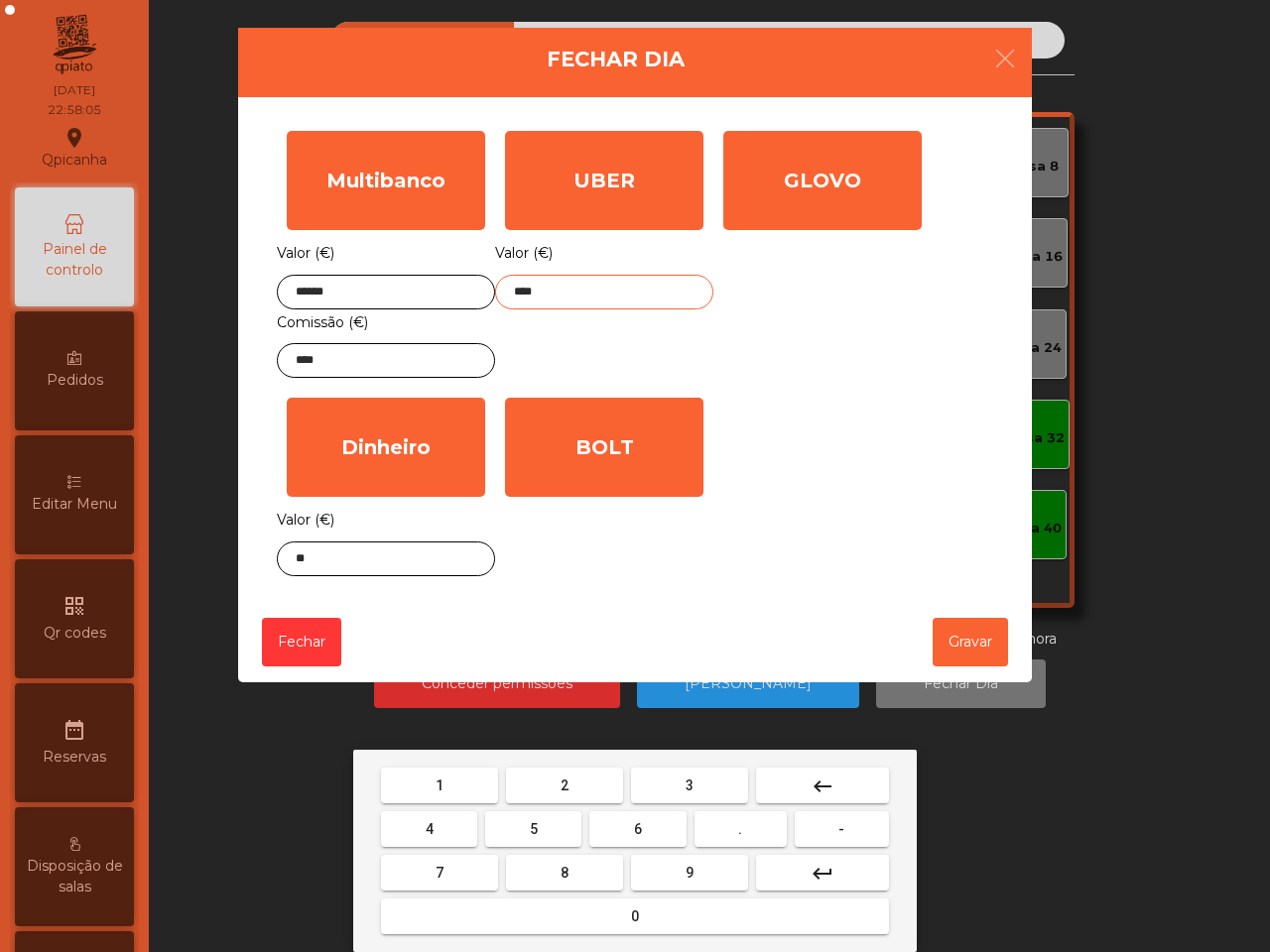 click on "9" at bounding box center [690, 873] 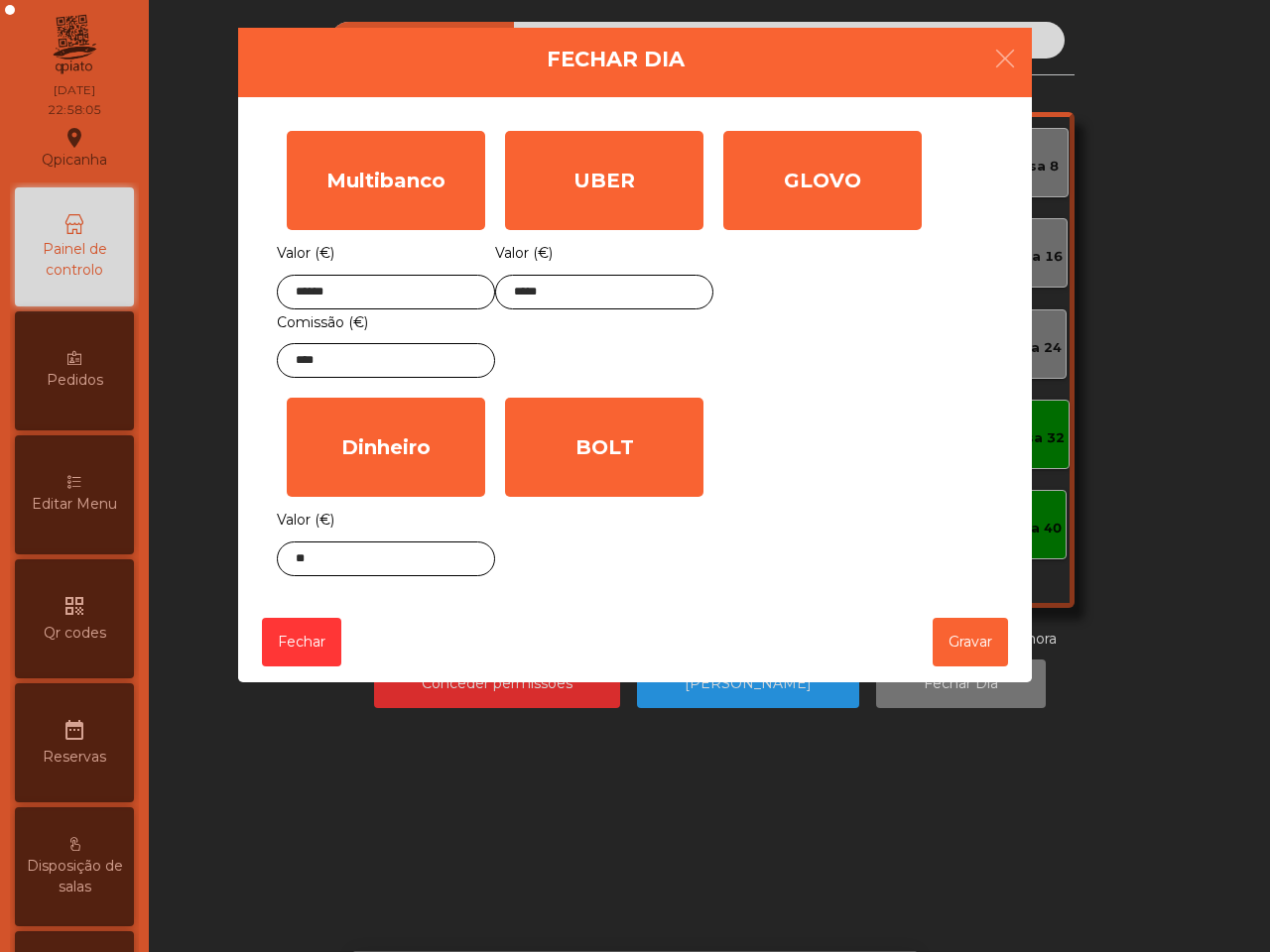click on "Multibanco  Valor (€) ****** Comissão (€) ****  UBER  Valor (€) *****  GLOVO  Valor (€) *  Dinheiro  Valor (€) **  BOLT  Valor (€) *" 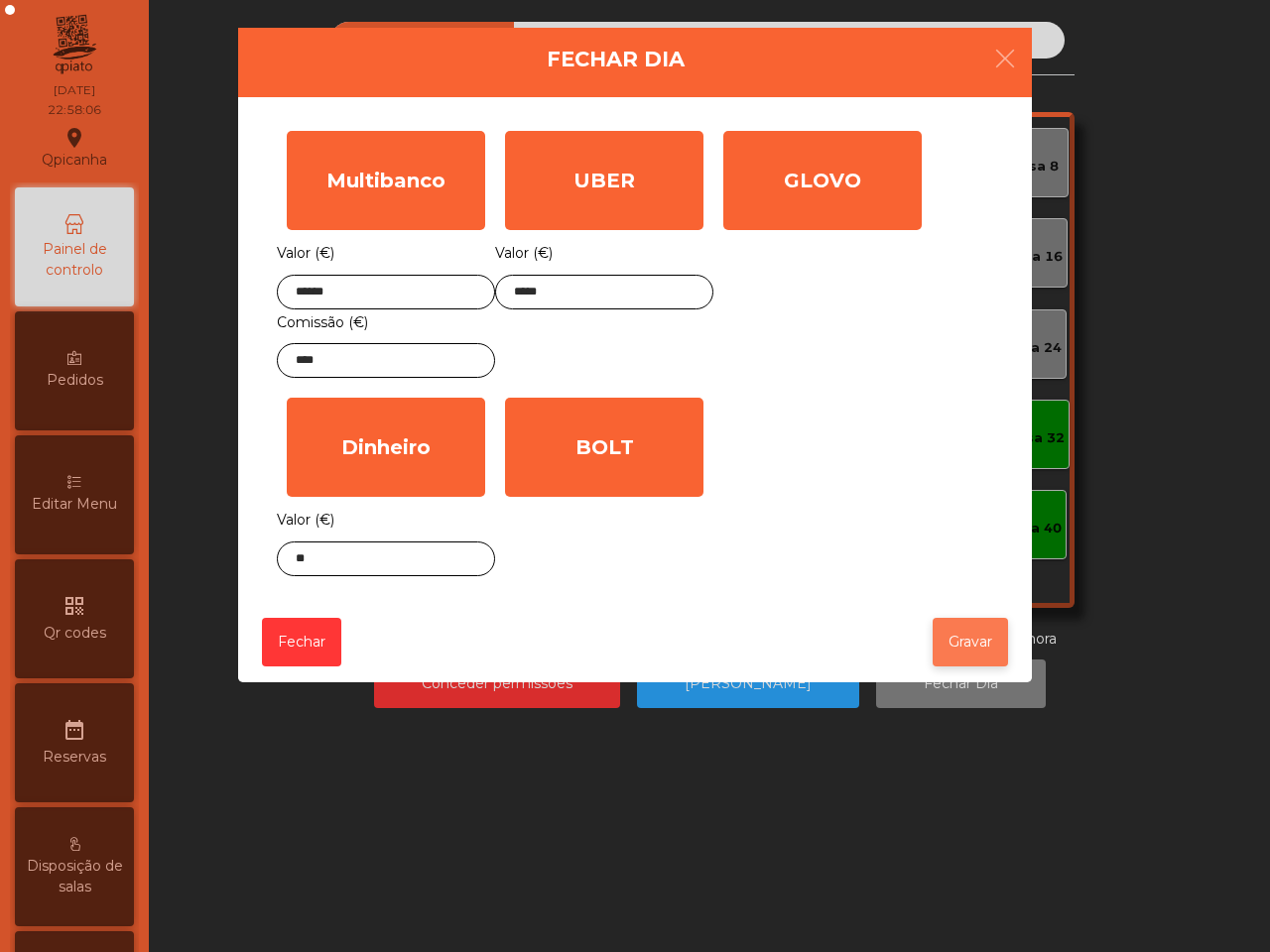 click on "Gravar" 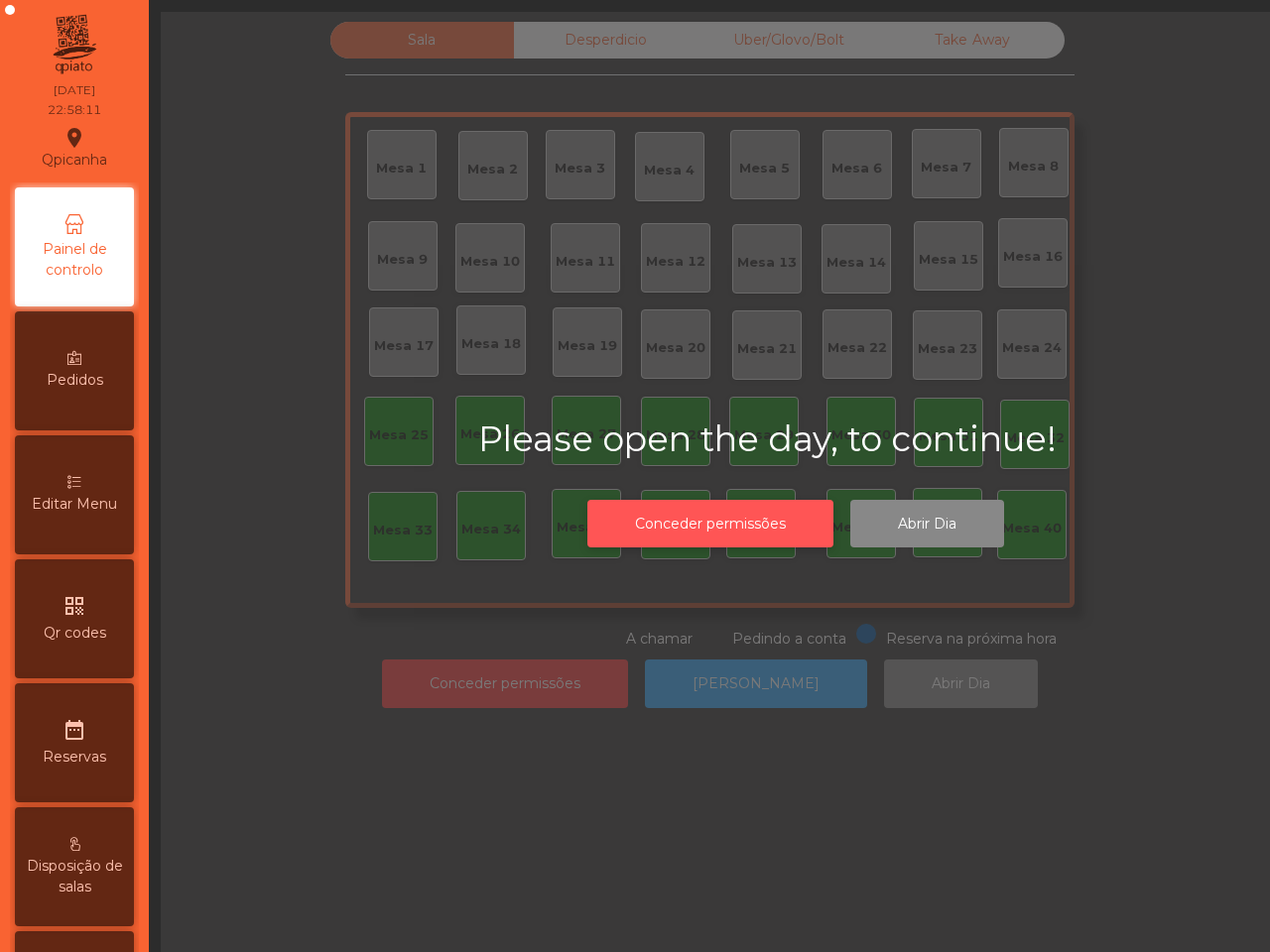 click on "Conceder permissões" 